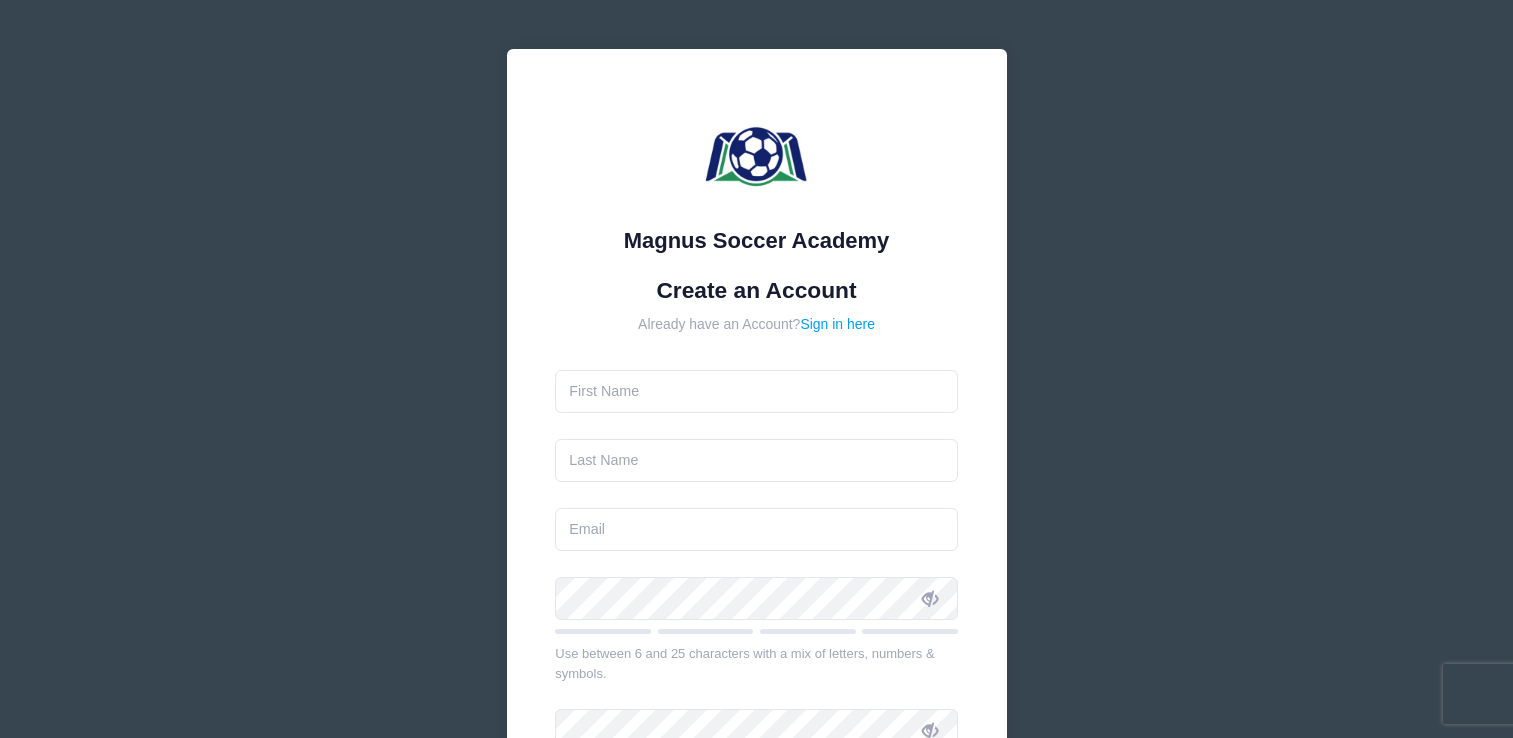 scroll, scrollTop: 0, scrollLeft: 0, axis: both 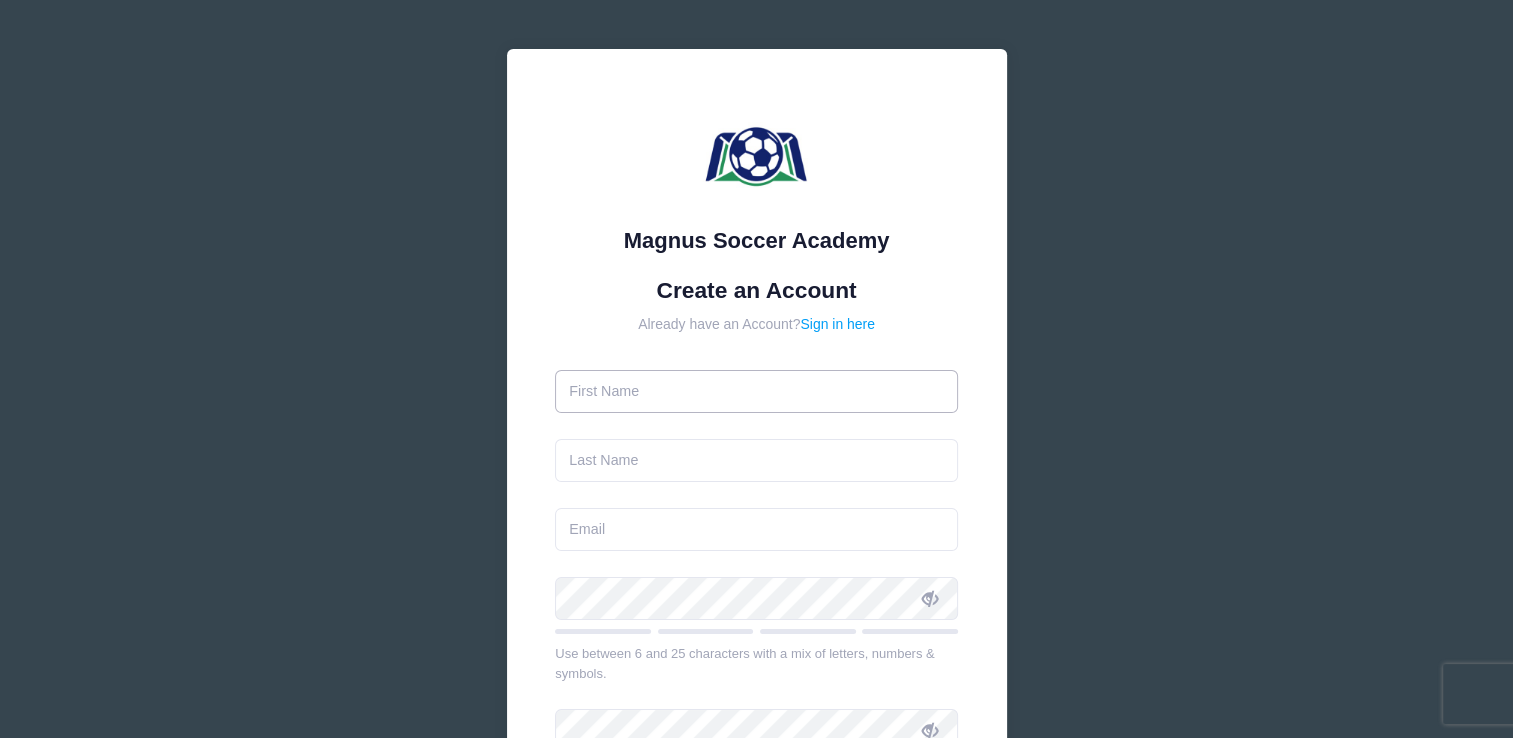 click at bounding box center (756, 391) 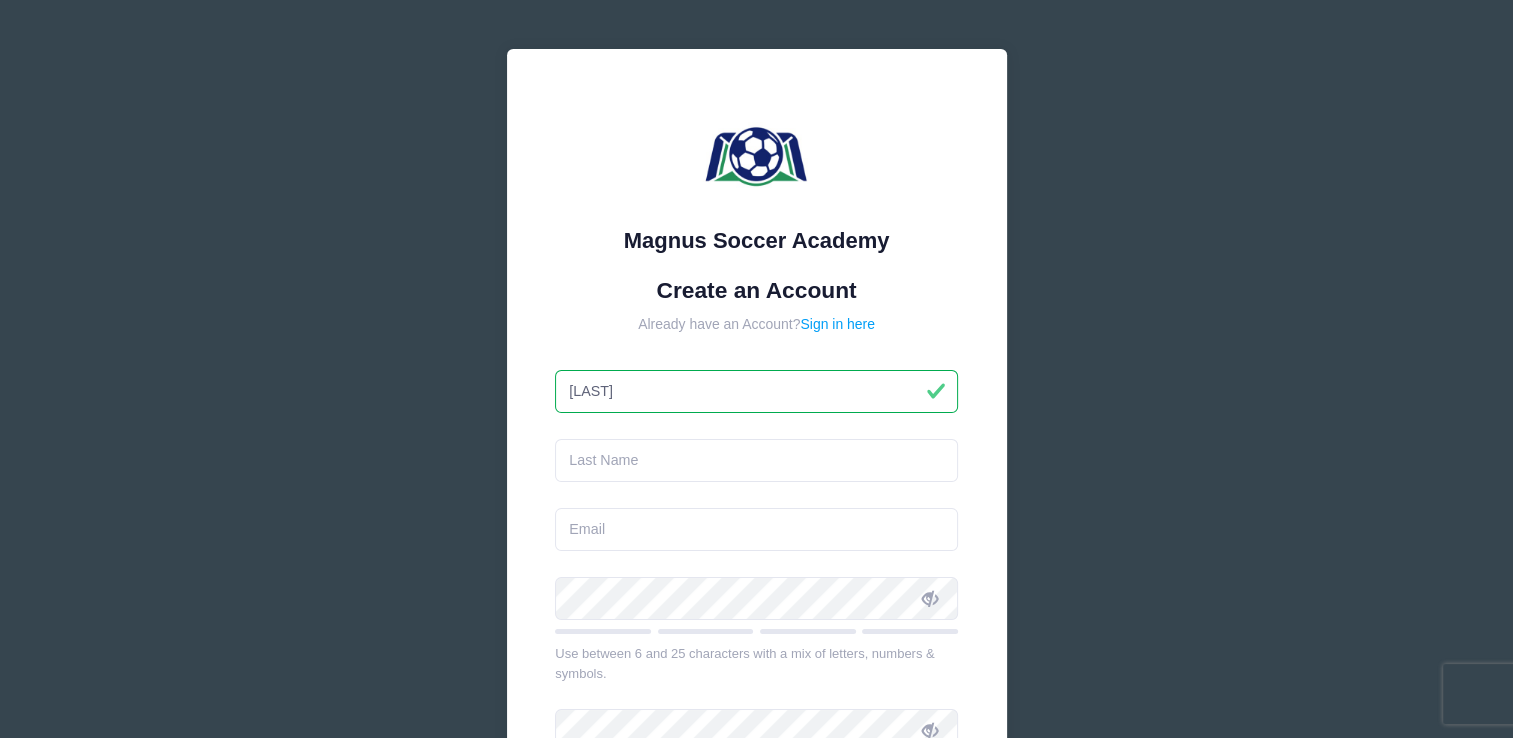 click on "Yandon" at bounding box center [756, 391] 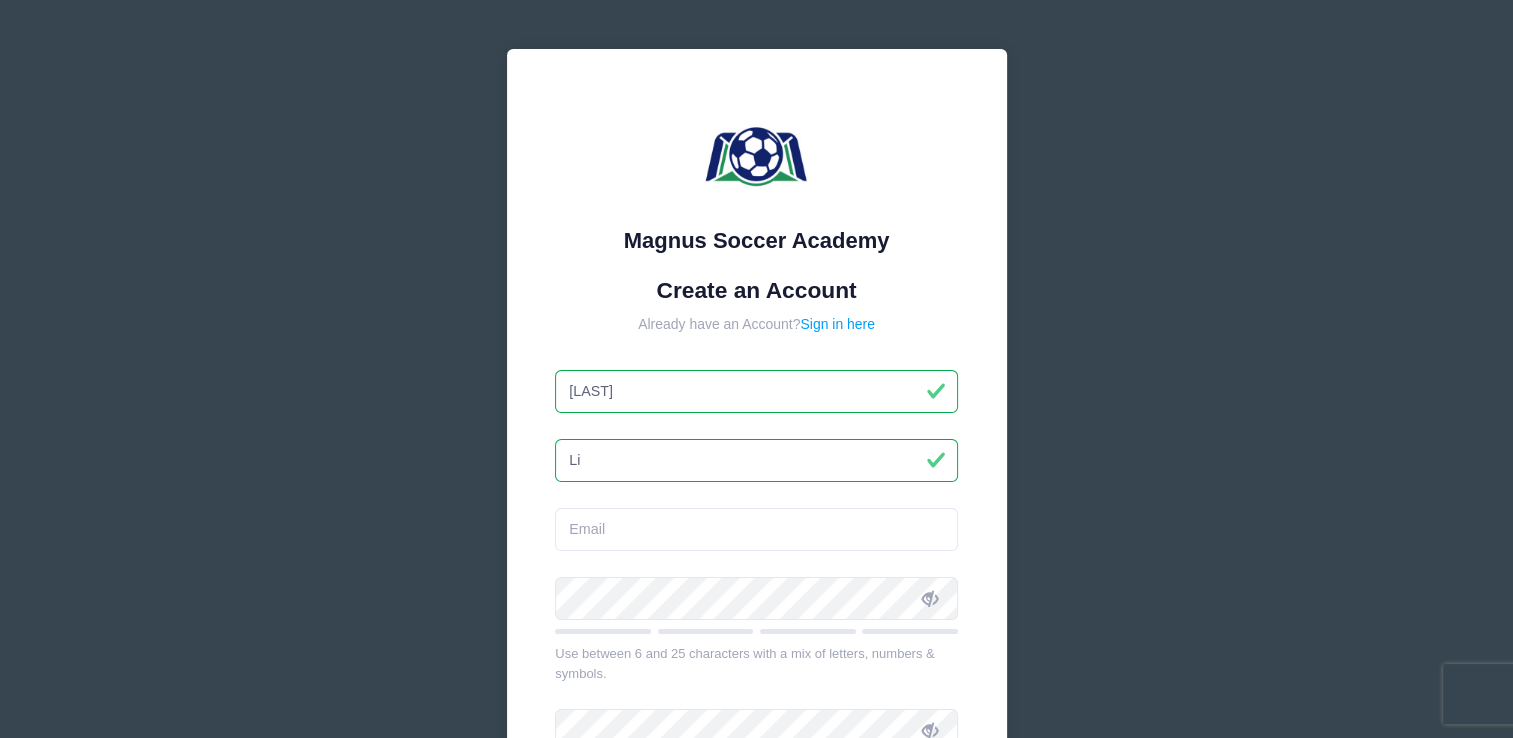 type on "[LAST]" 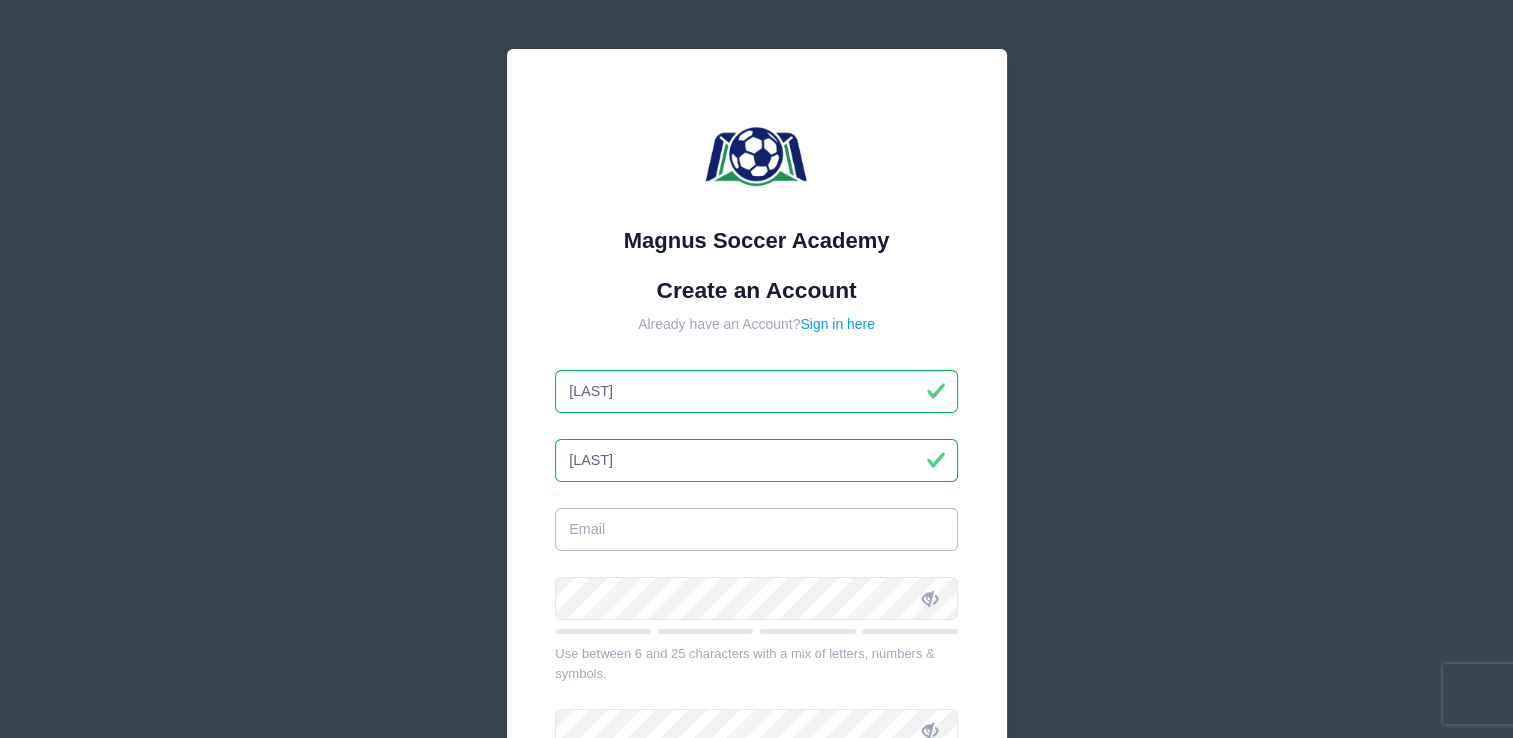 type on "[EMAIL]" 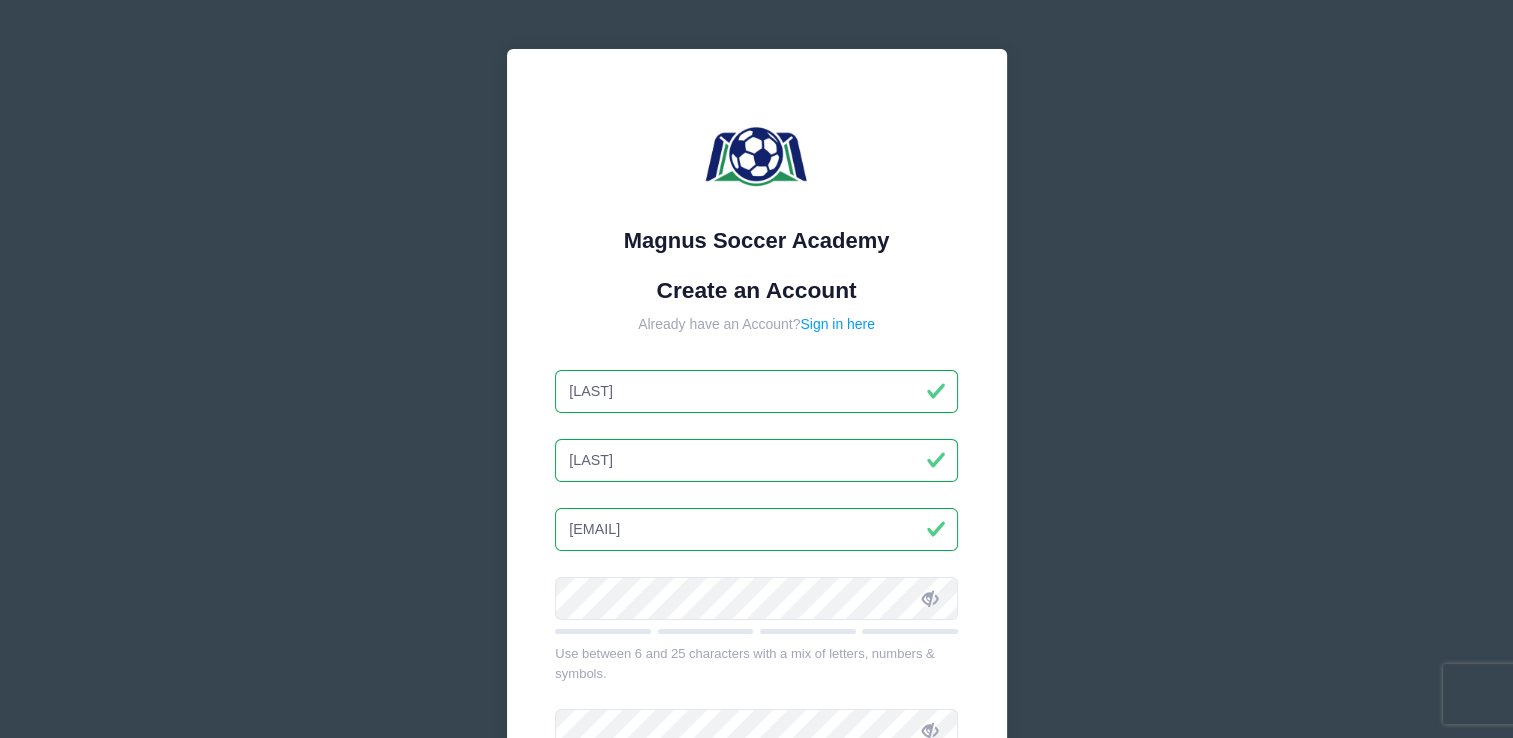 type on "[LAST]" 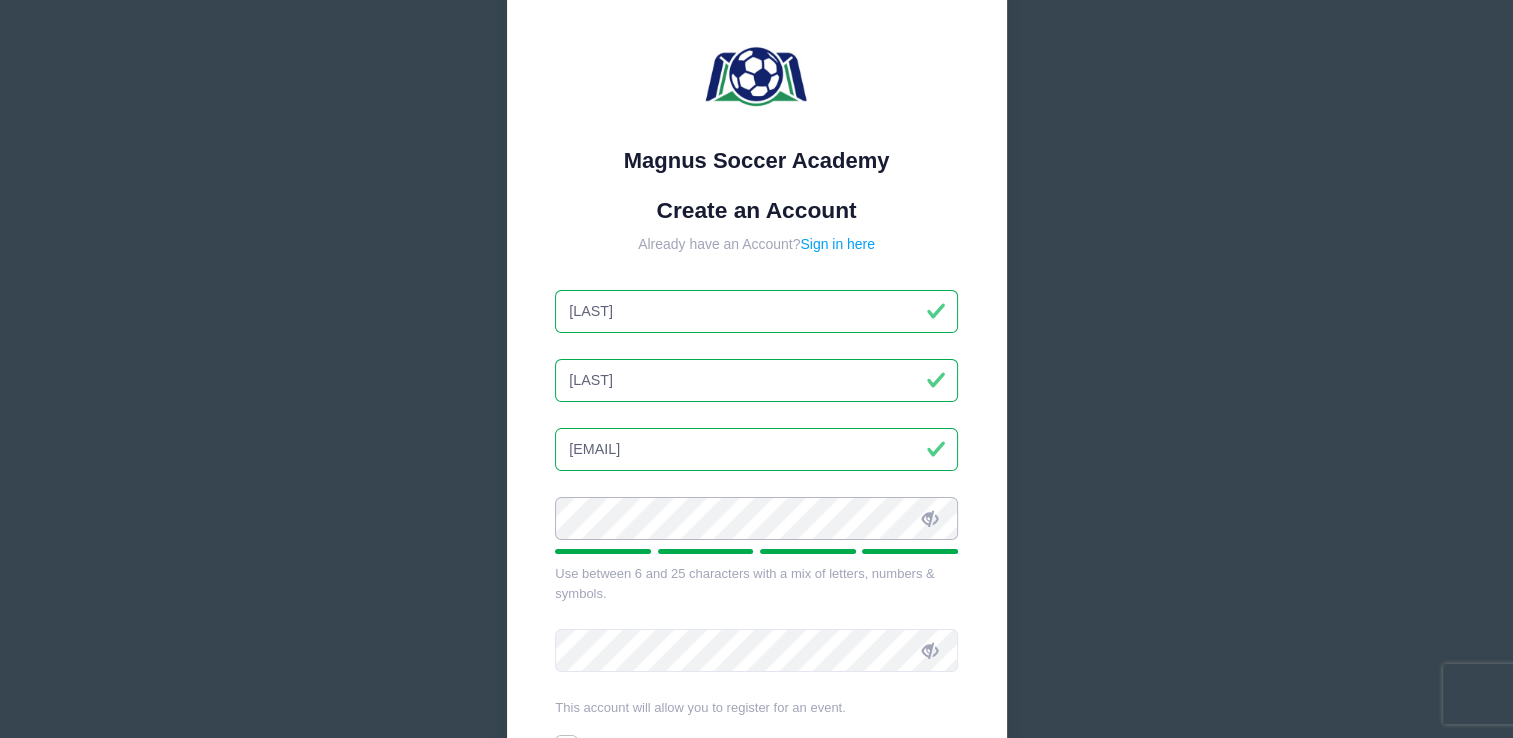 scroll, scrollTop: 200, scrollLeft: 0, axis: vertical 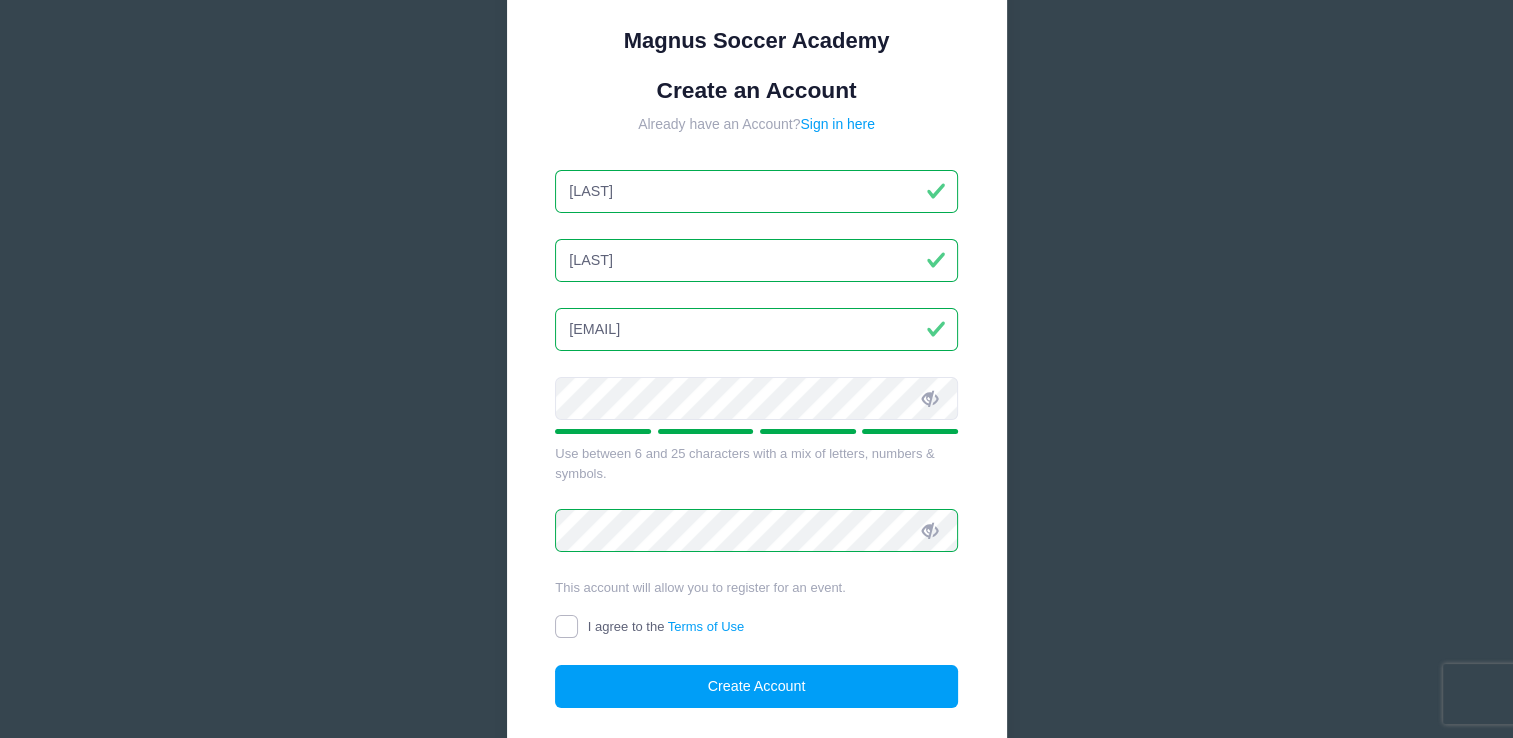 click on "I agree to the
Terms of Use" at bounding box center (566, 626) 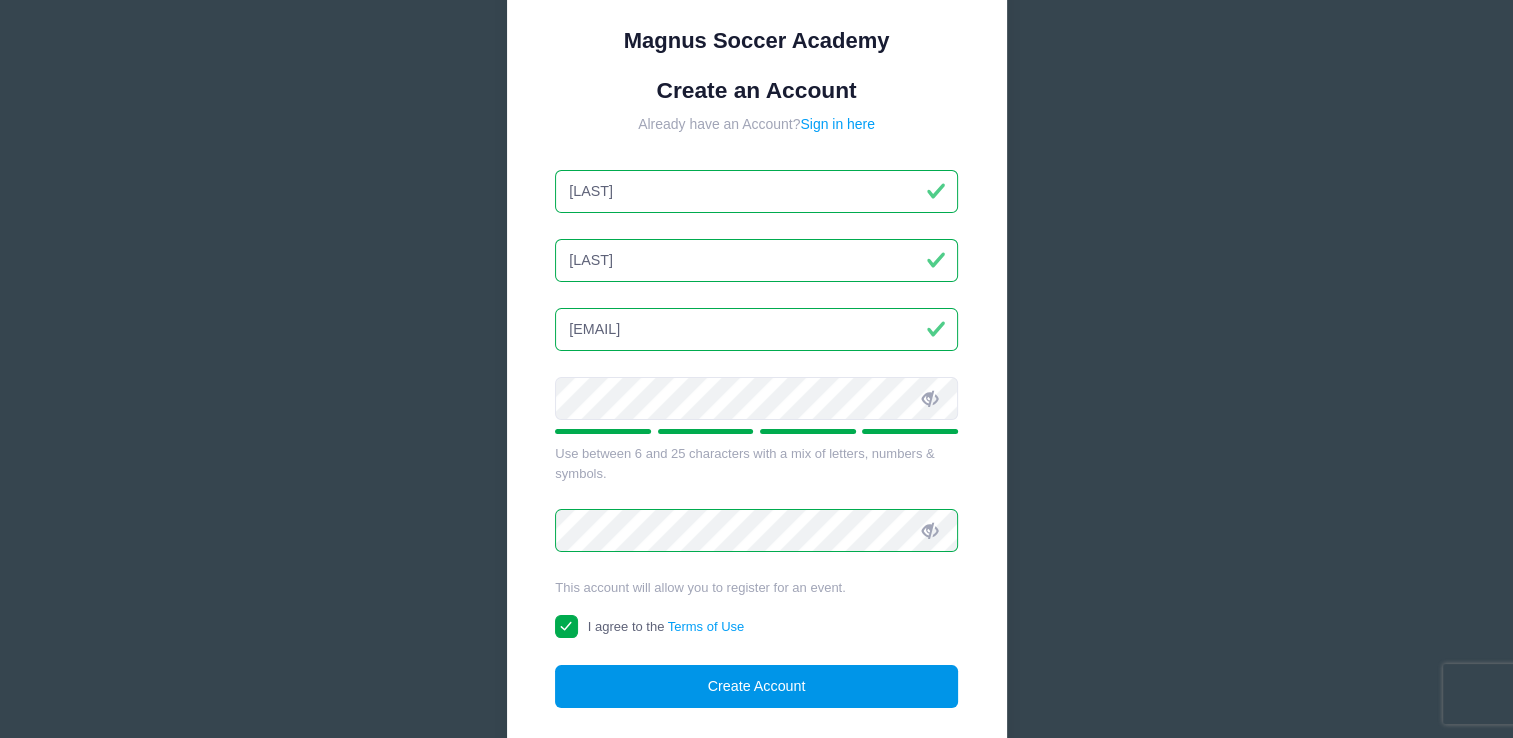 click on "Create Account" at bounding box center (756, 686) 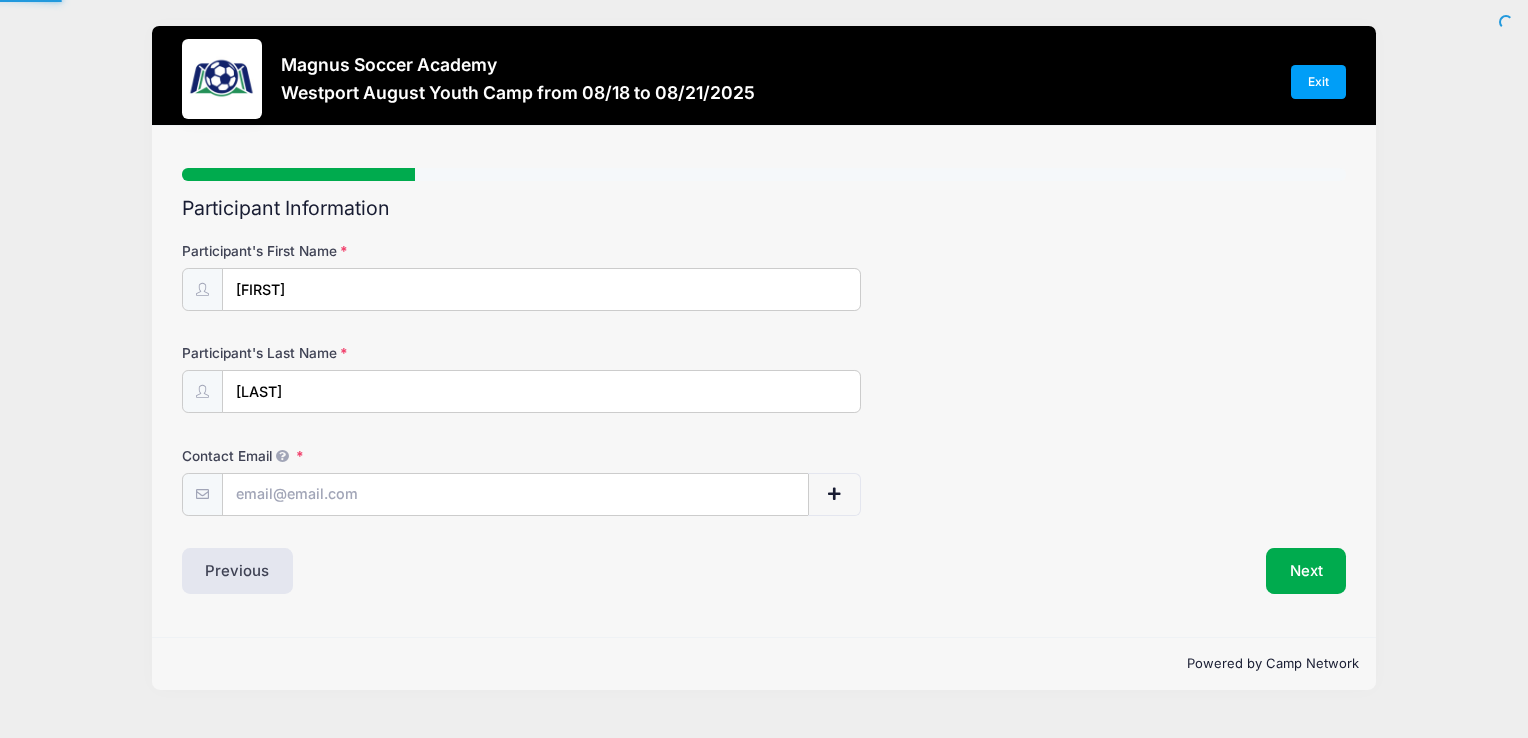 scroll, scrollTop: 0, scrollLeft: 0, axis: both 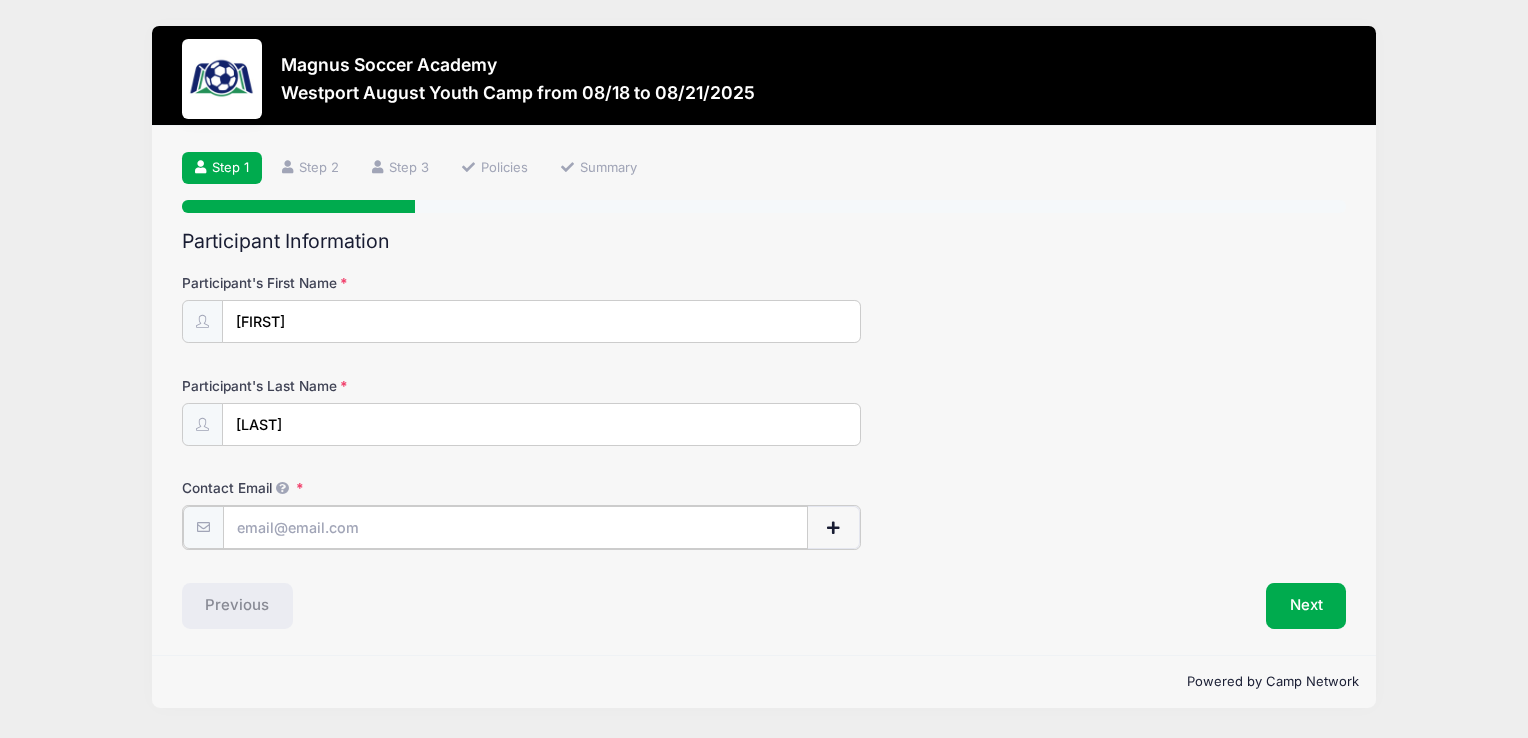 click on "Contact Email" at bounding box center (515, 527) 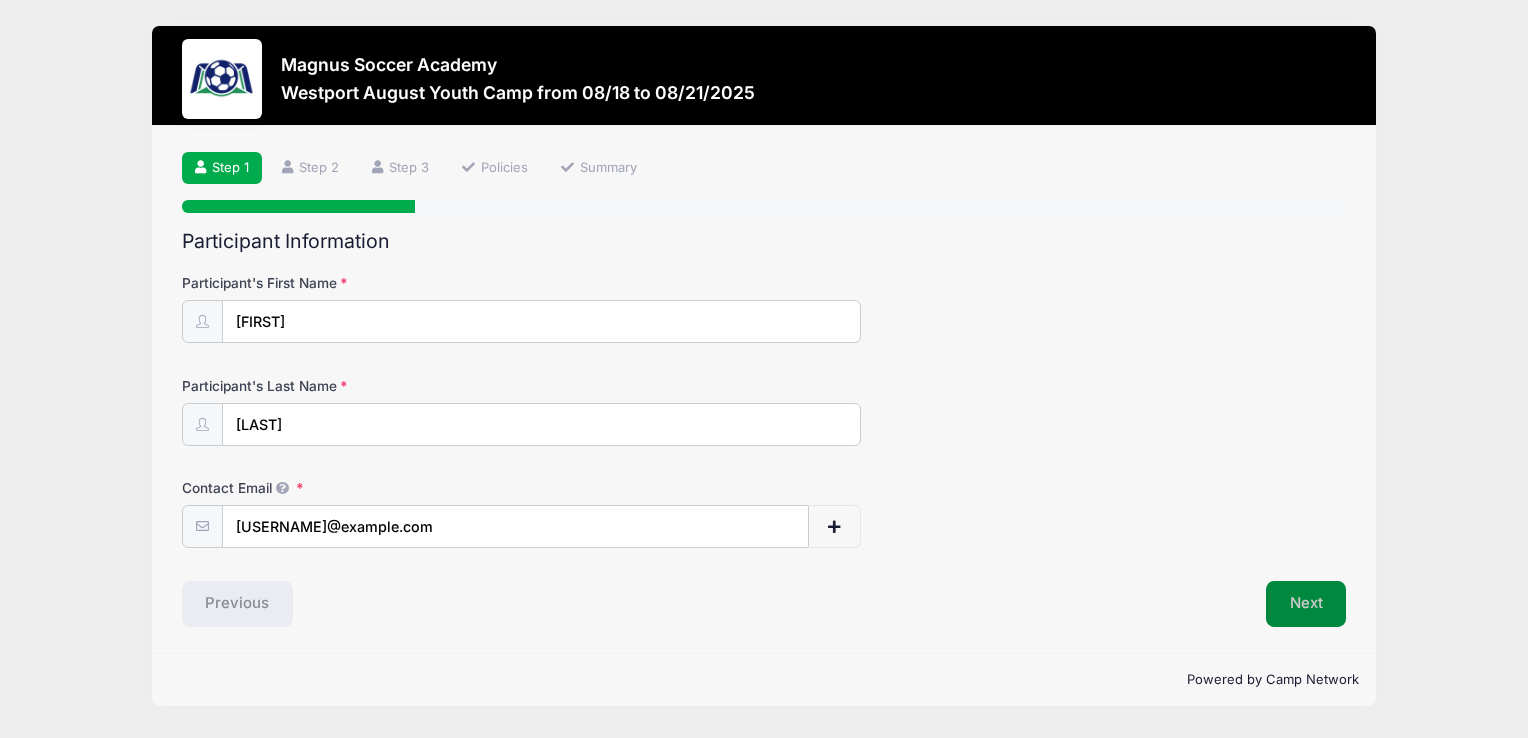click on "Next" at bounding box center (1306, 604) 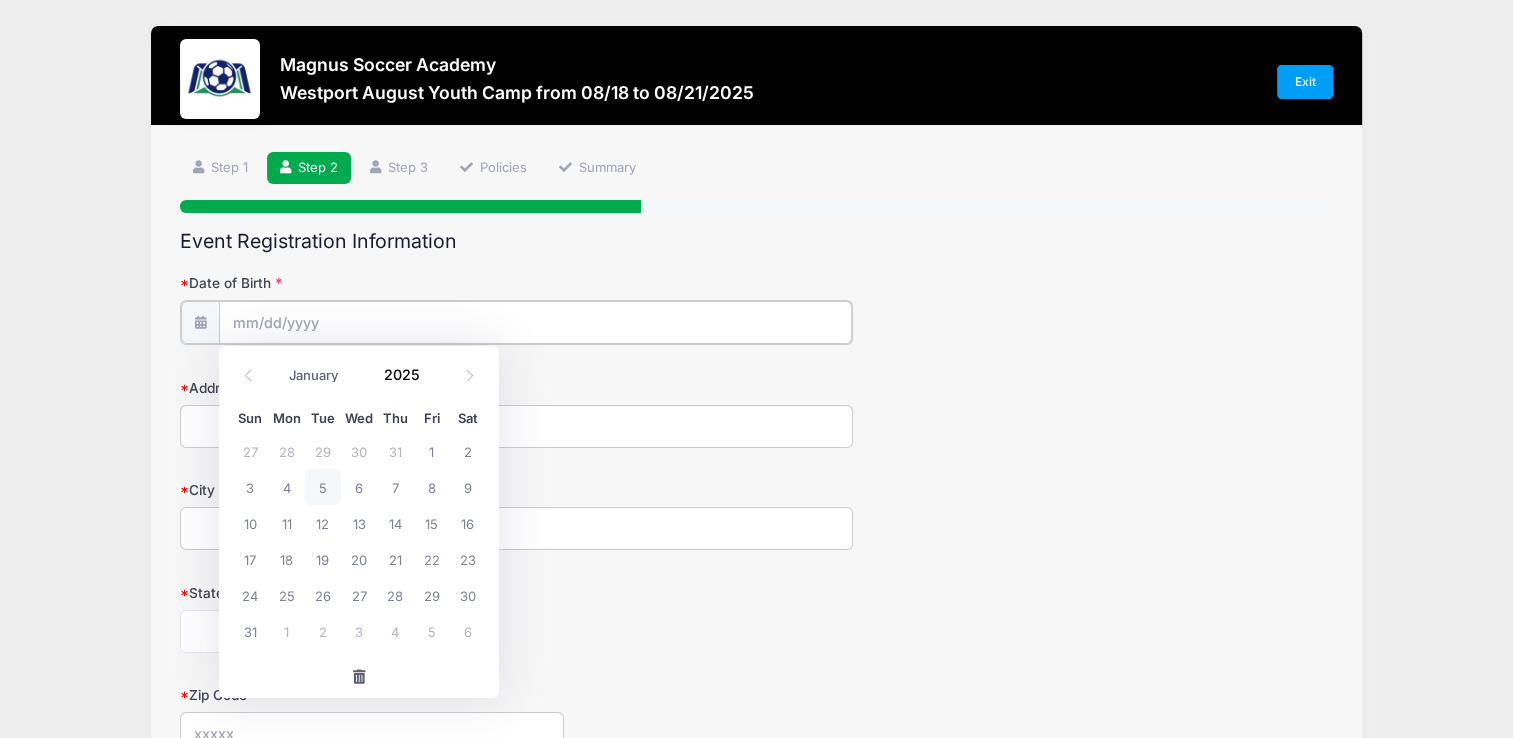 click on "Date of Birth" at bounding box center [535, 322] 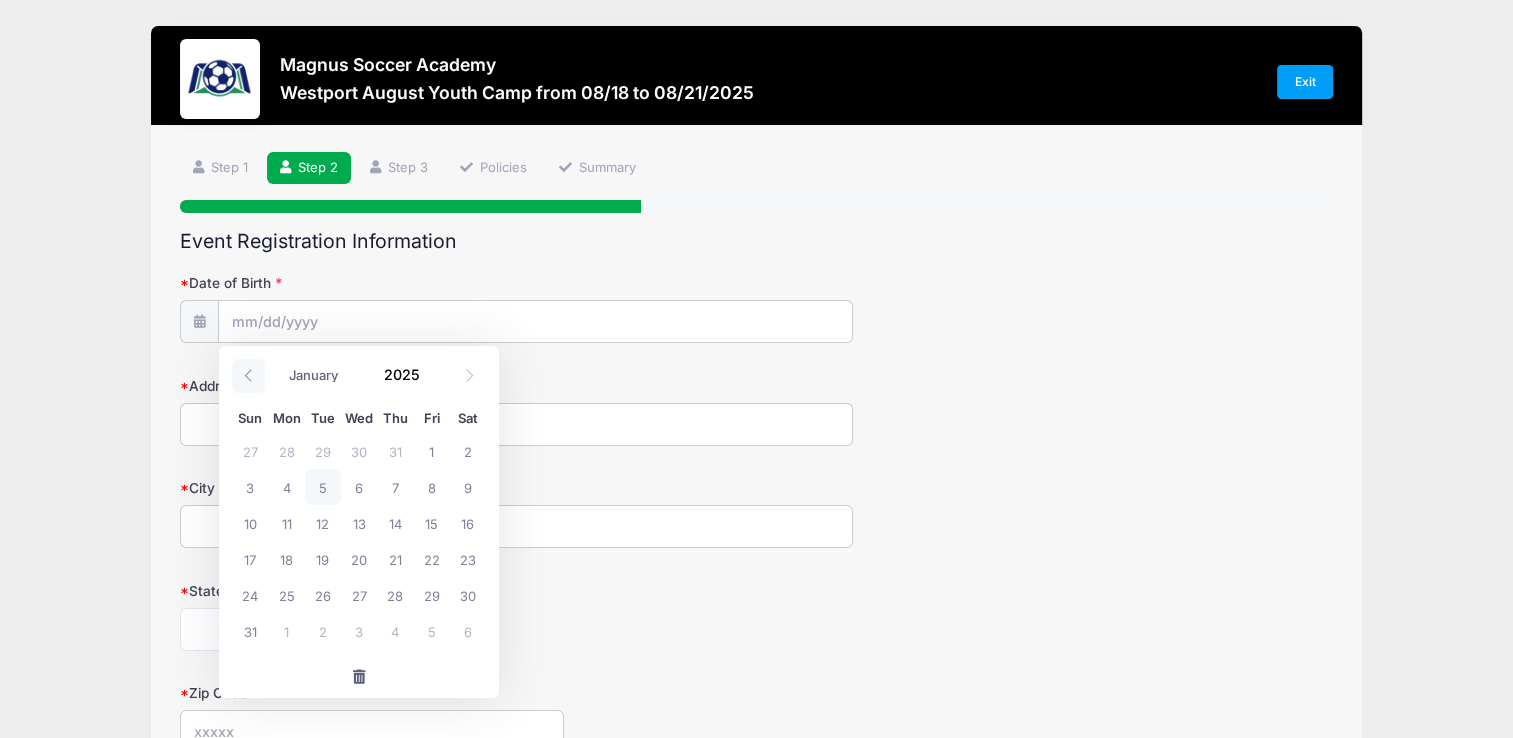 click 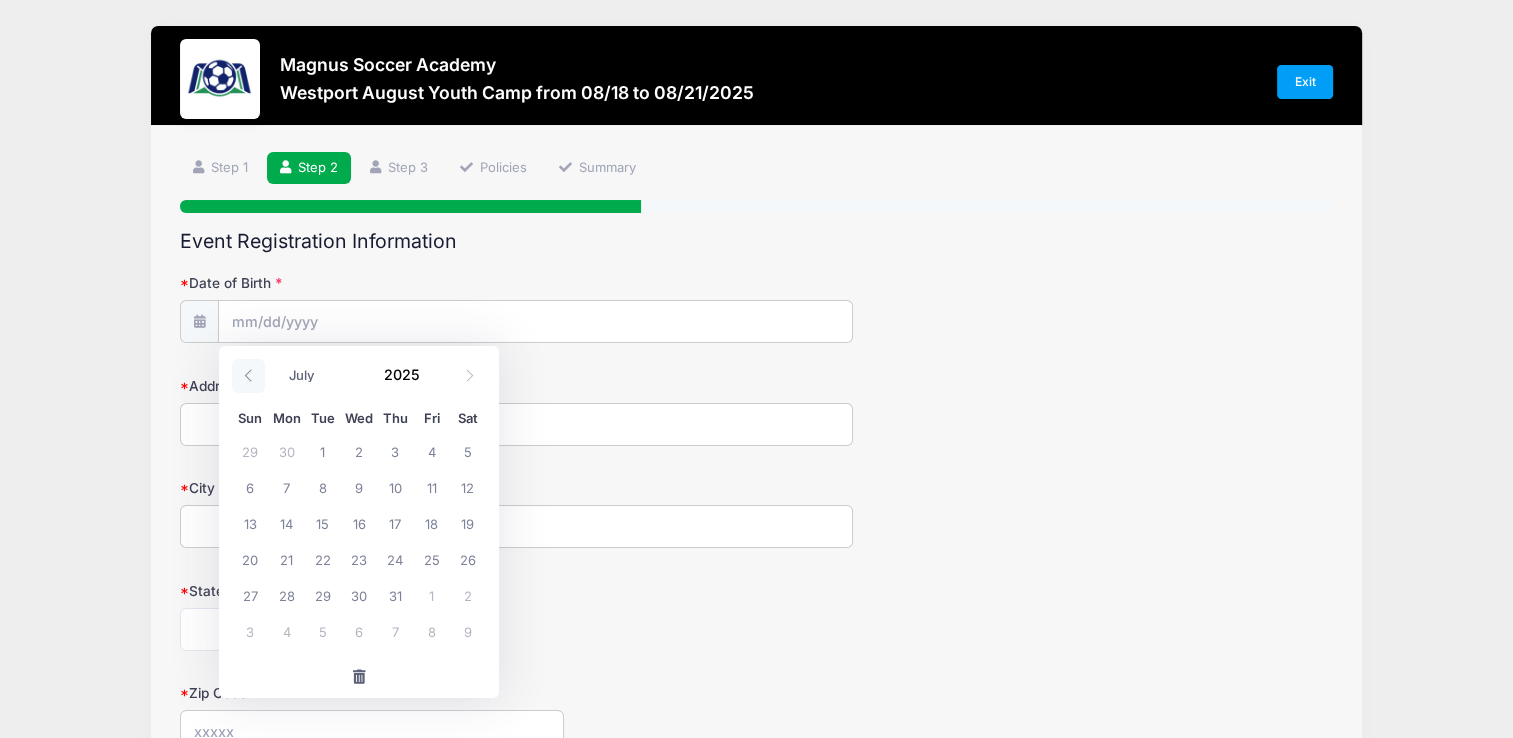 click 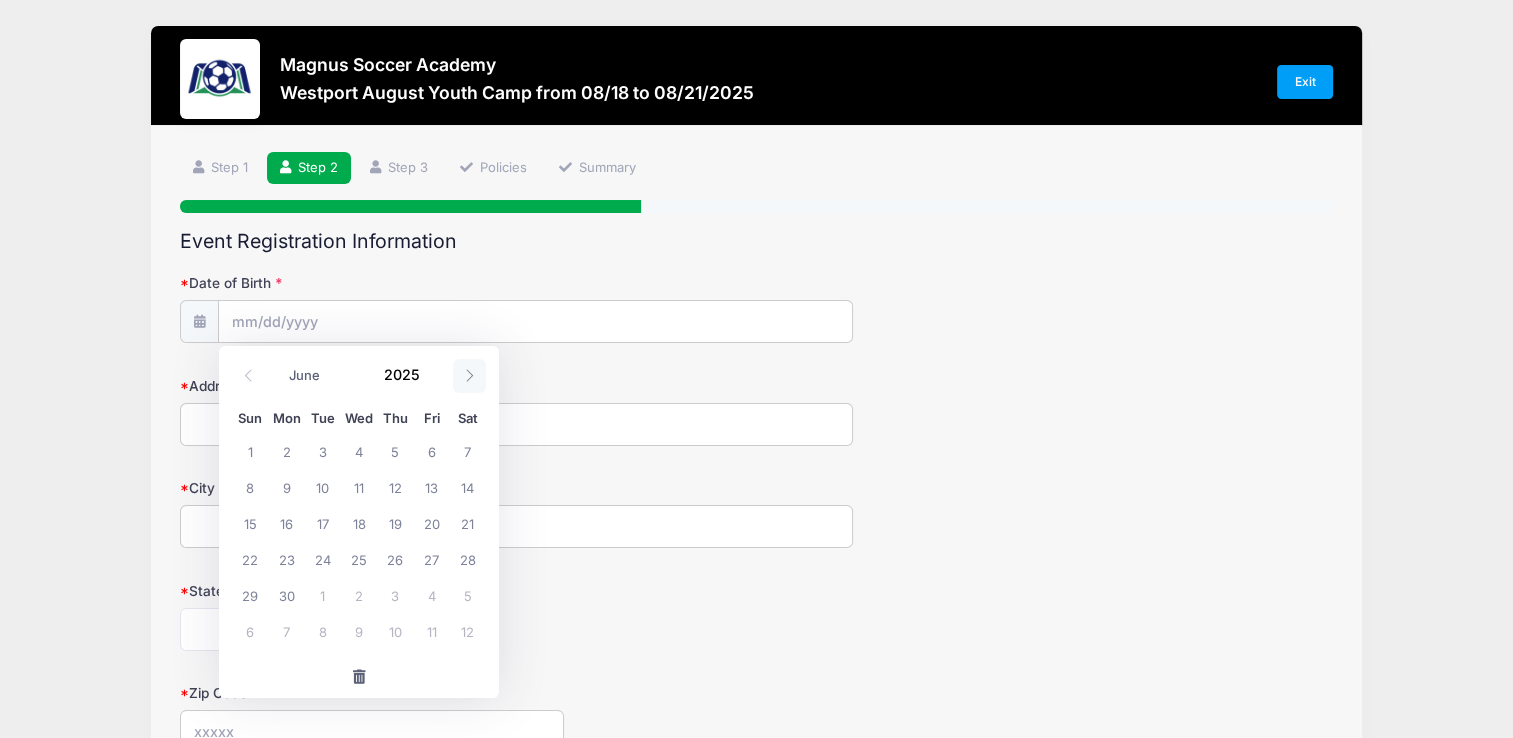 click 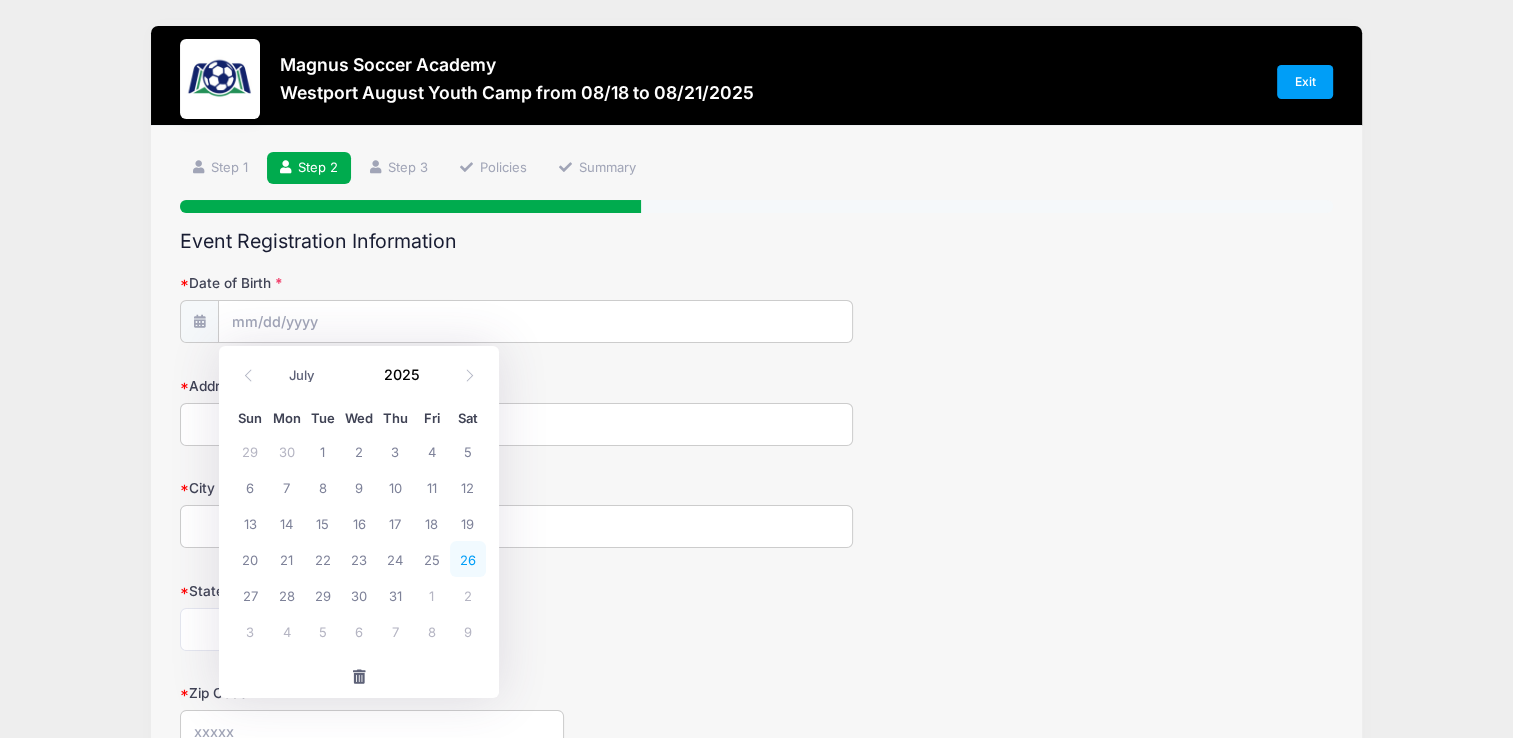 click on "26" at bounding box center [468, 559] 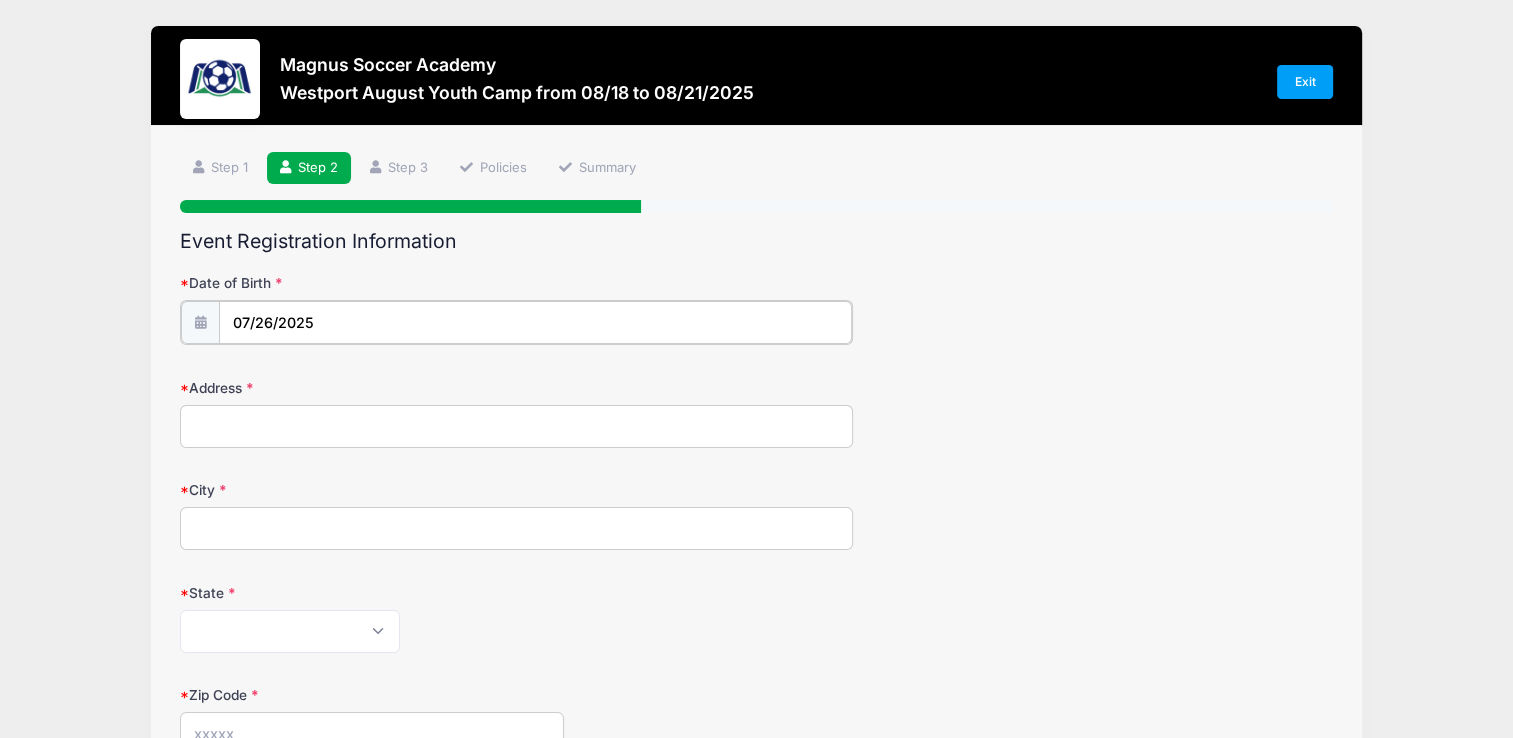 click on "07/26/2025" at bounding box center (535, 322) 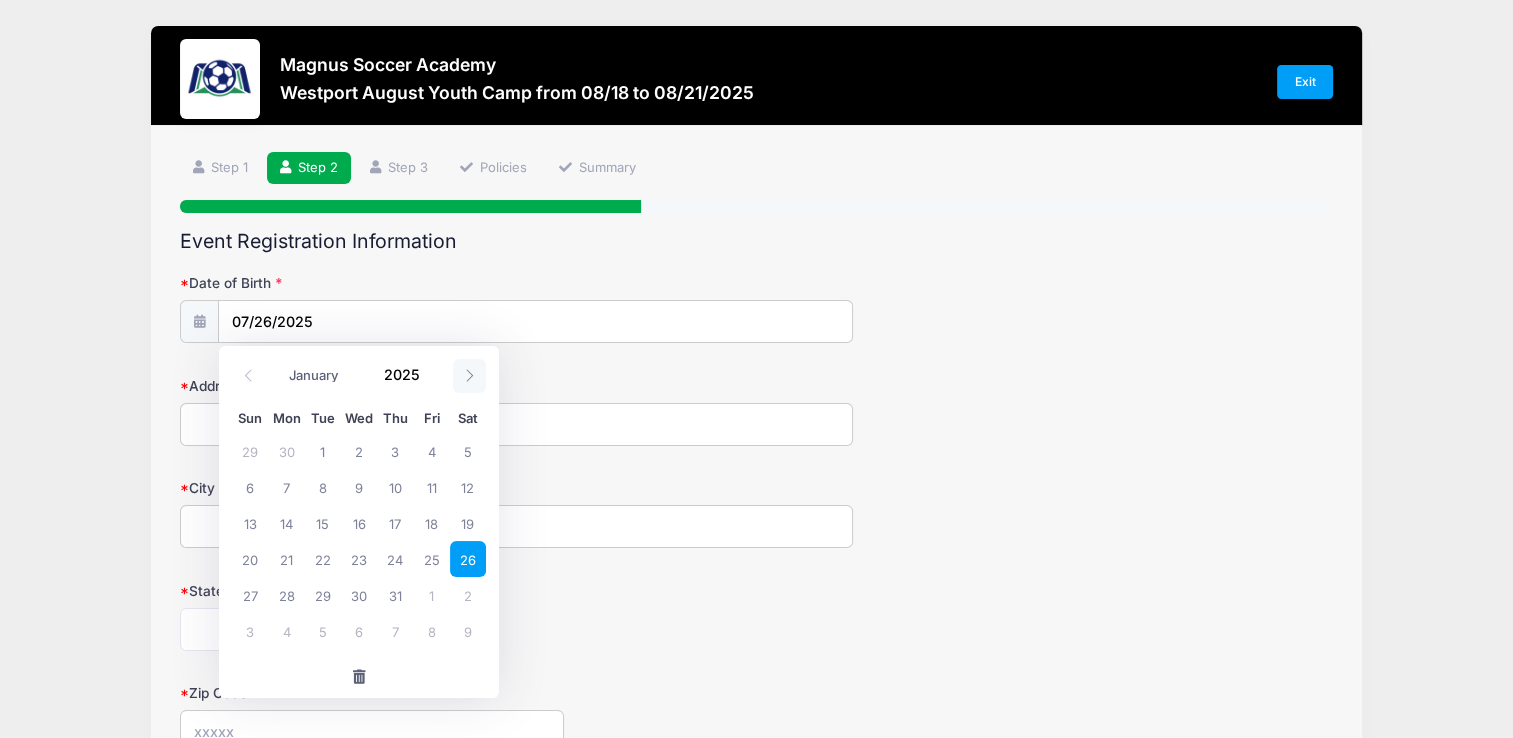 click 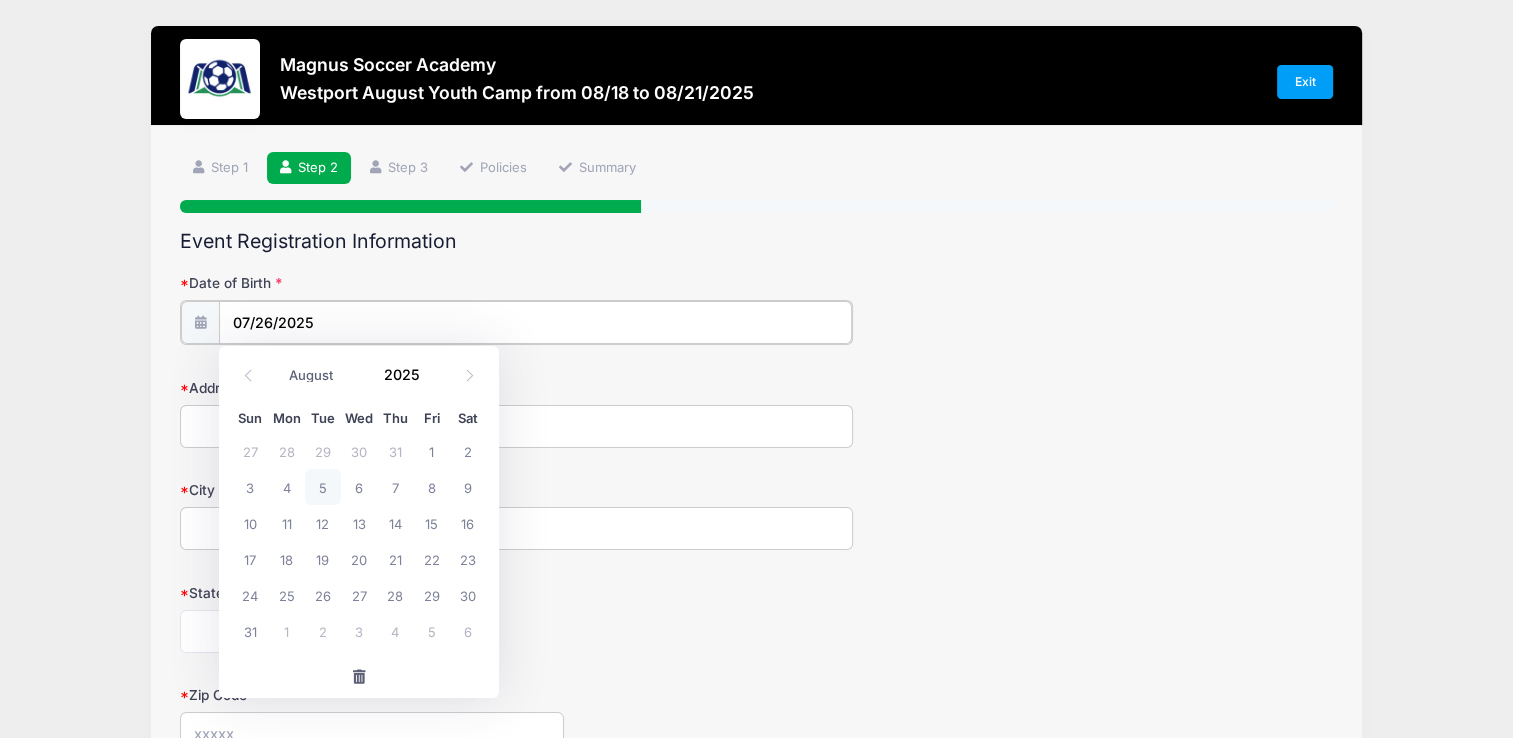 click on "07/26/2025" at bounding box center [535, 322] 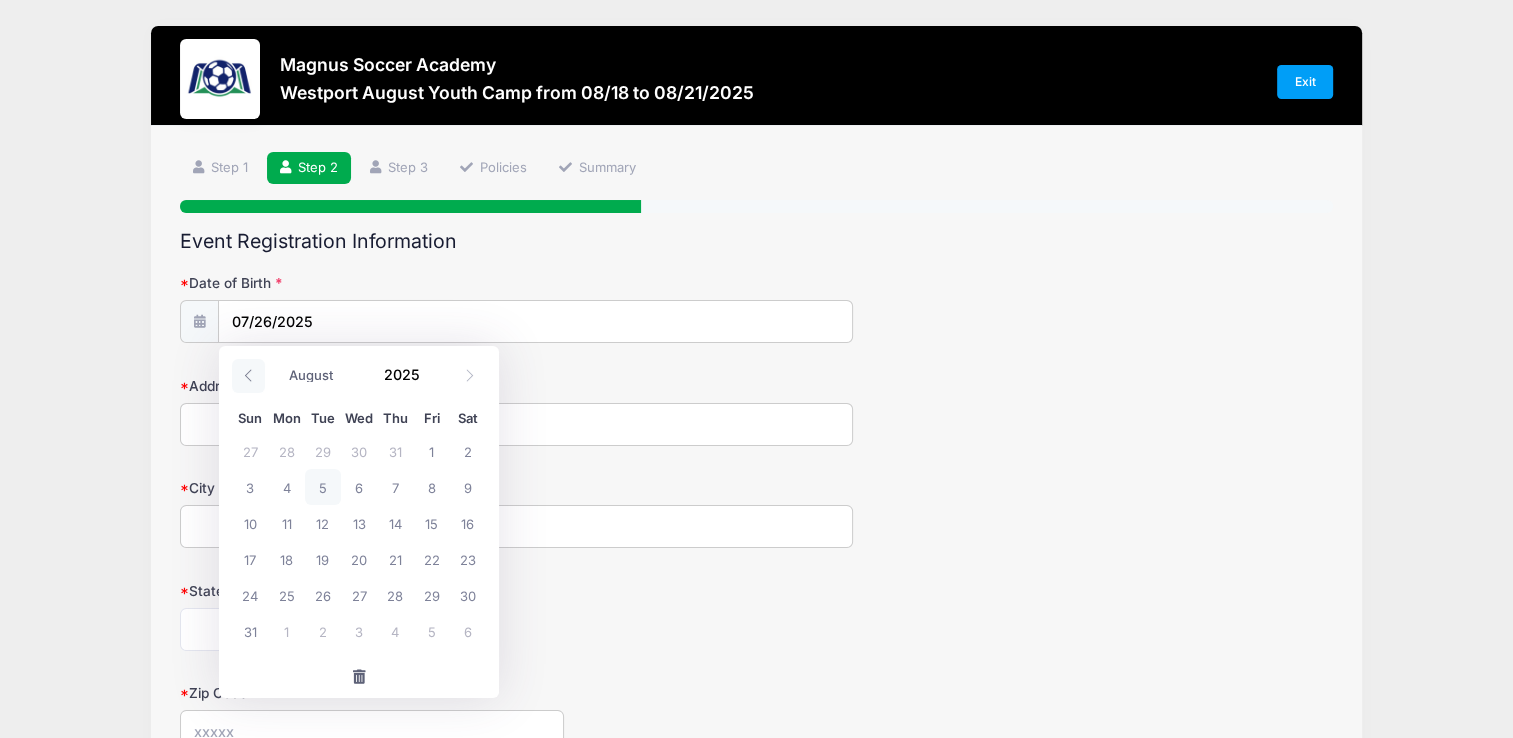 click 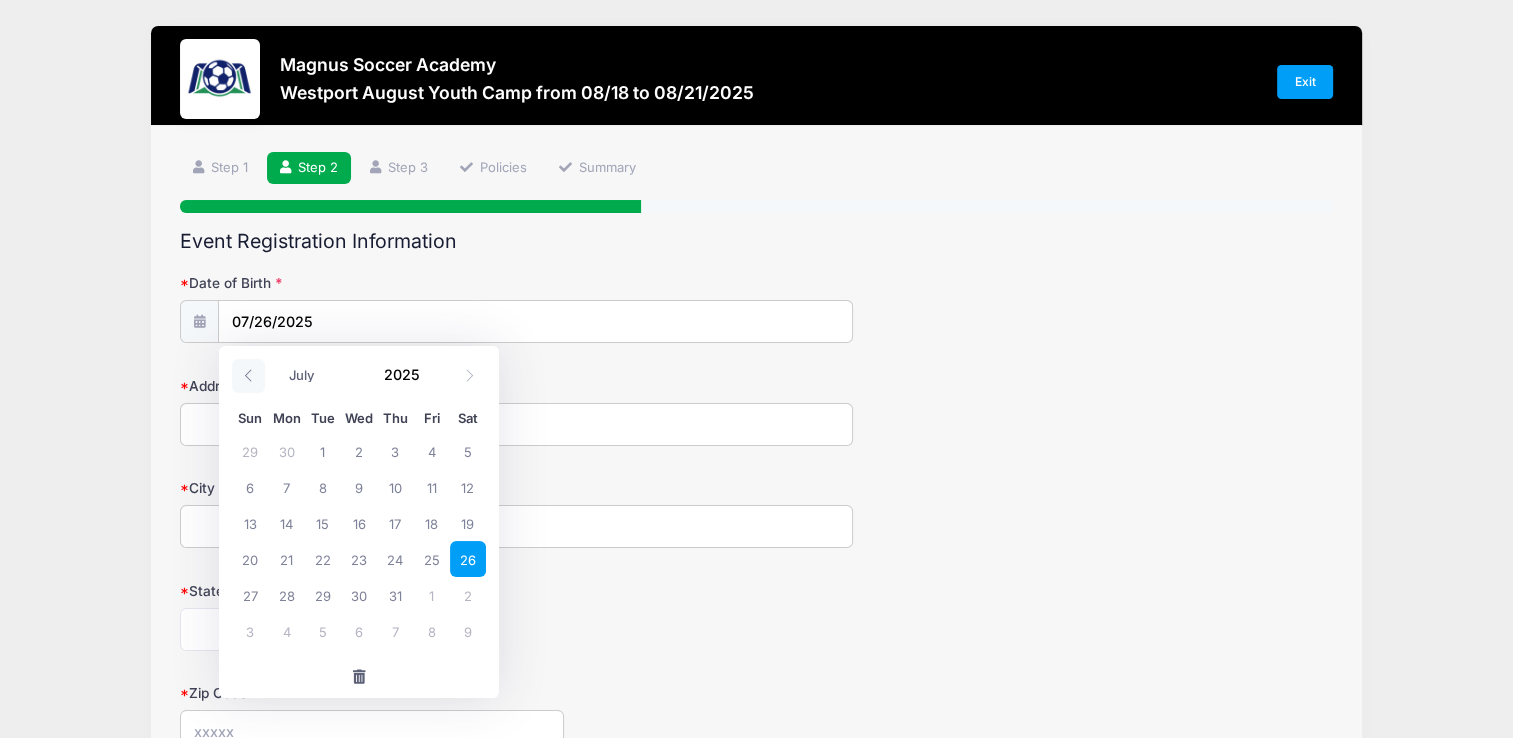 click 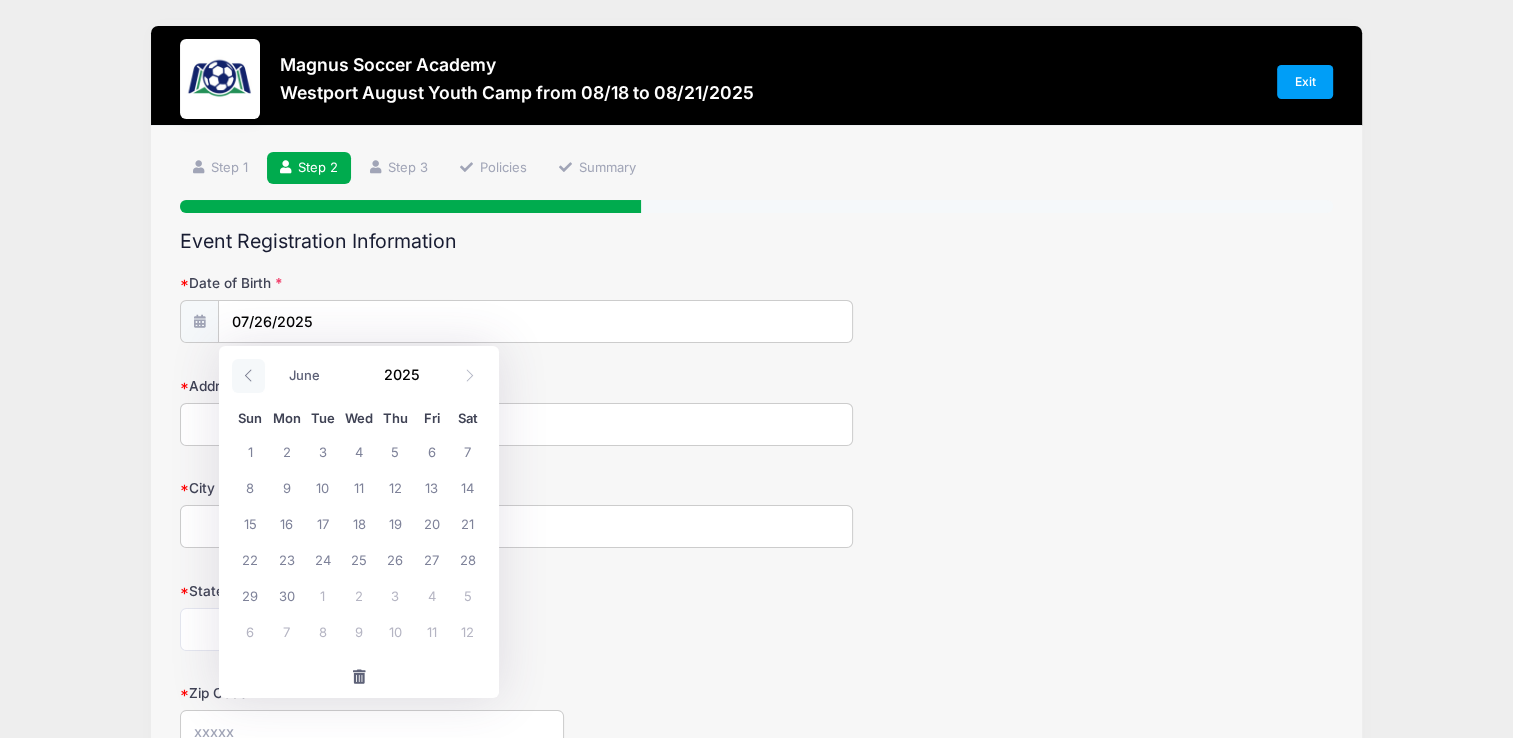 click at bounding box center (248, 376) 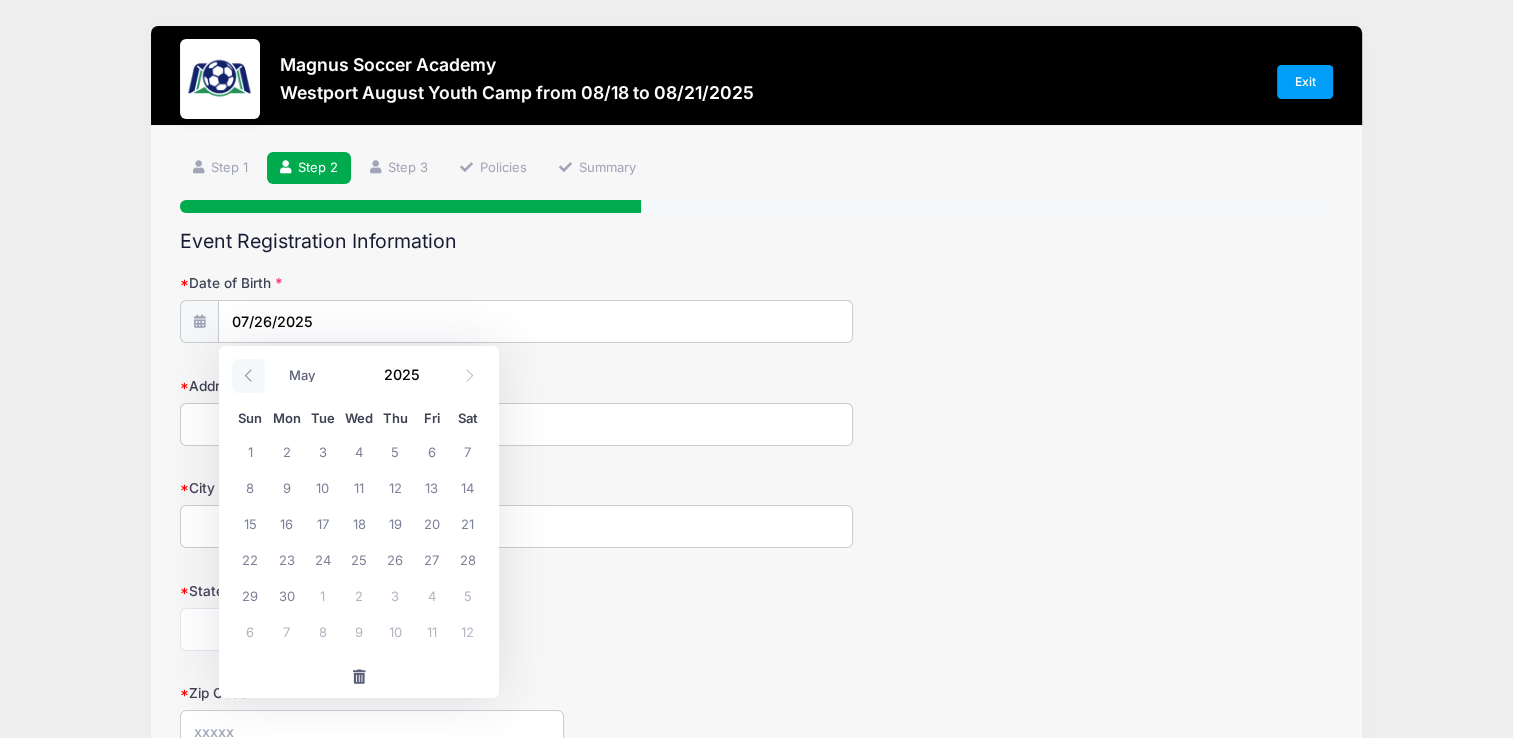 click at bounding box center [248, 376] 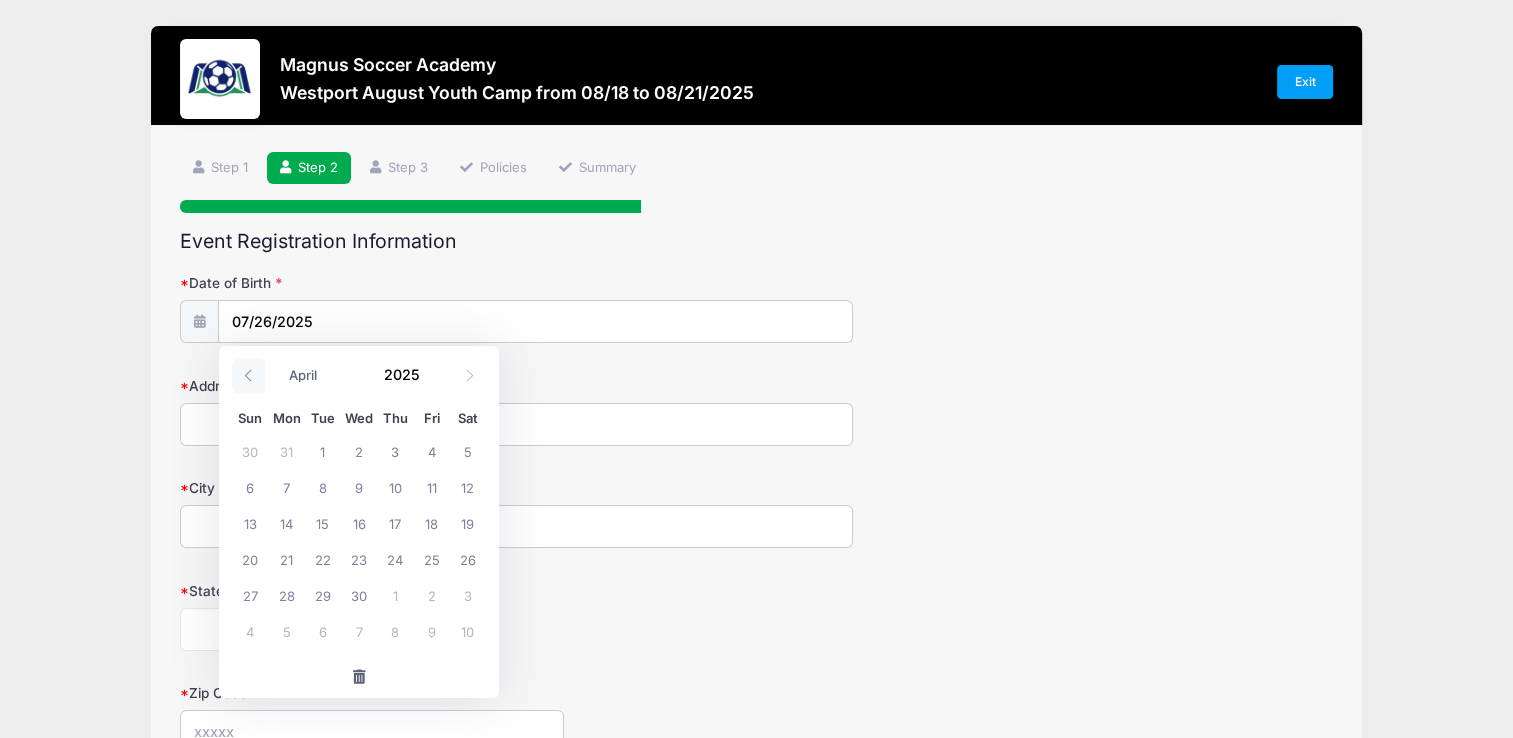 click at bounding box center [248, 376] 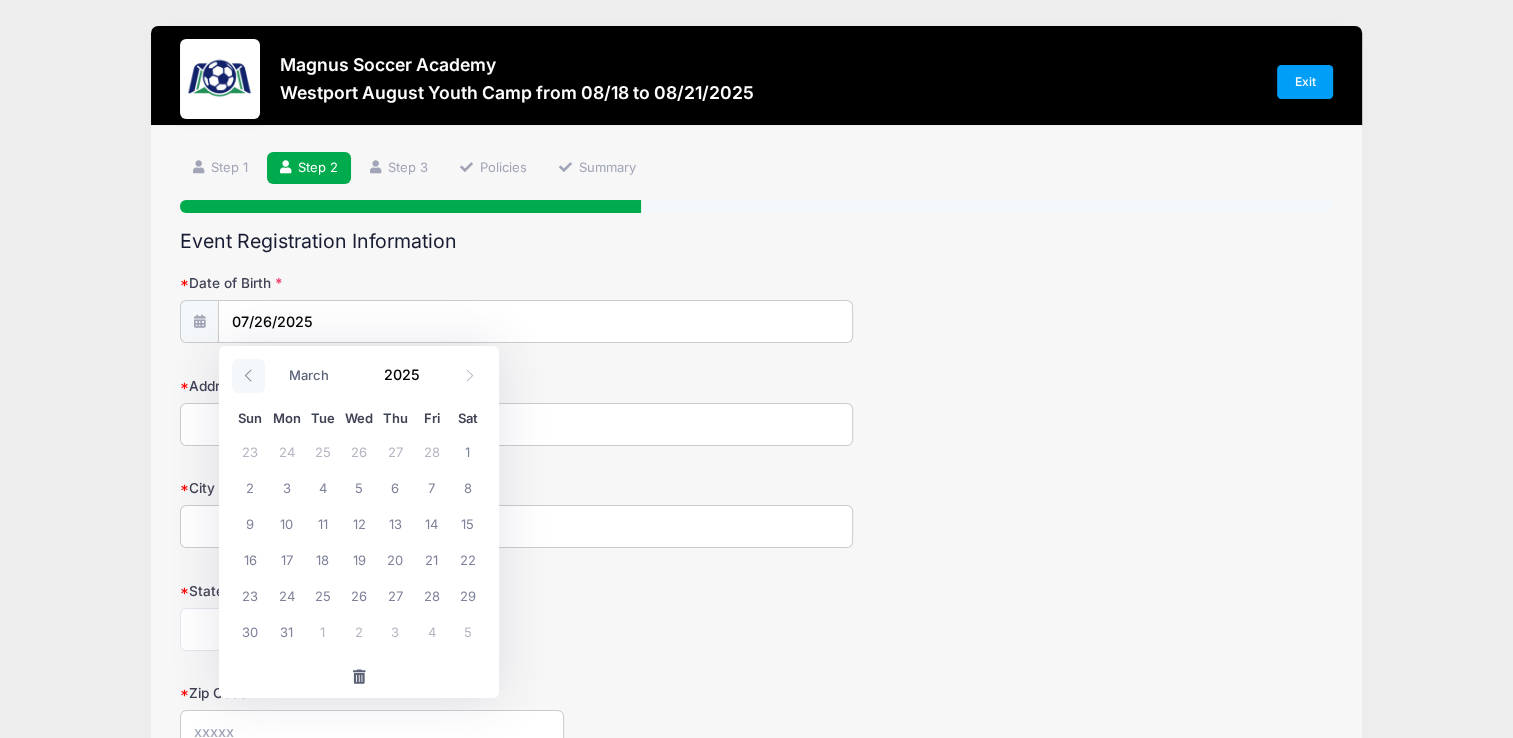 click at bounding box center [248, 376] 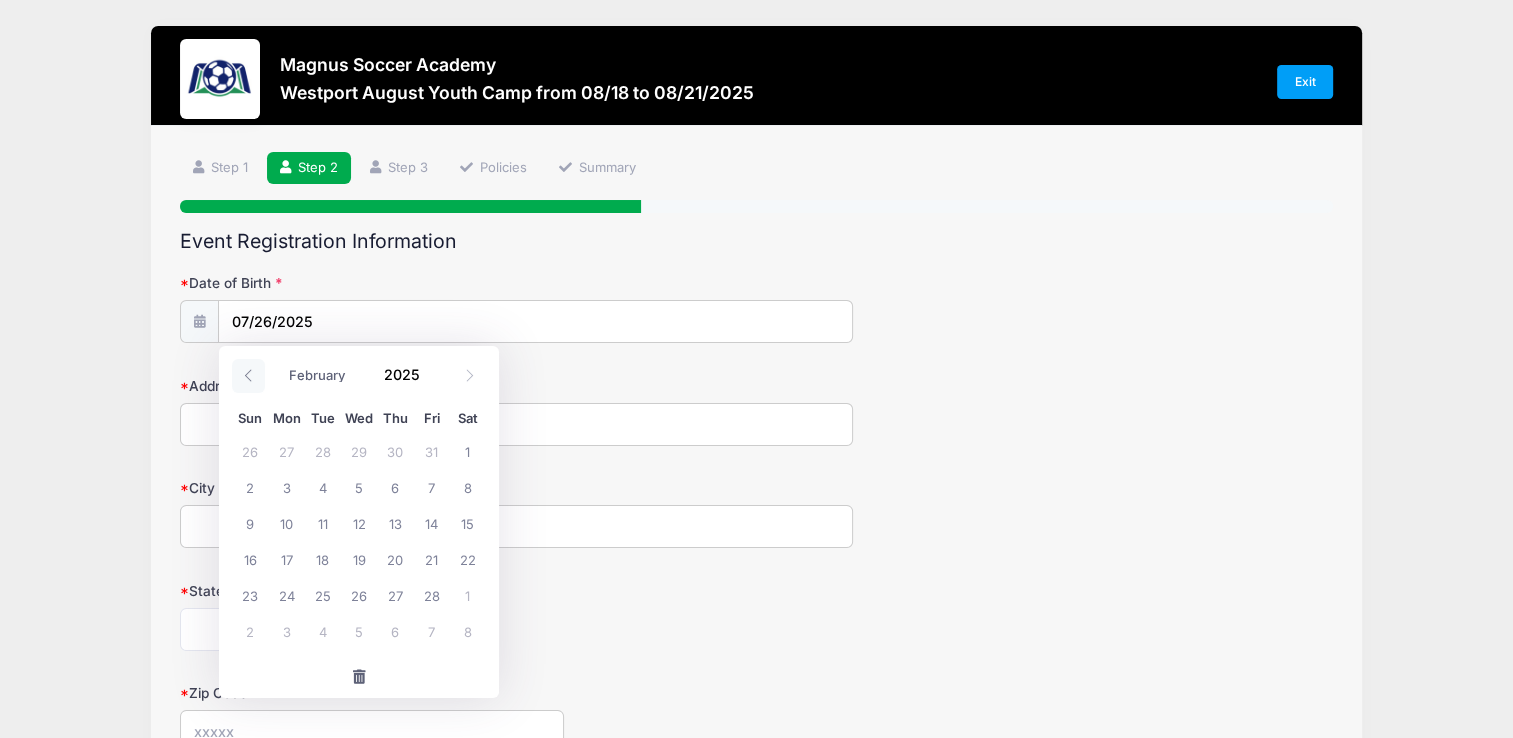 click 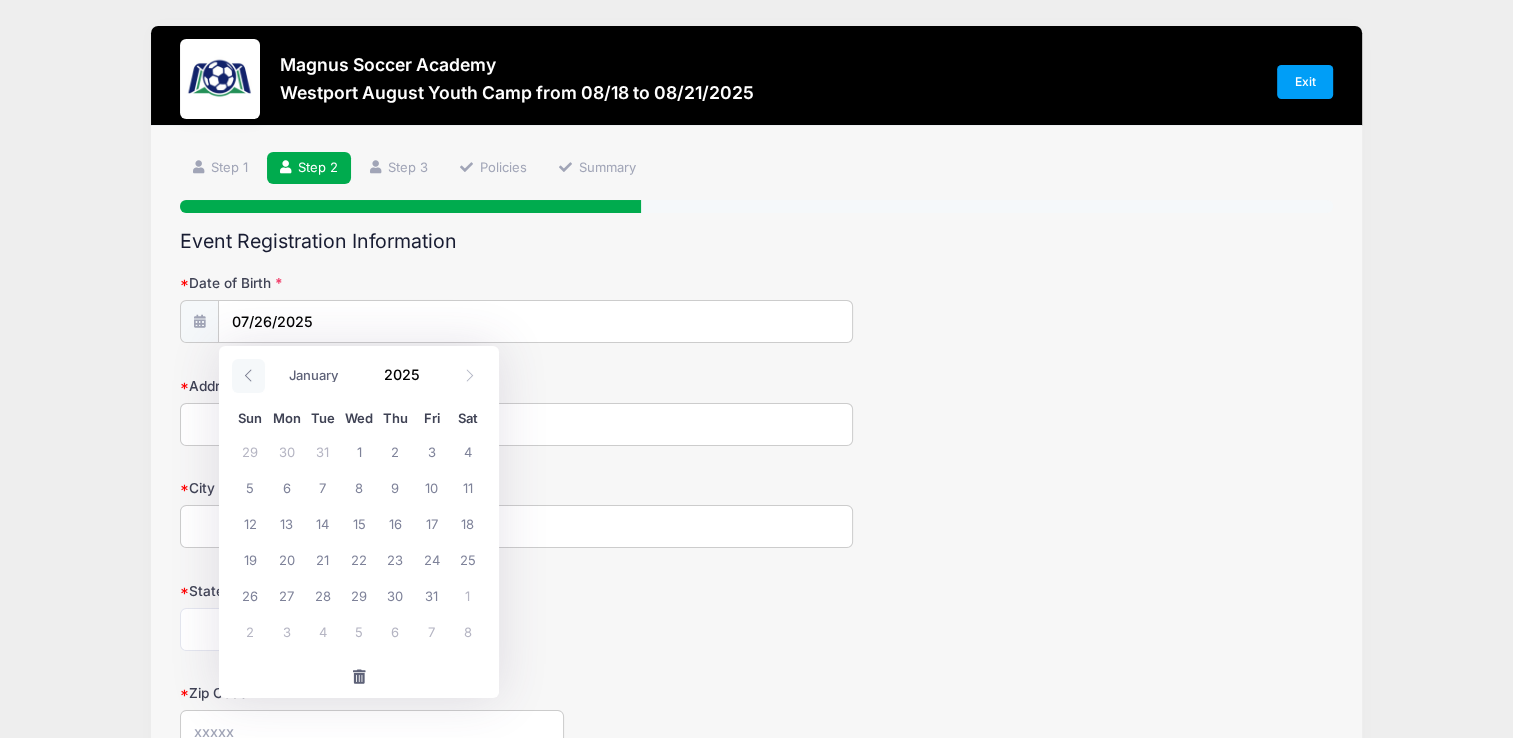 click 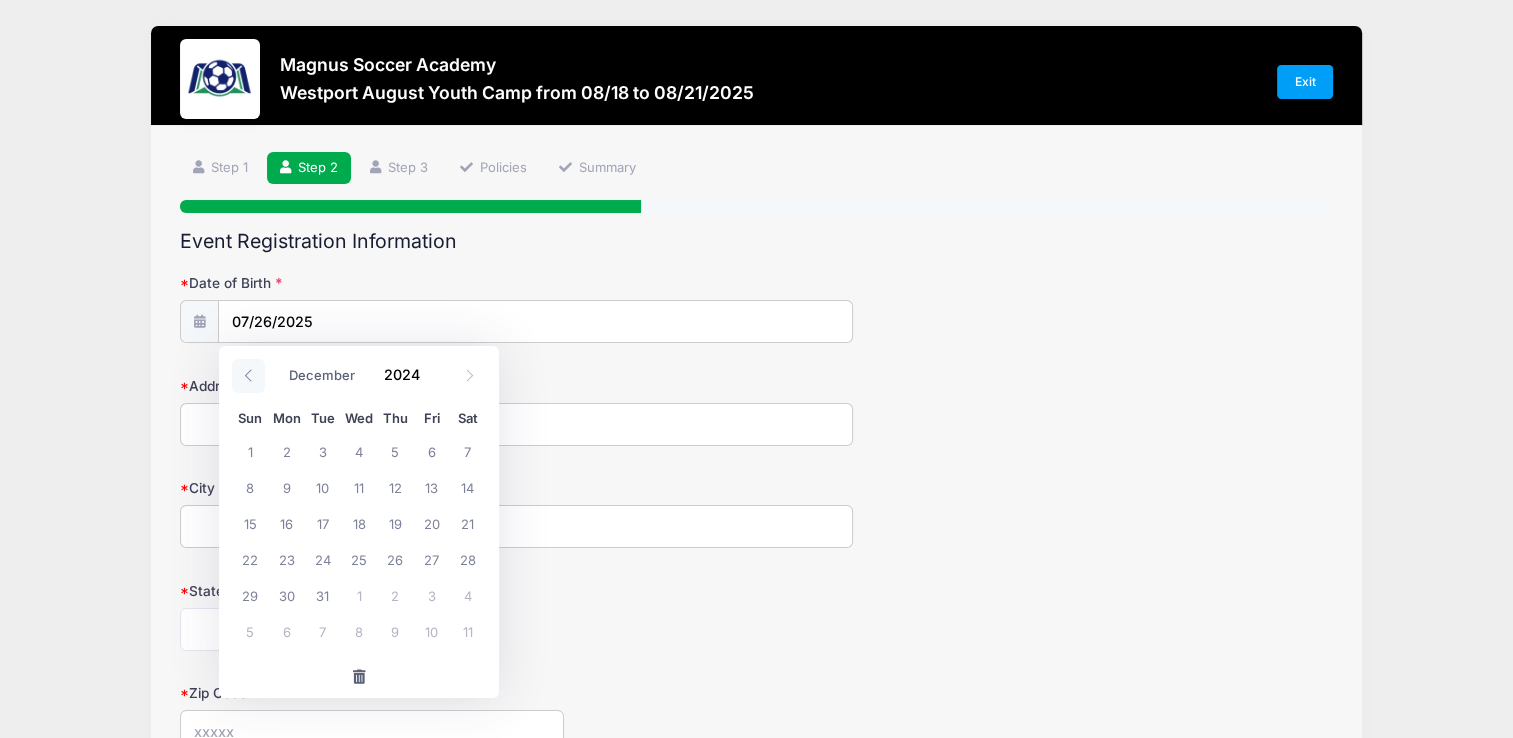 click 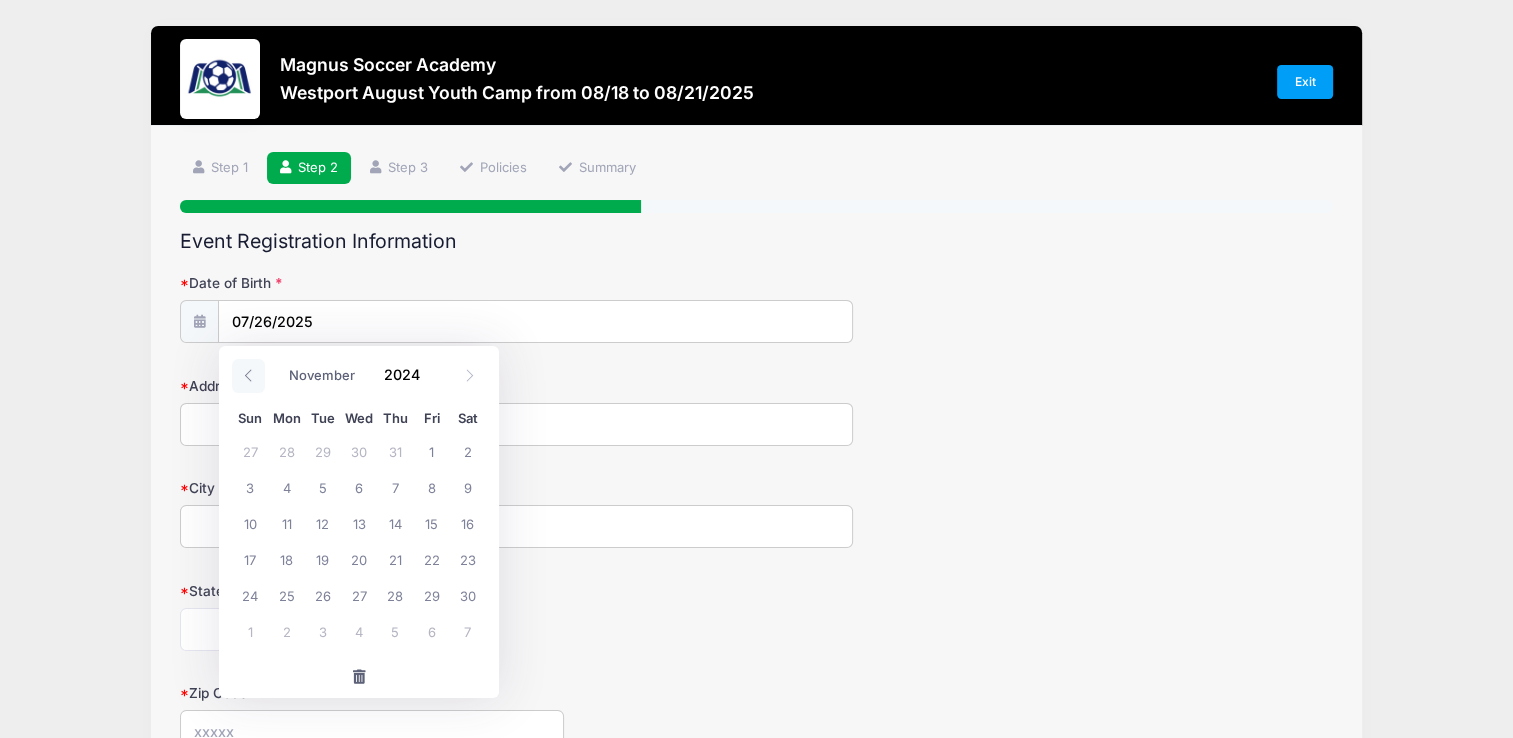 click 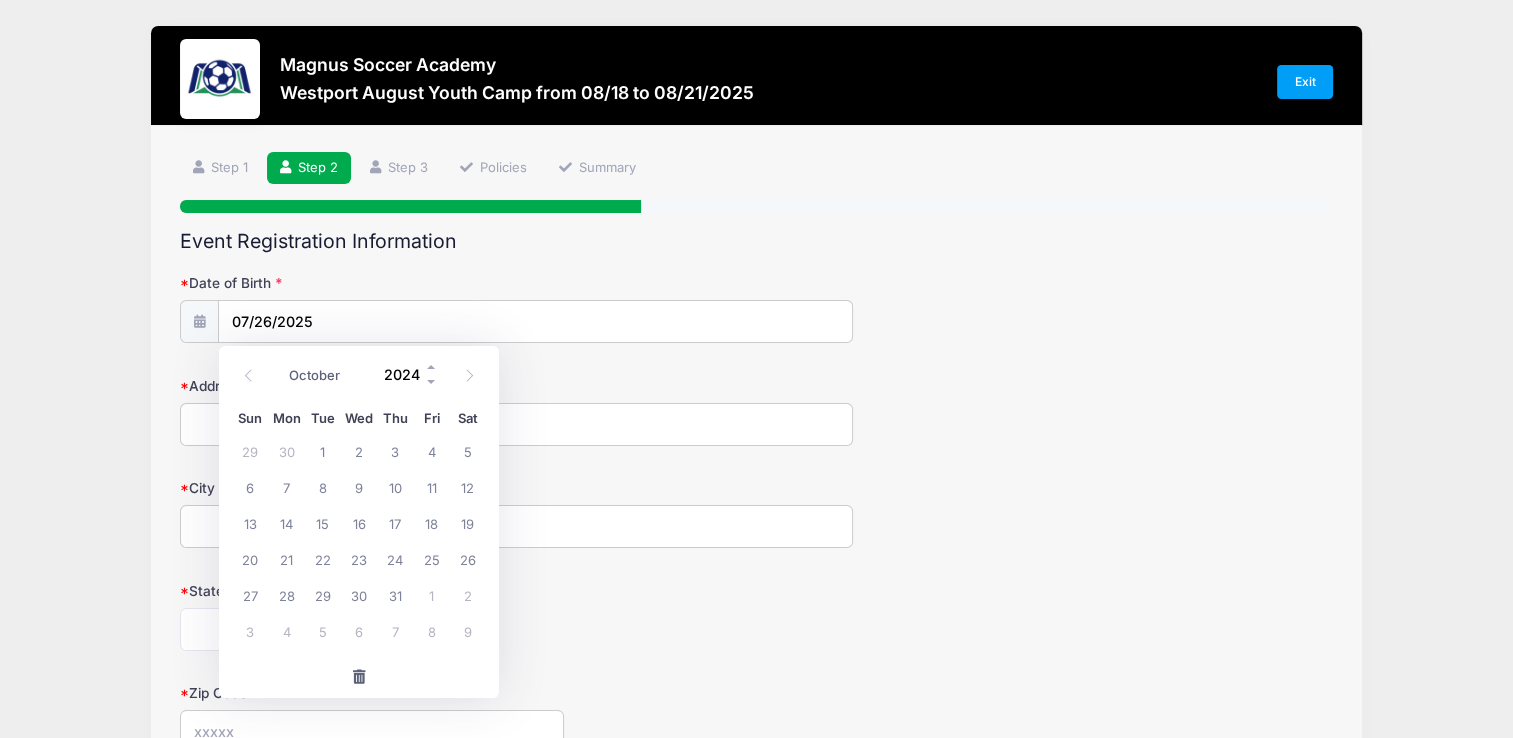drag, startPoint x: 242, startPoint y: 370, endPoint x: 411, endPoint y: 378, distance: 169.18924 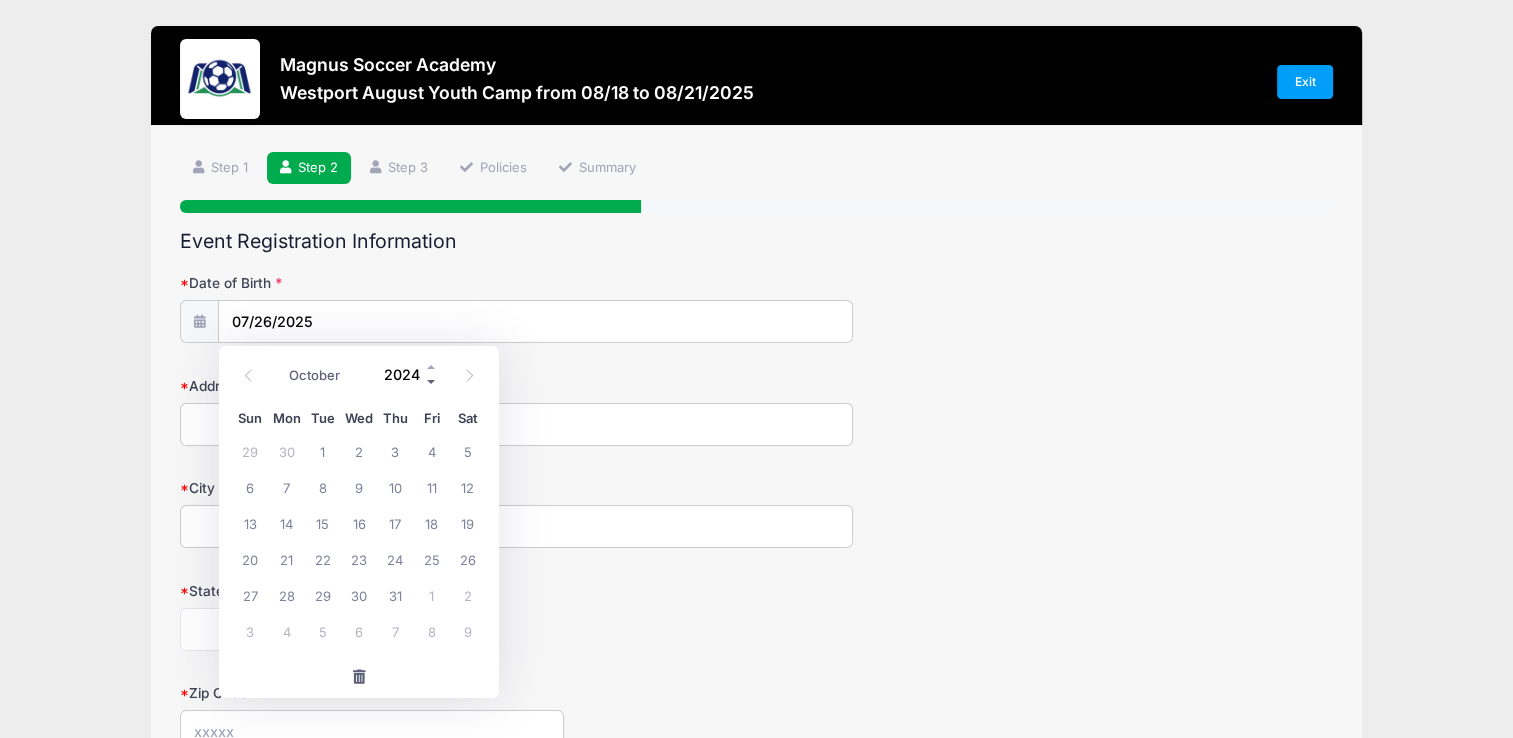 click at bounding box center (432, 382) 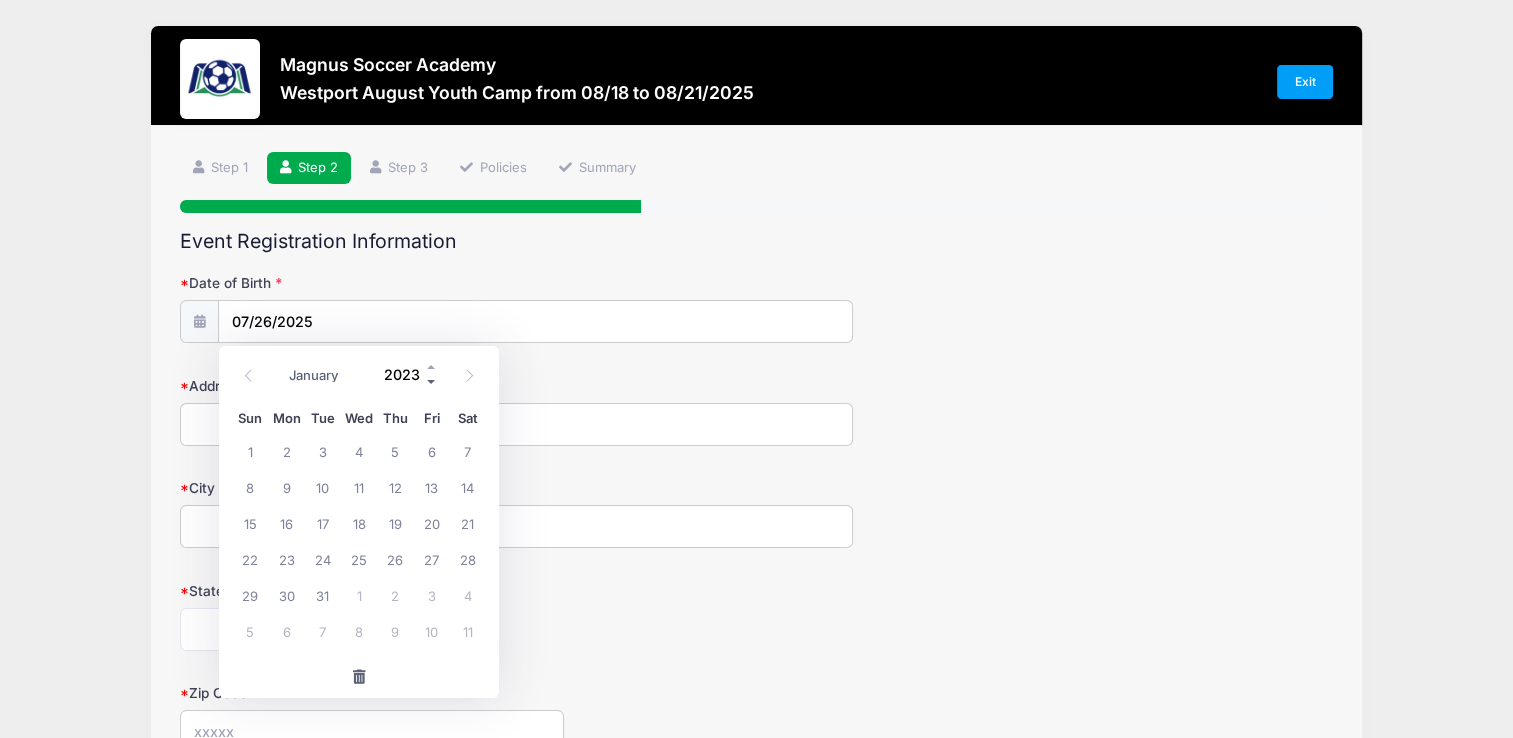 click at bounding box center (432, 382) 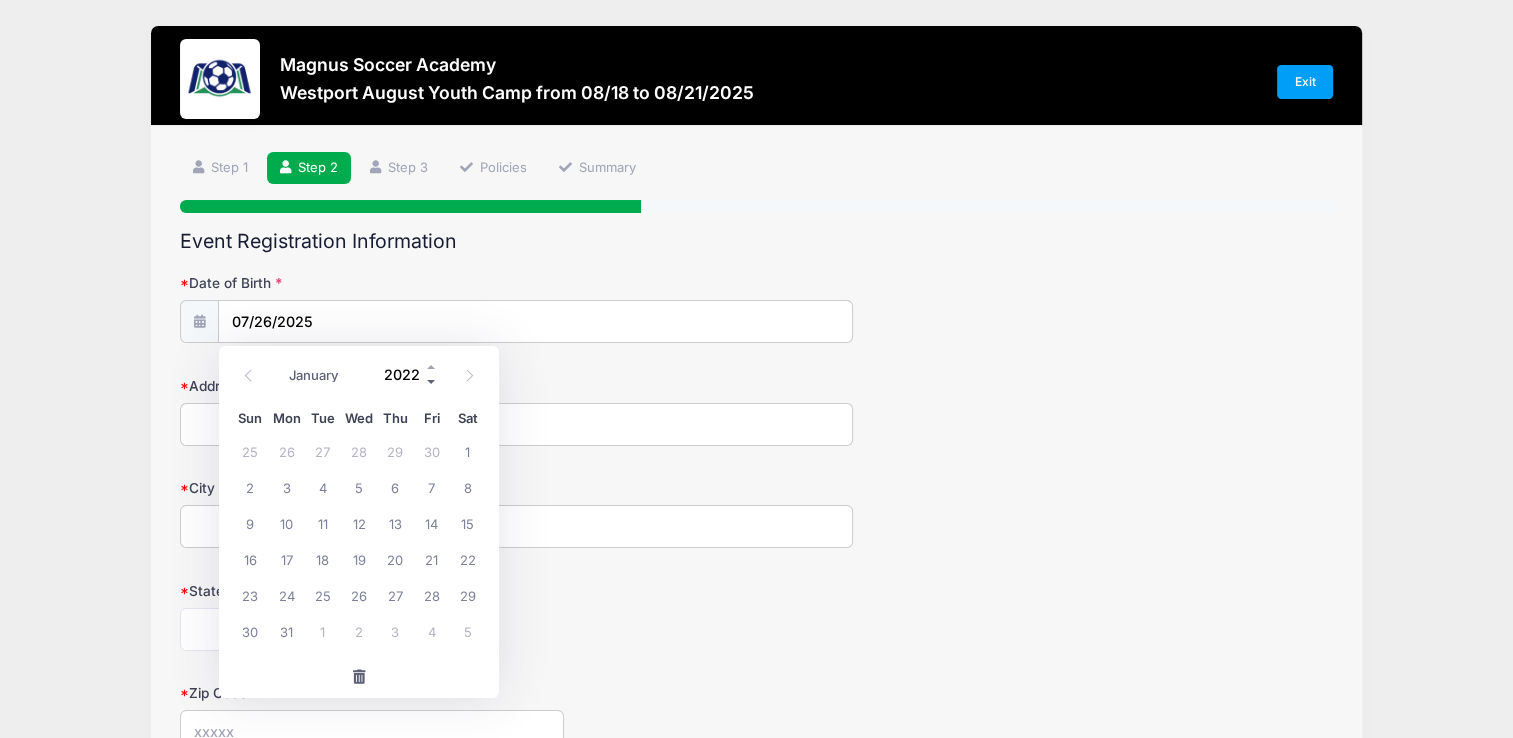 click at bounding box center (432, 382) 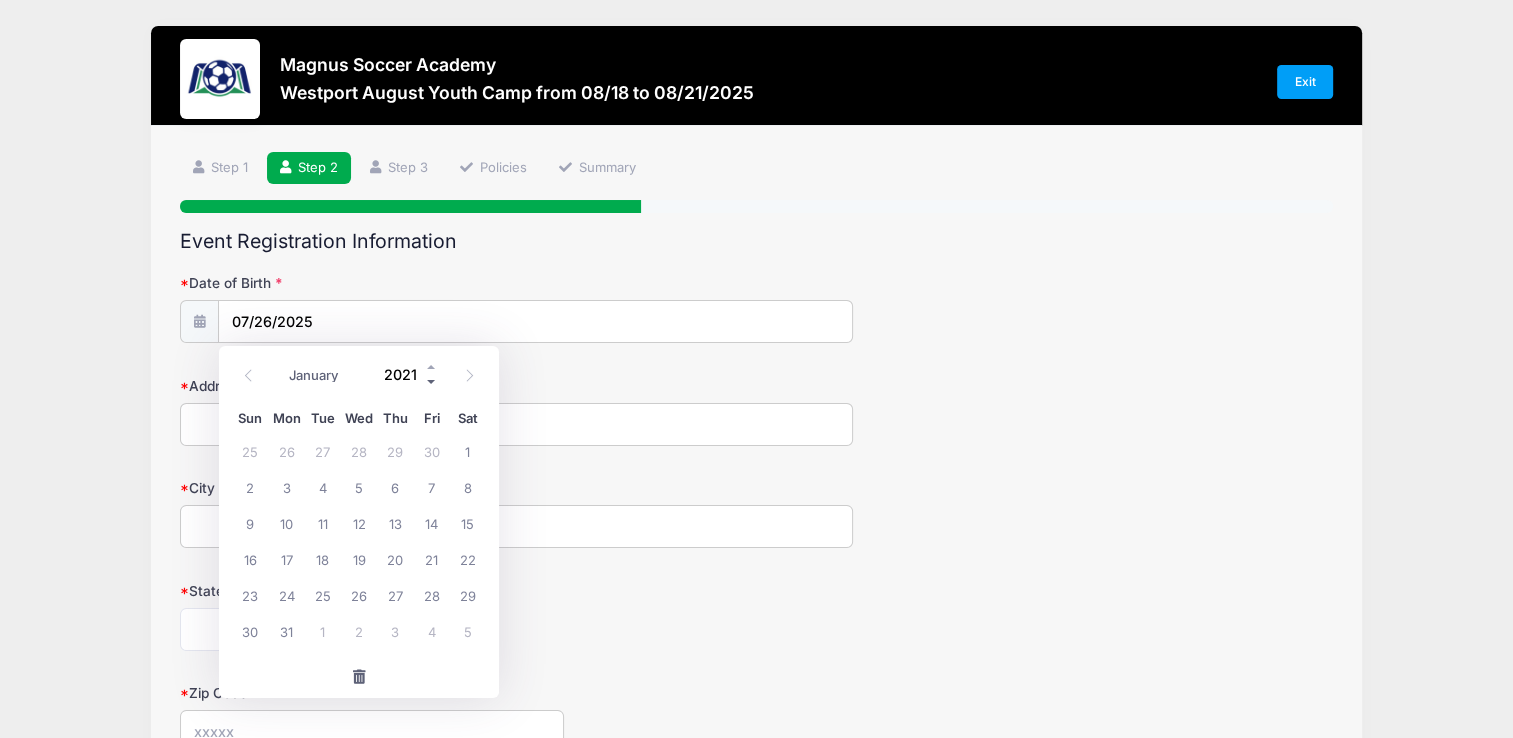 click at bounding box center [432, 382] 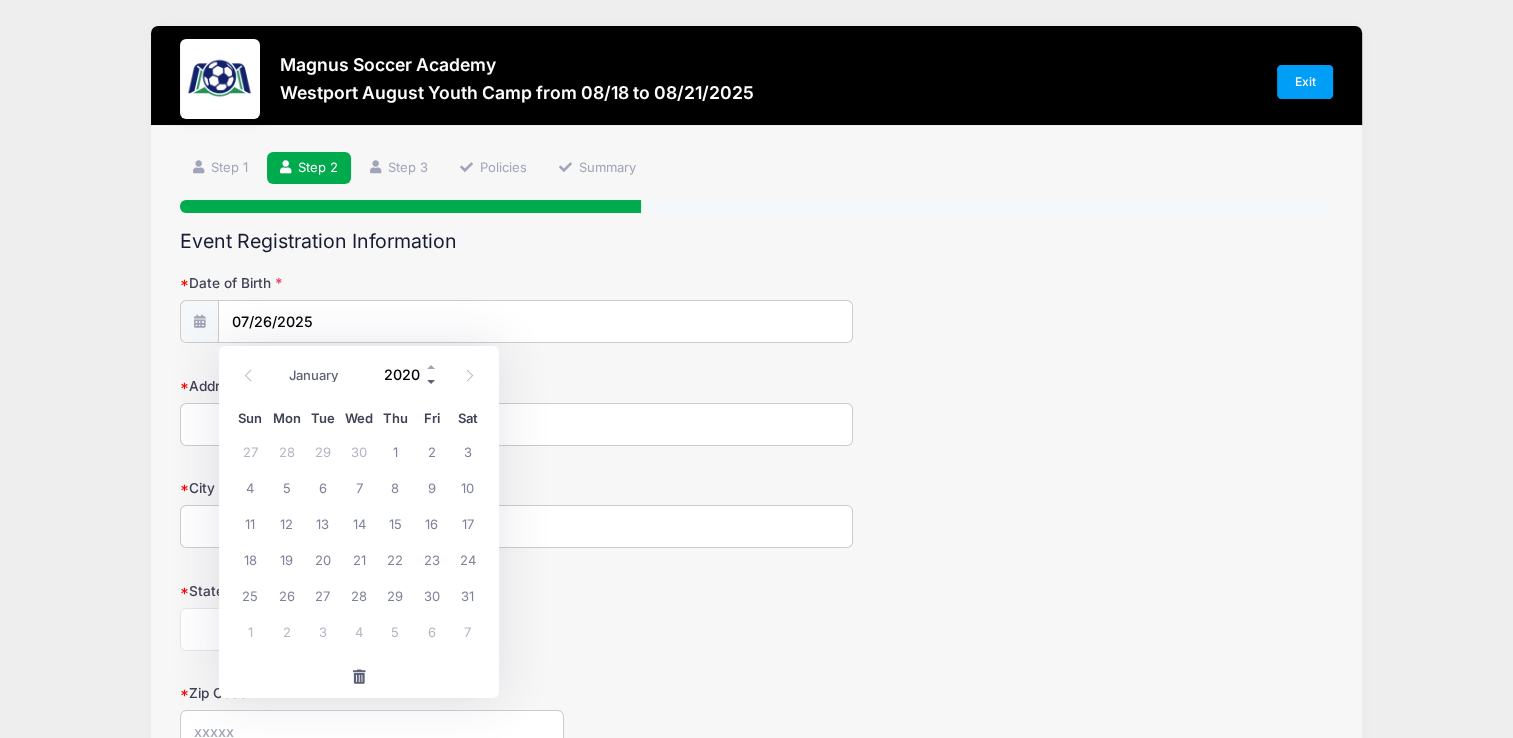 click at bounding box center (432, 382) 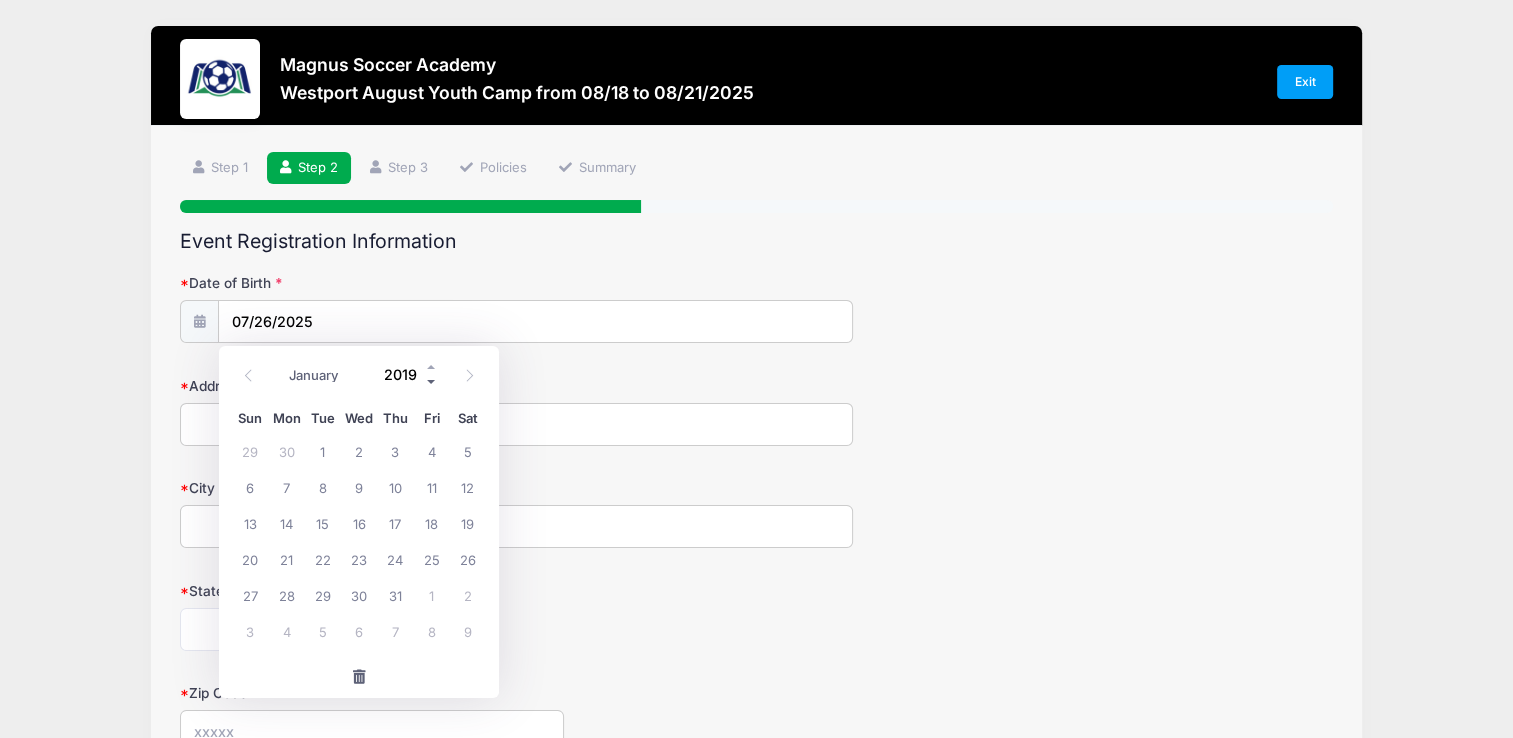 click at bounding box center [432, 382] 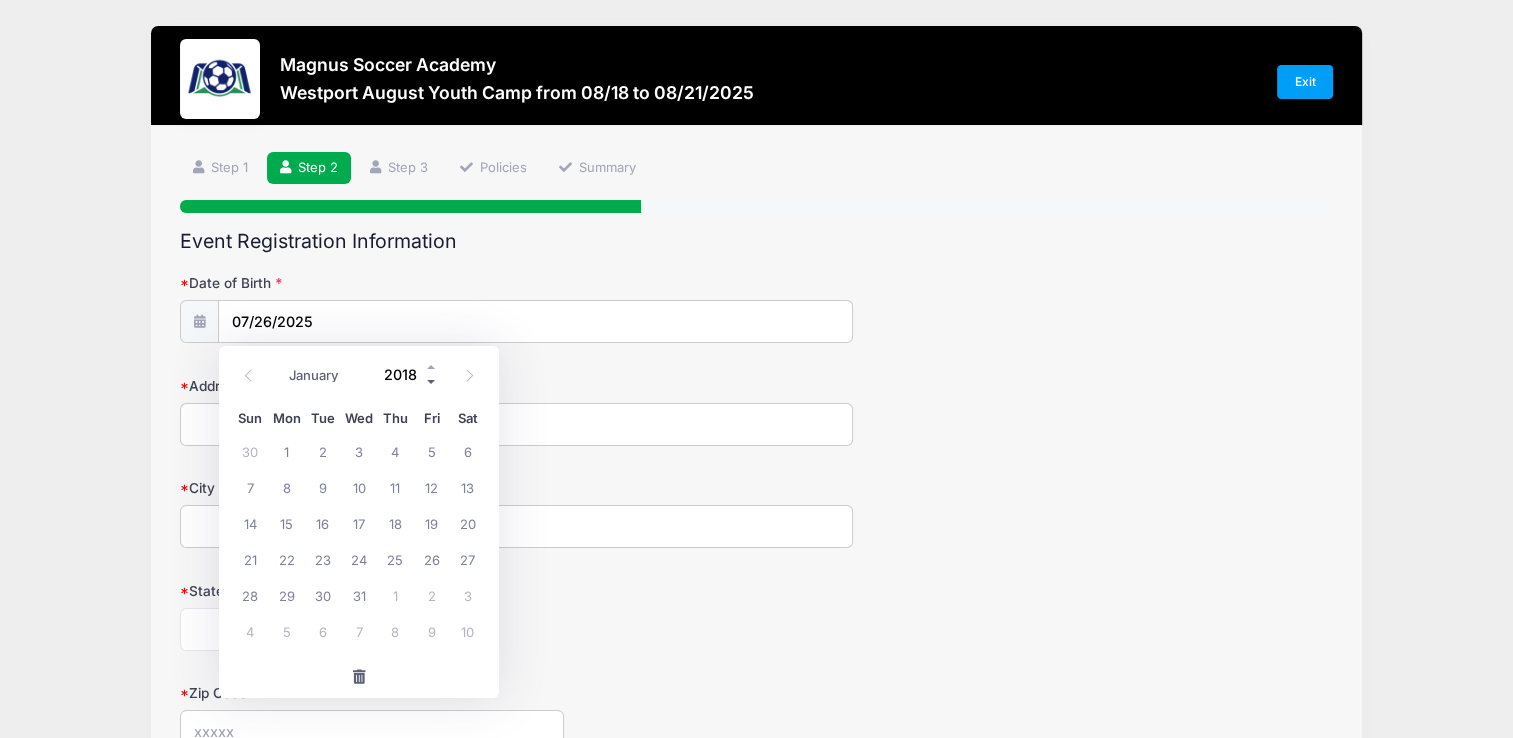 click at bounding box center [432, 382] 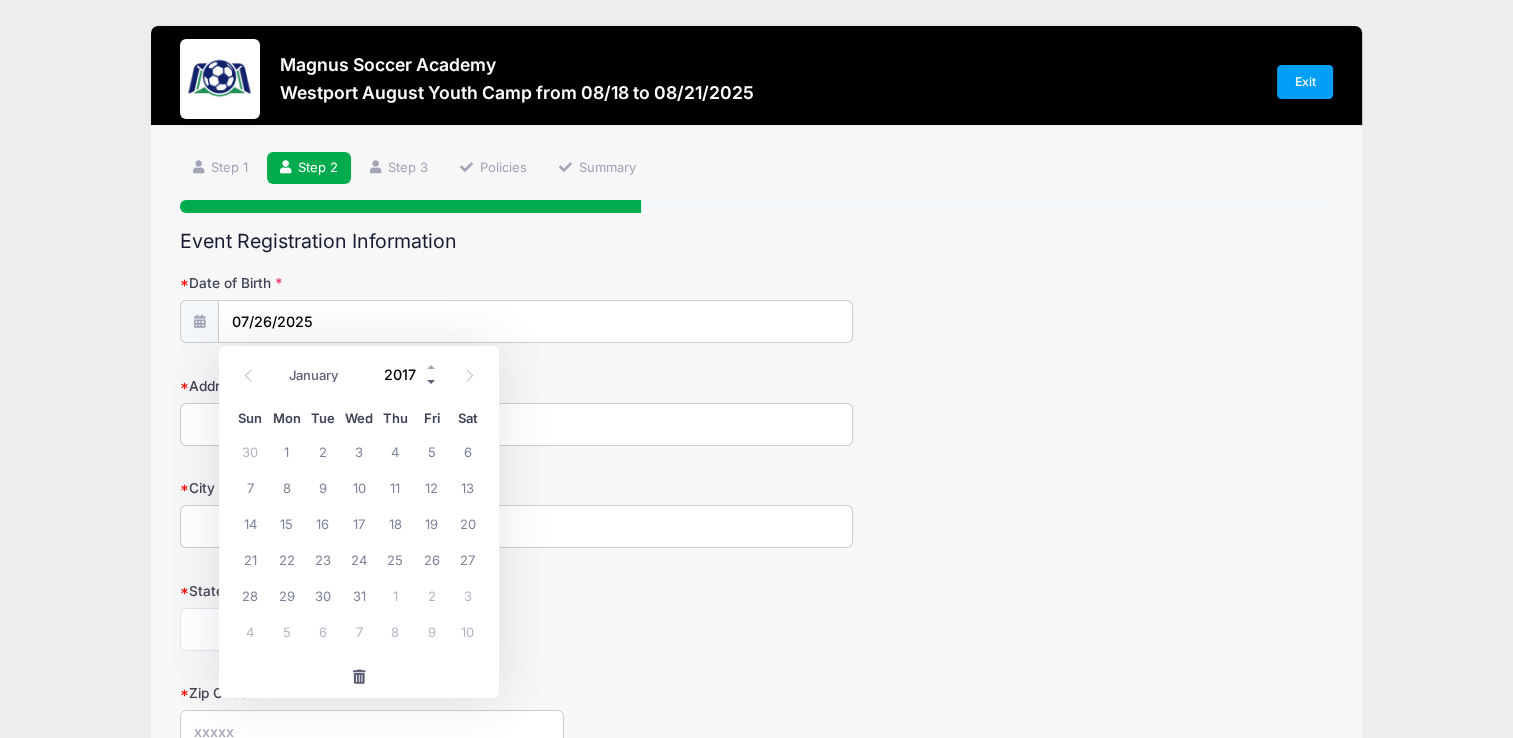 click at bounding box center [432, 382] 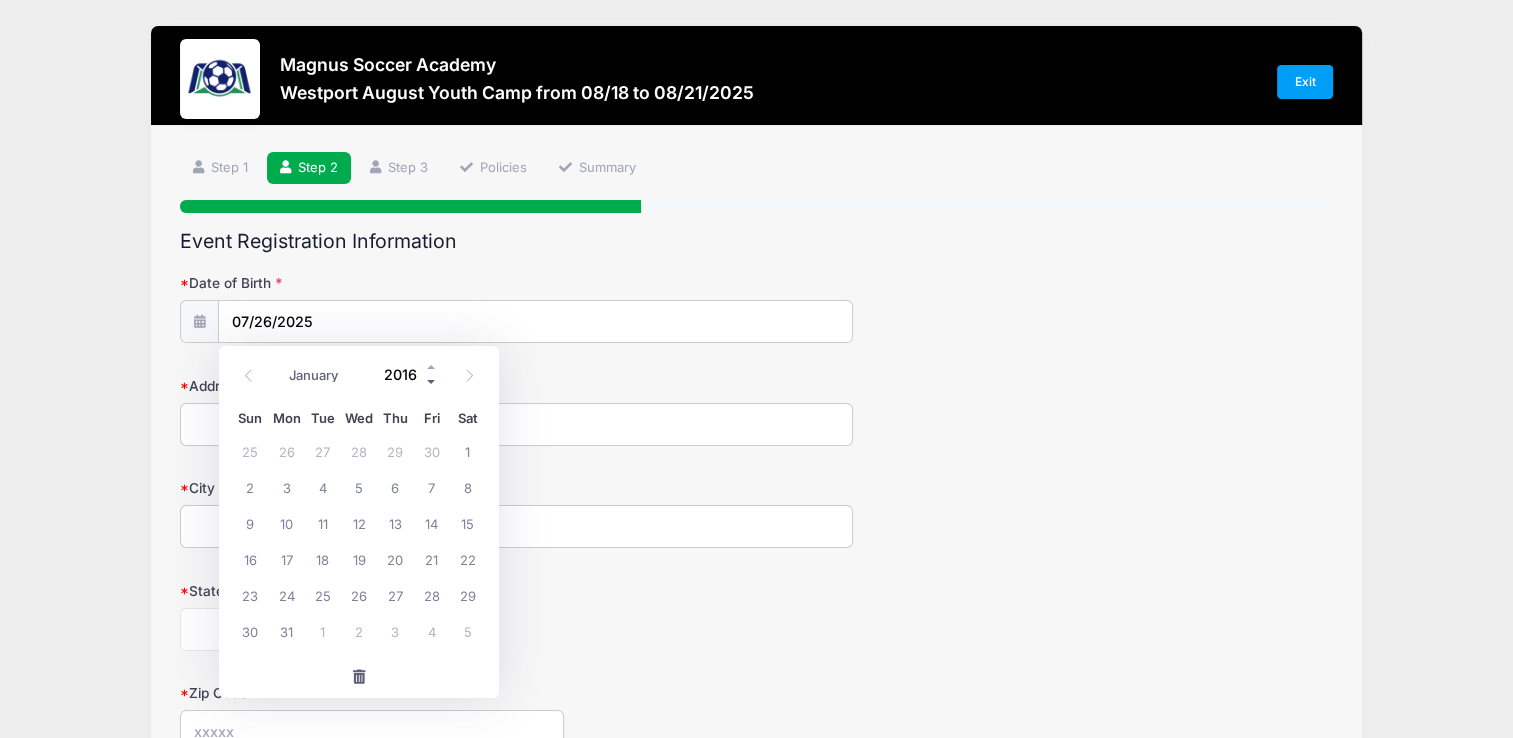 click at bounding box center [432, 382] 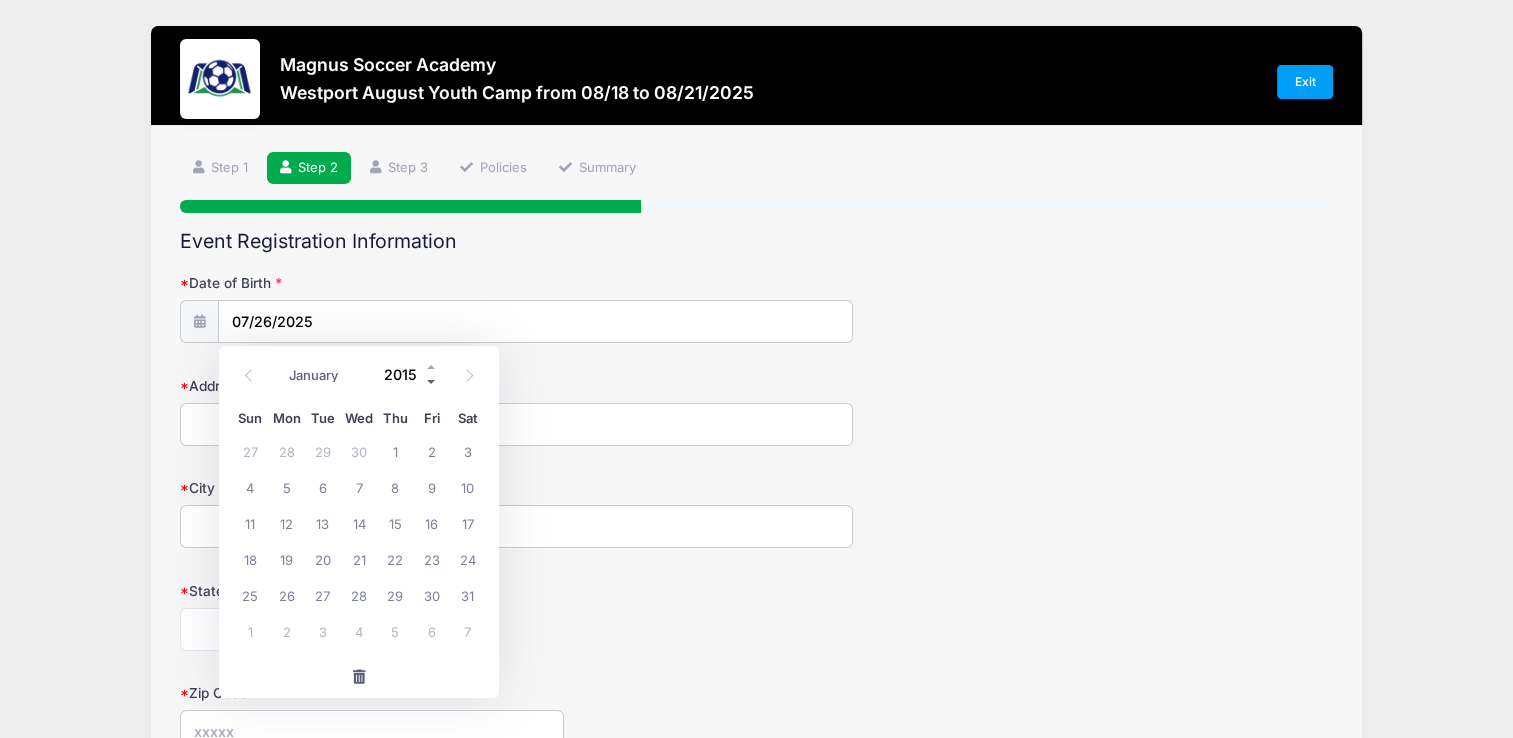 click at bounding box center (432, 382) 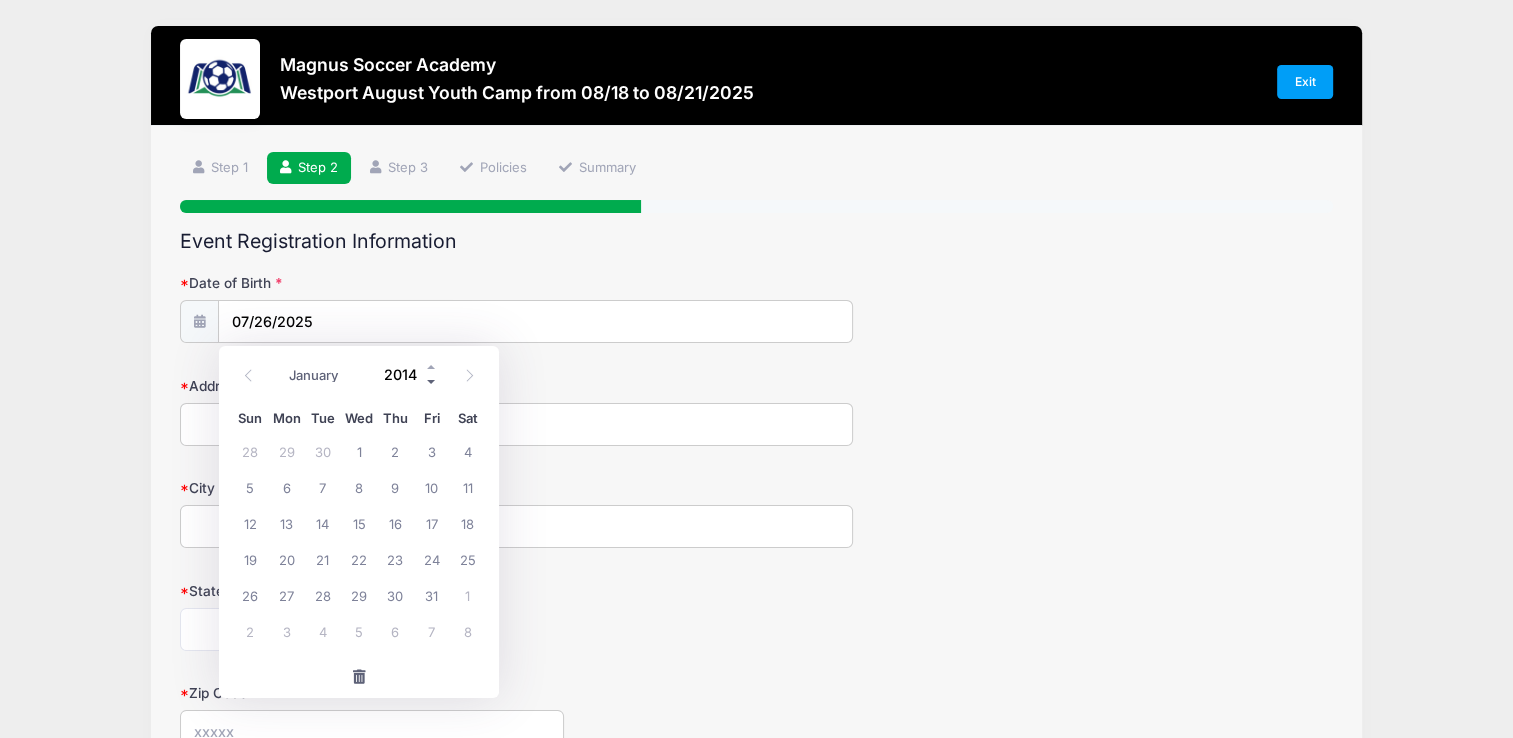 click at bounding box center (432, 382) 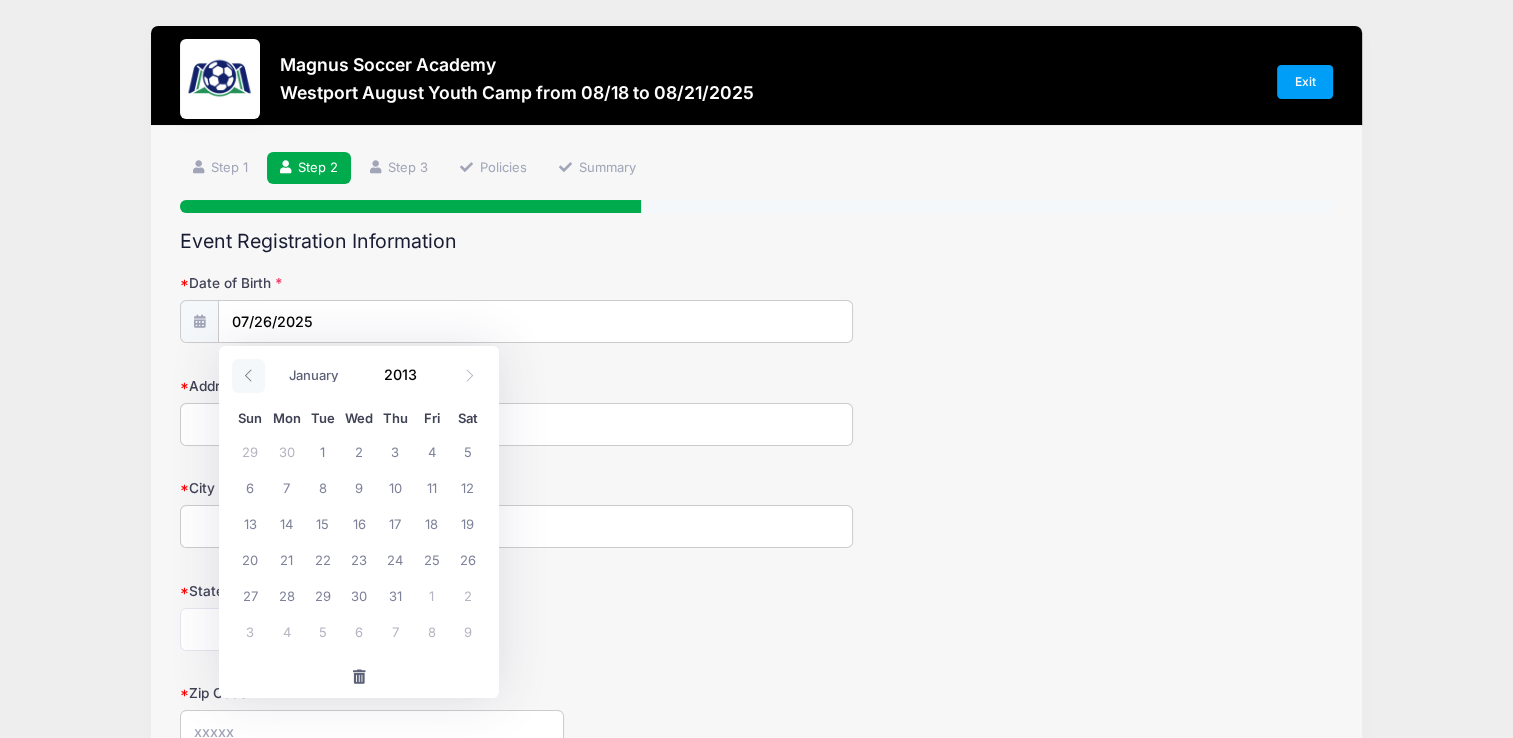 click 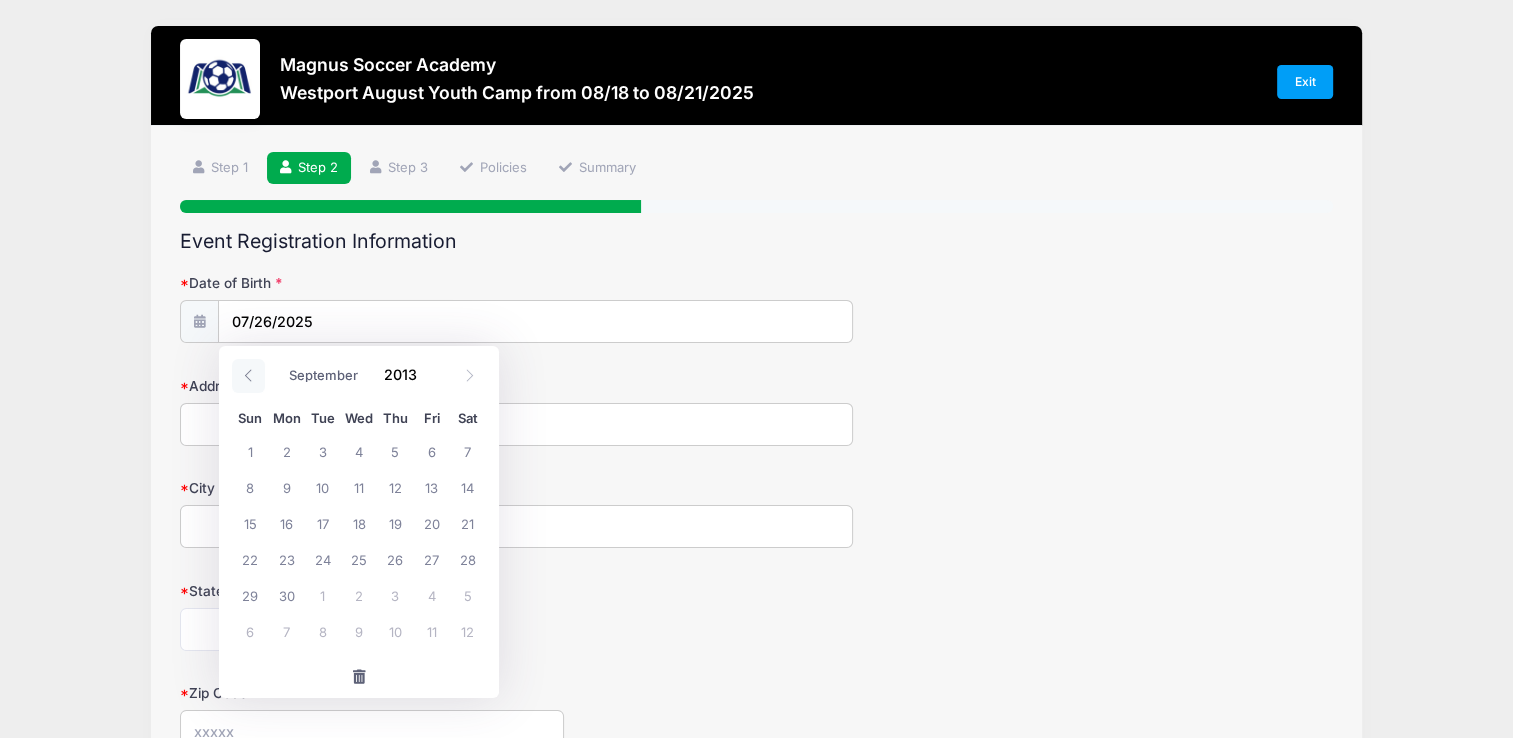 click 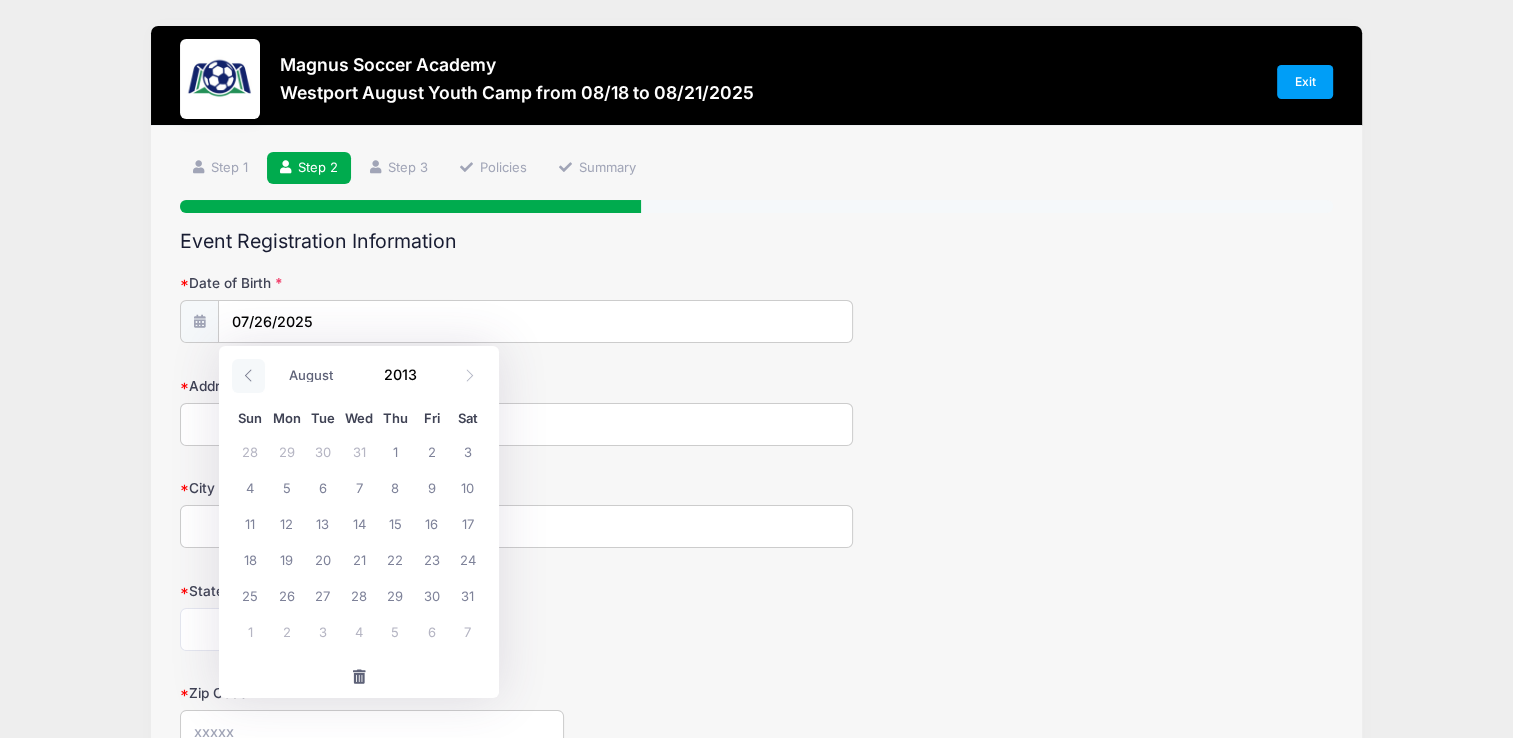 click 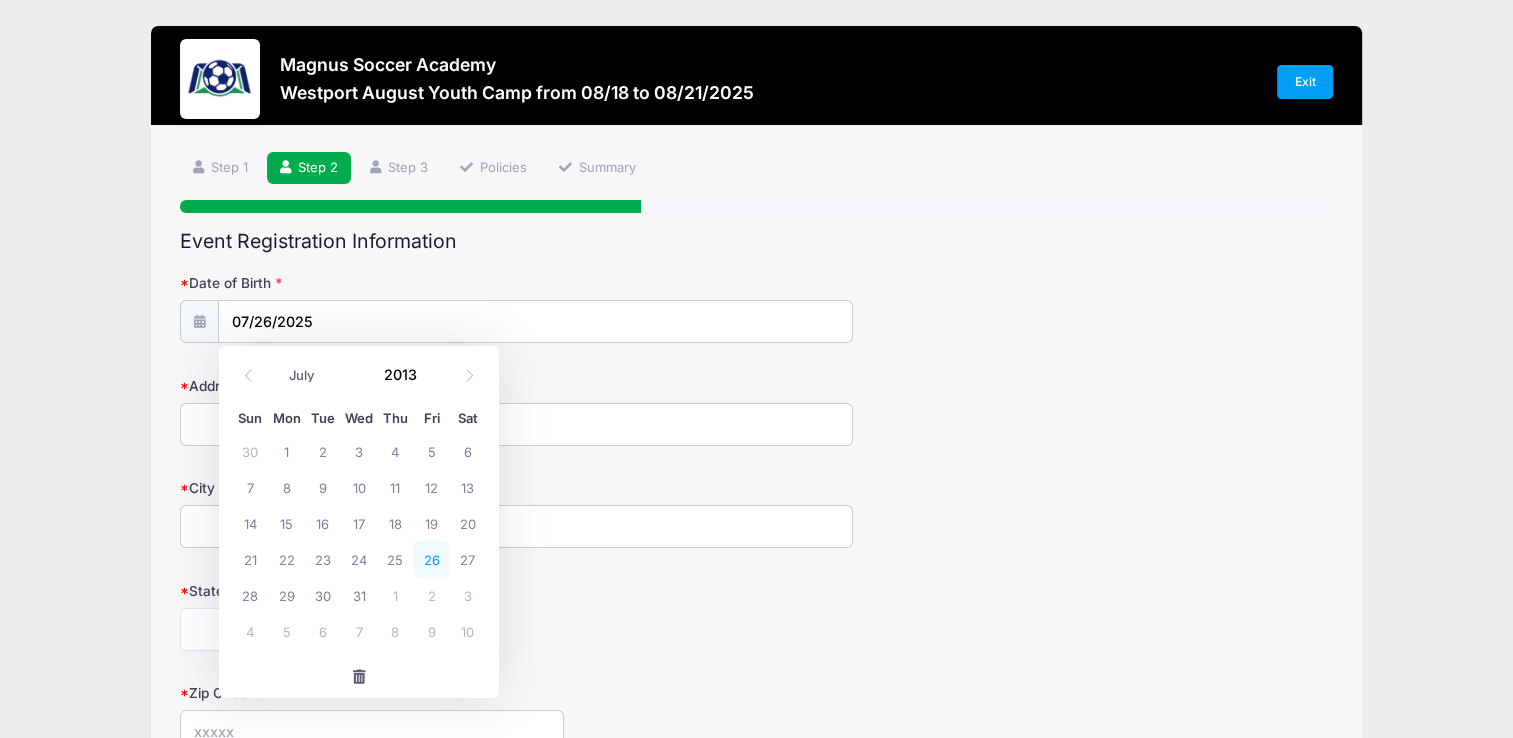 click on "26" at bounding box center [431, 559] 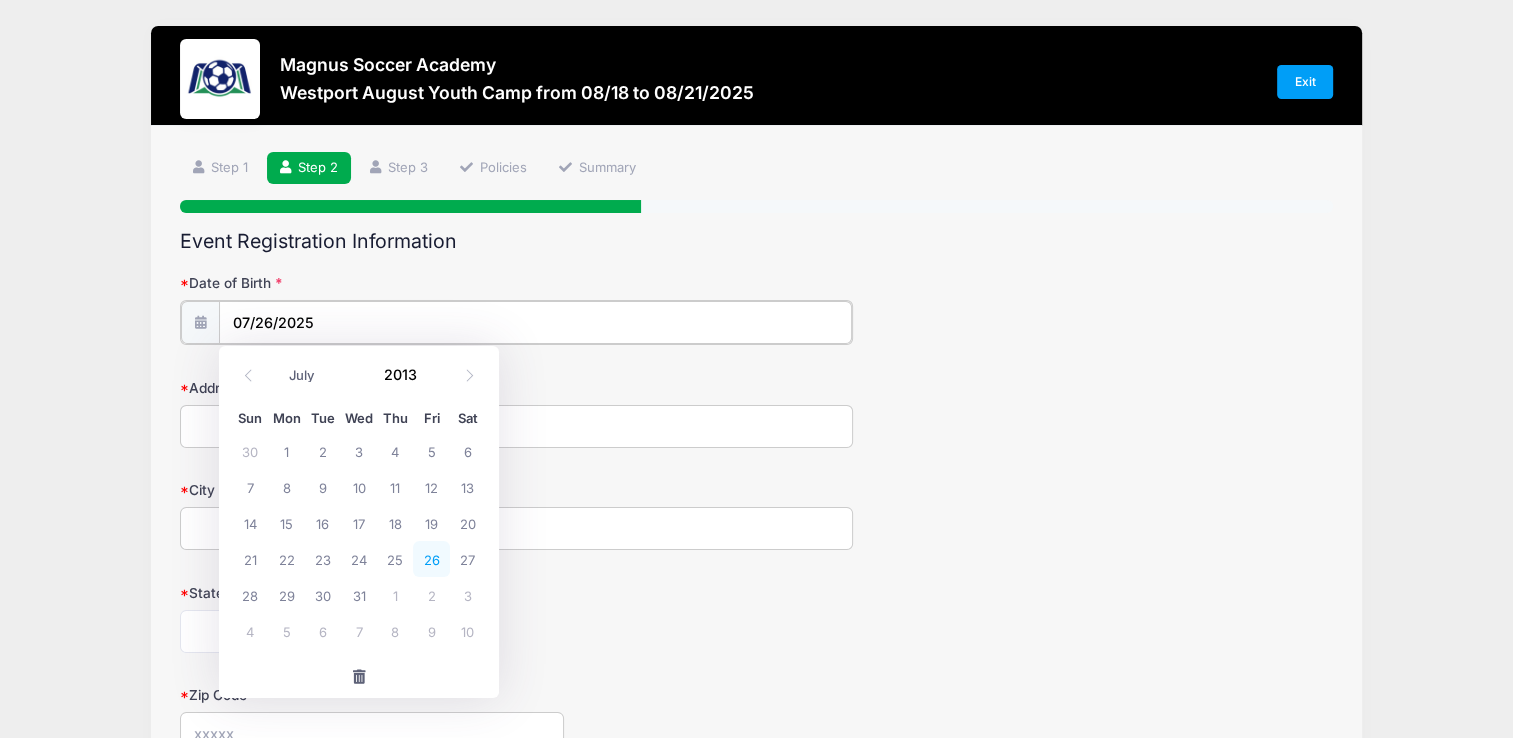 type on "07/26/2013" 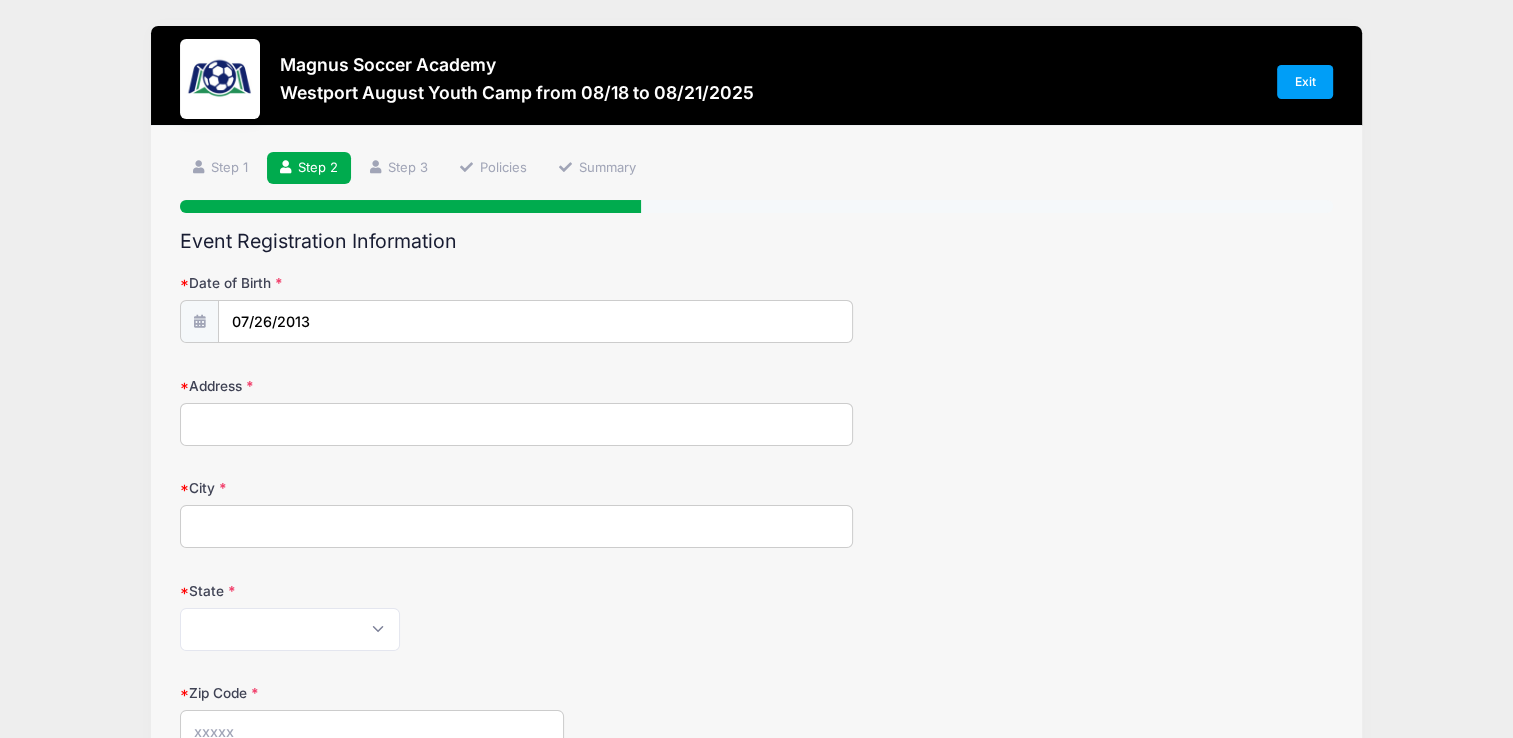 click on "Address" at bounding box center [516, 424] 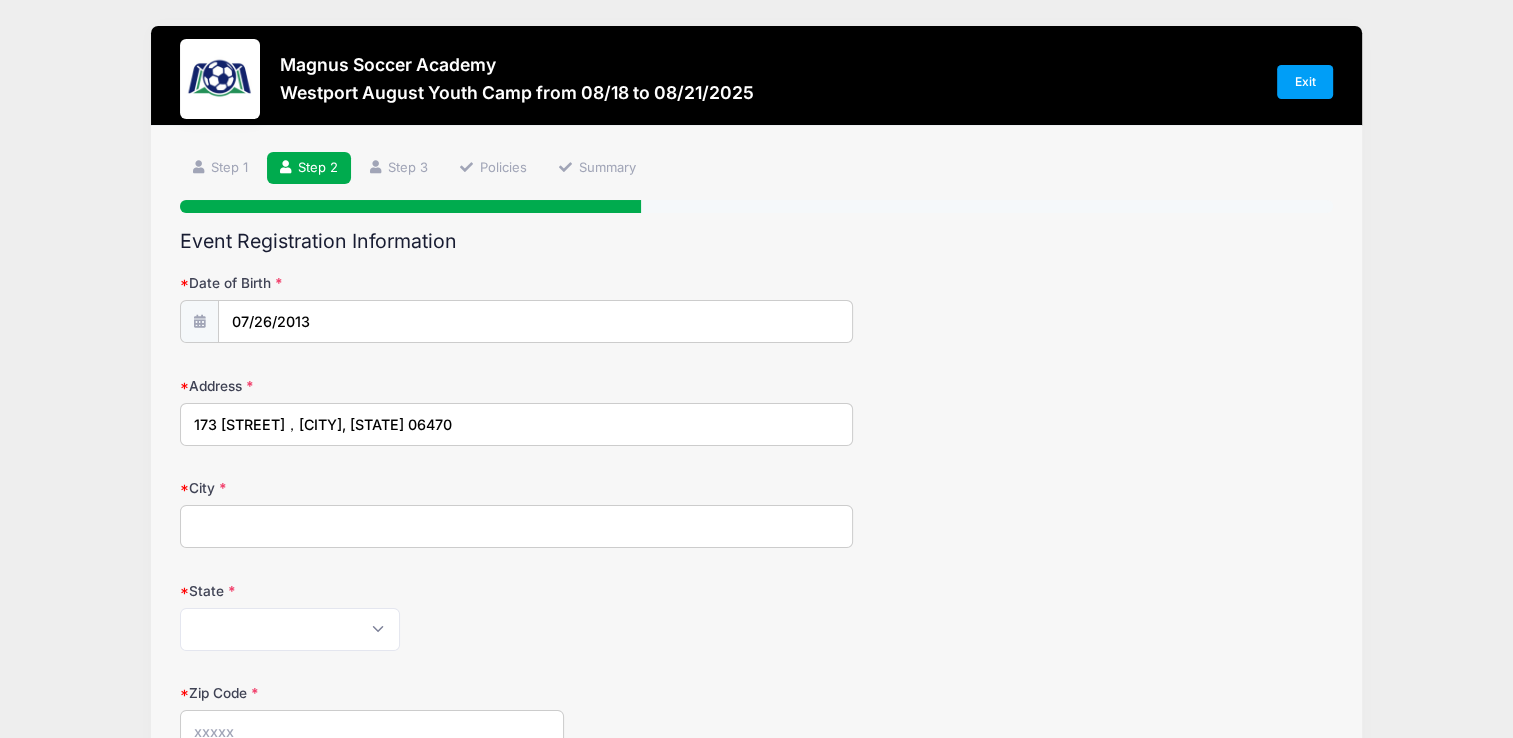 type on "[CITY]" 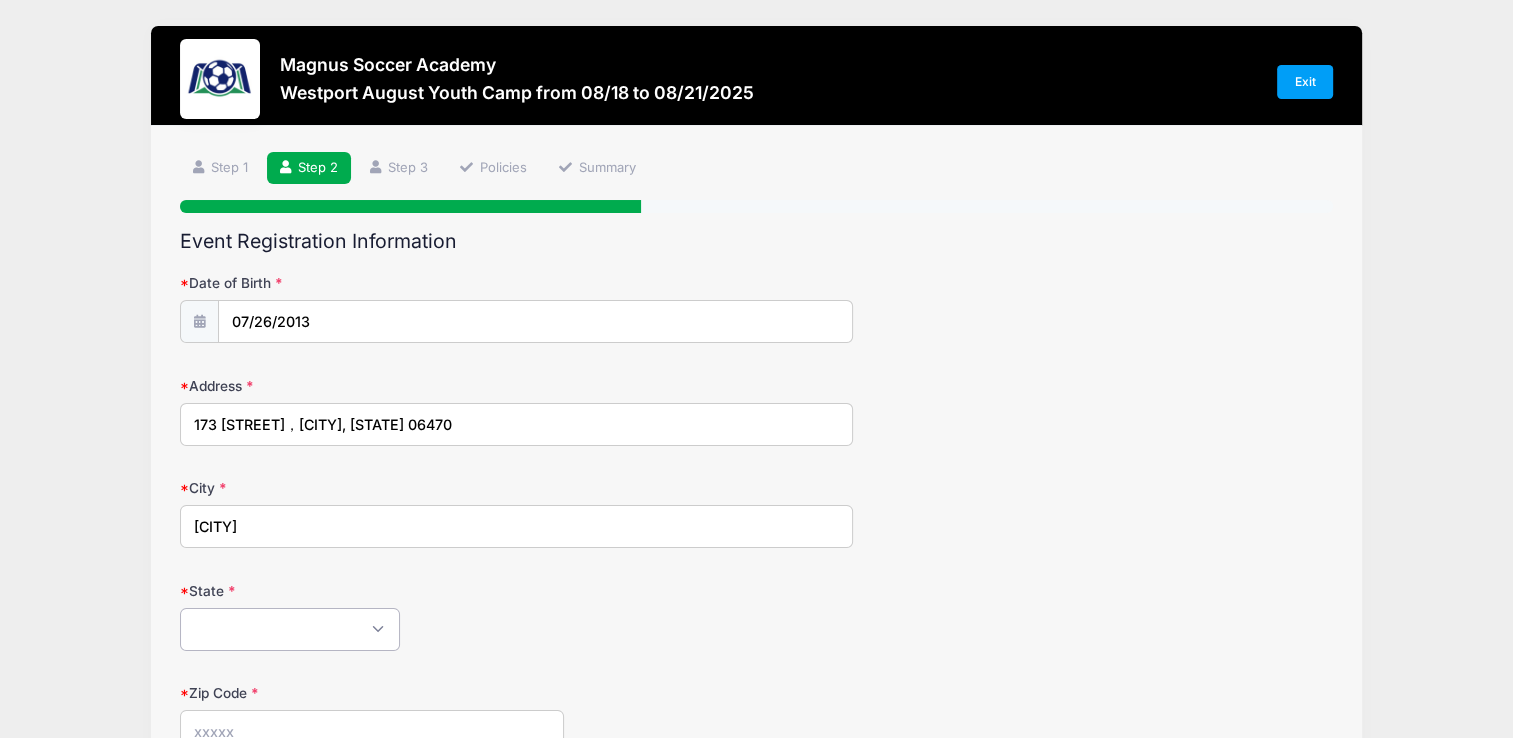 select on "CT" 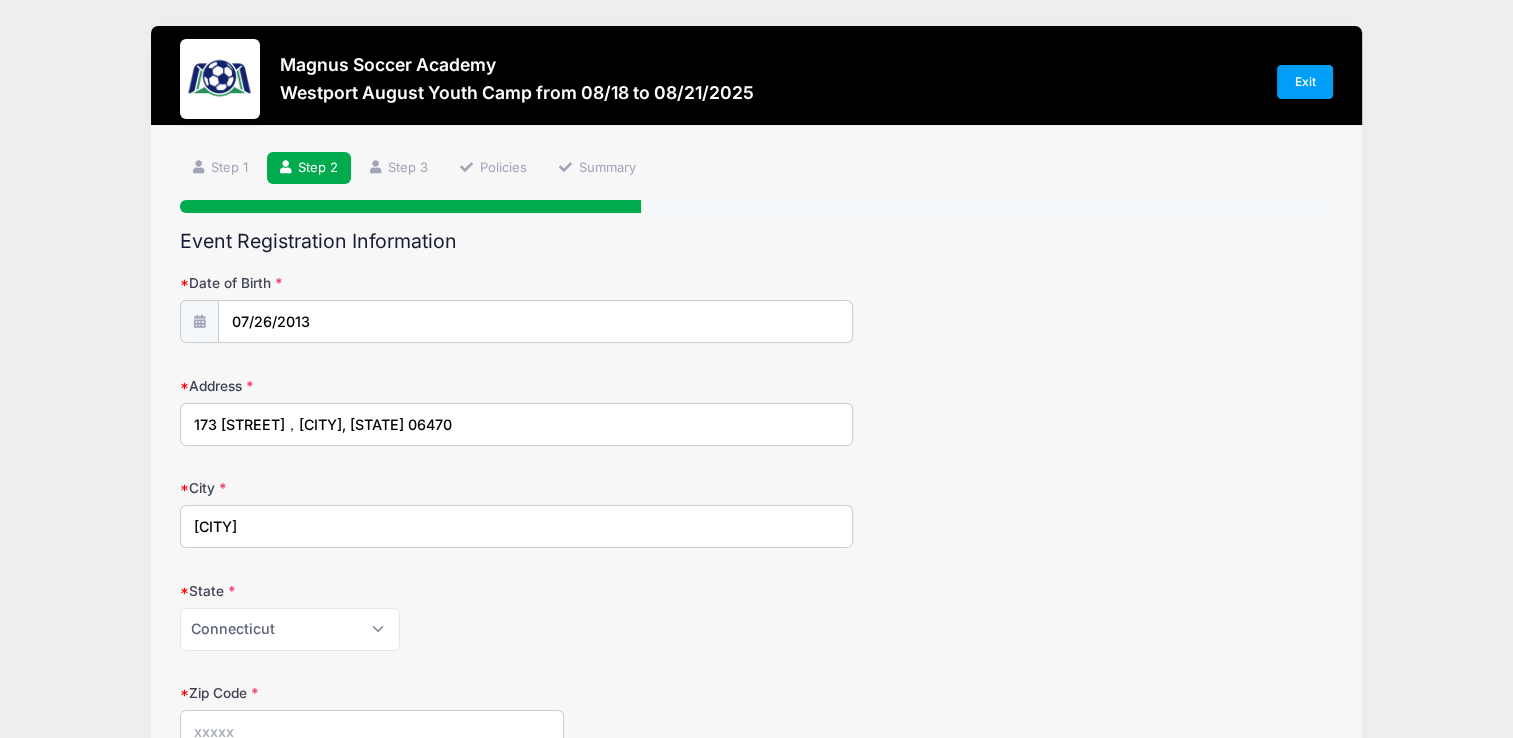 type on "[POSTAL_CODE]" 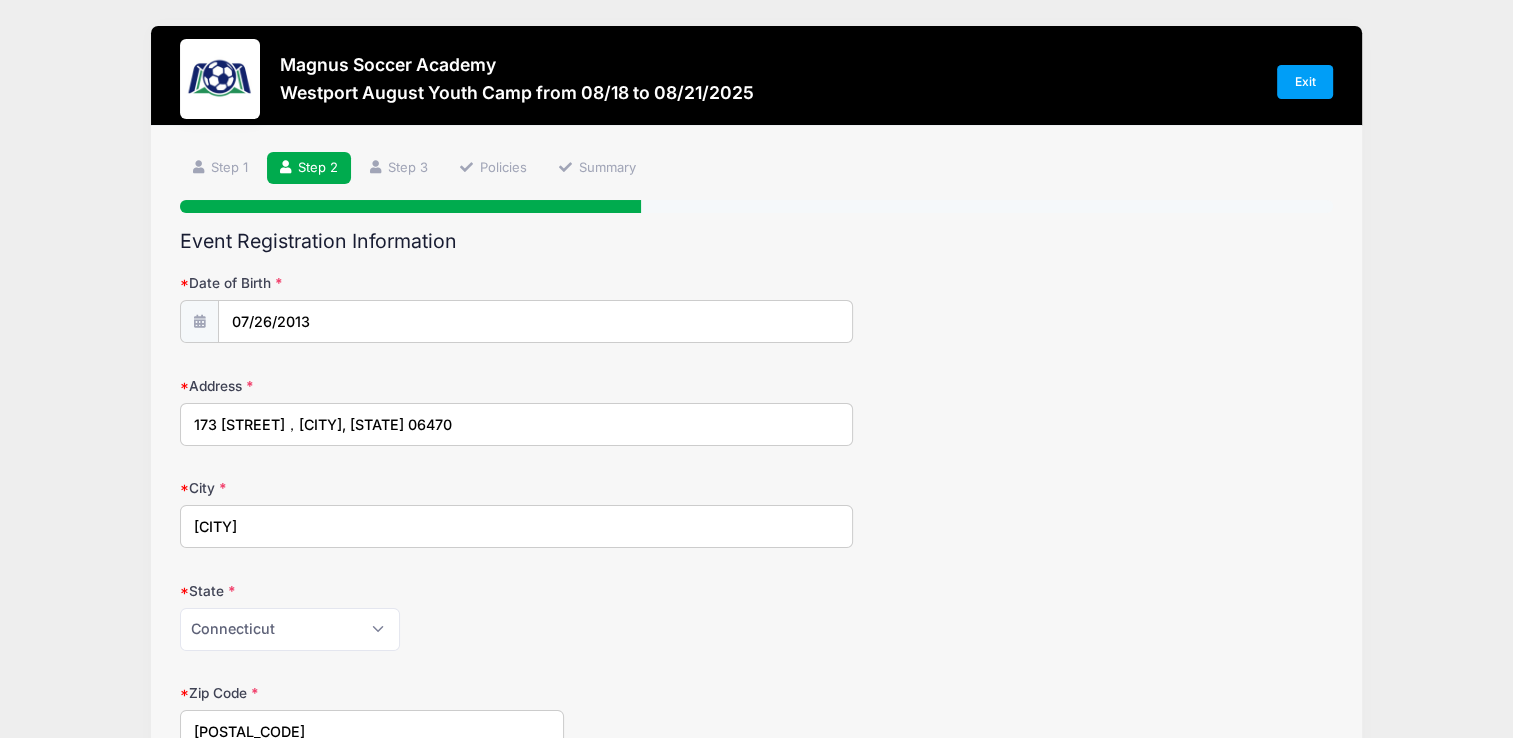 click on "173 [STREET]，[CITY], [STATE] 06470" at bounding box center (516, 424) 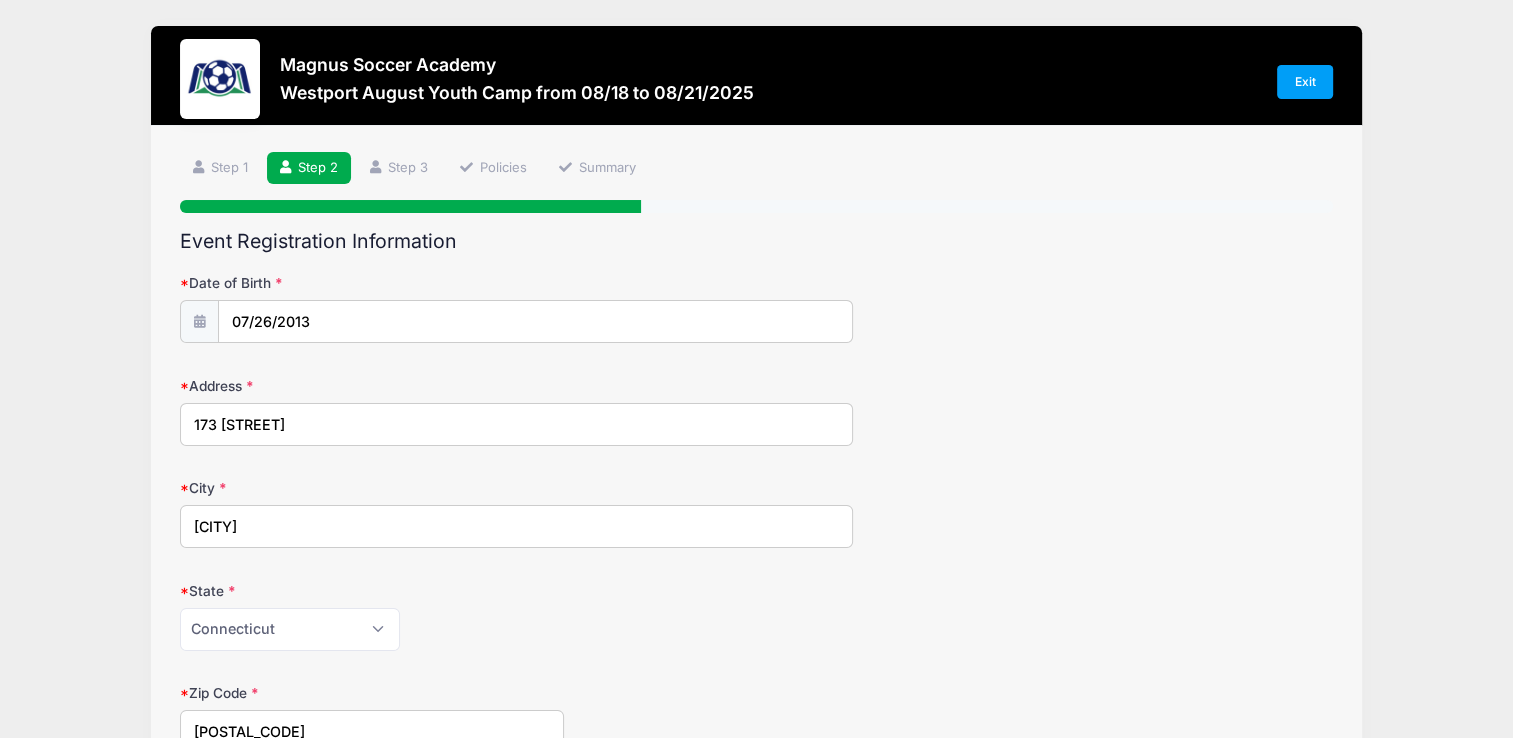 type on "173 [STREET]" 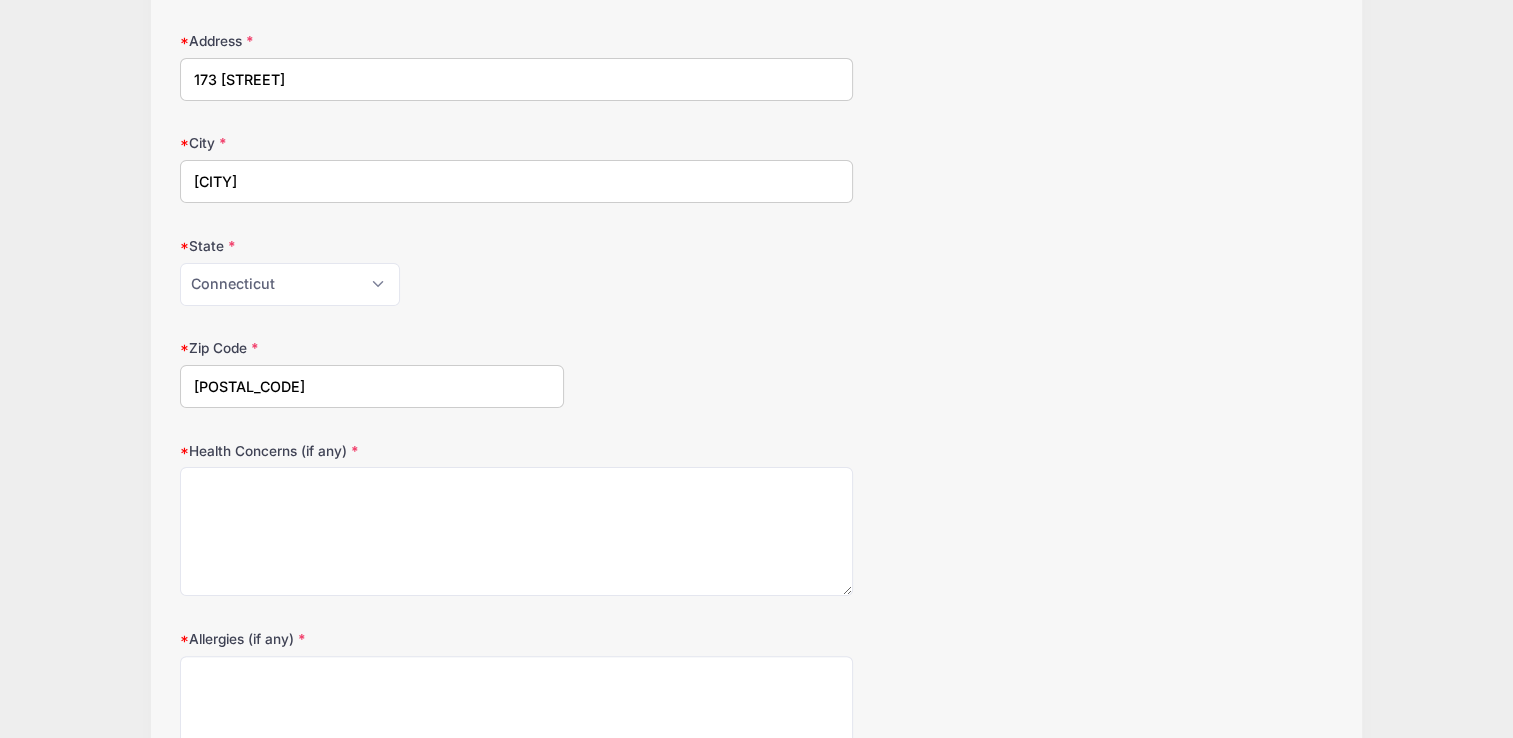scroll, scrollTop: 500, scrollLeft: 0, axis: vertical 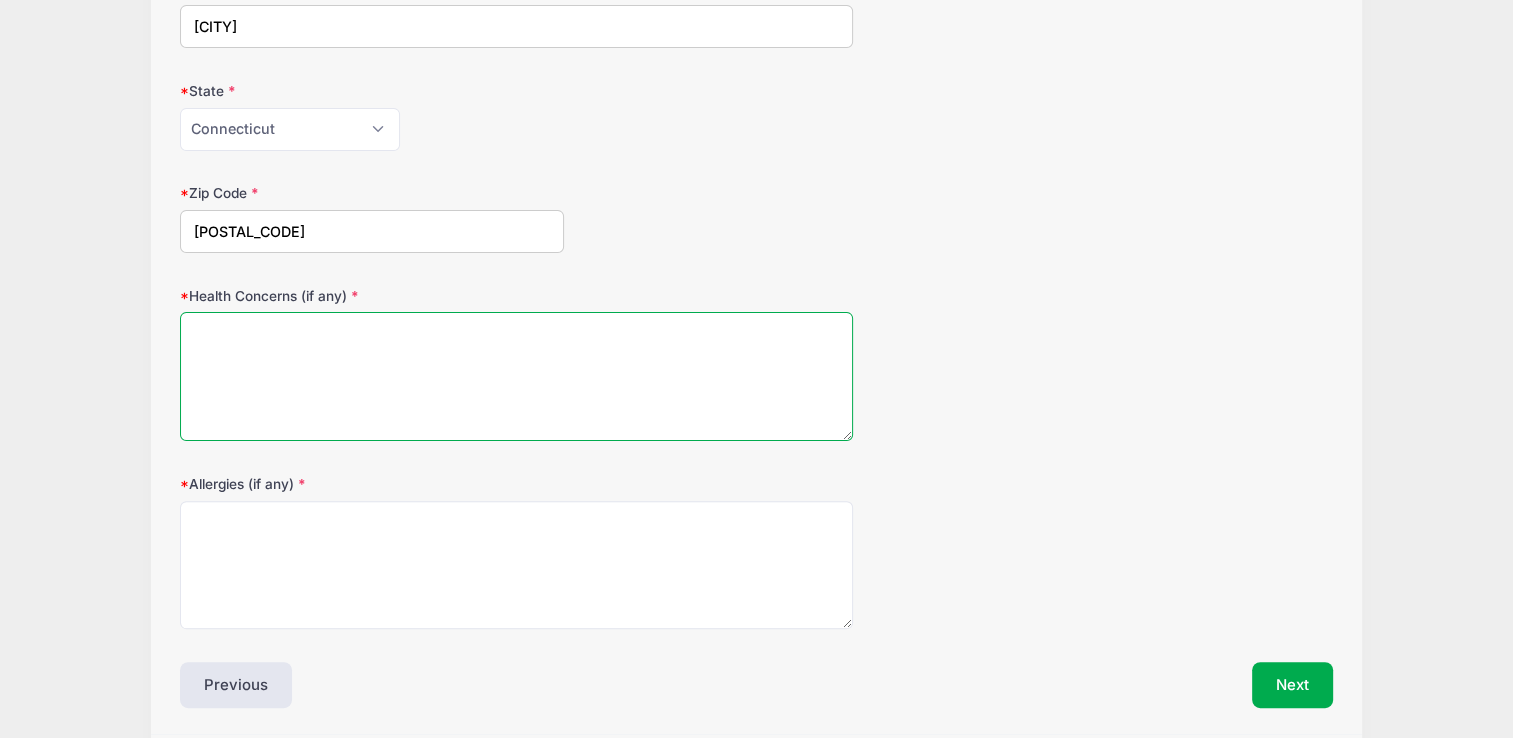 click on "Health Concerns (if any)" at bounding box center [516, 376] 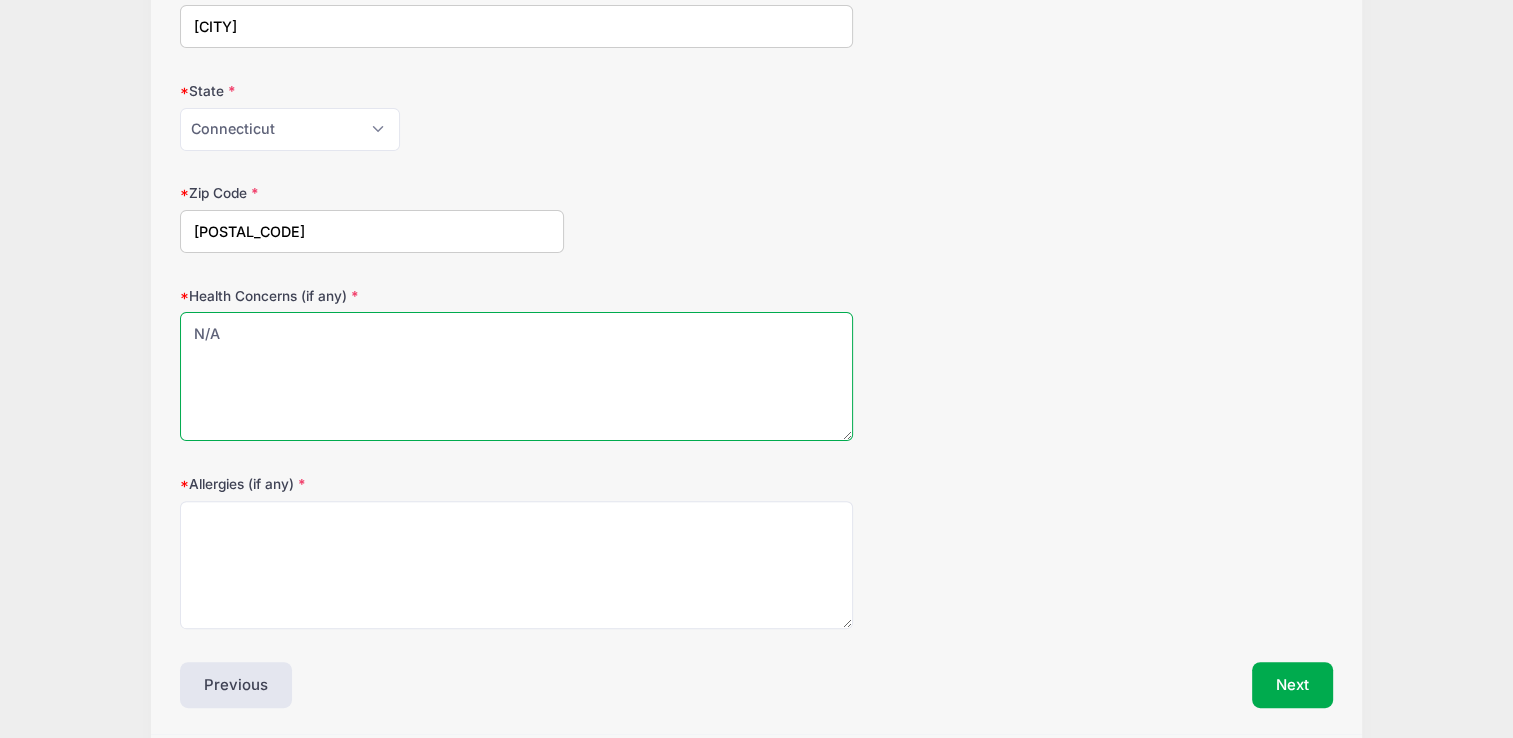 type on "N/A" 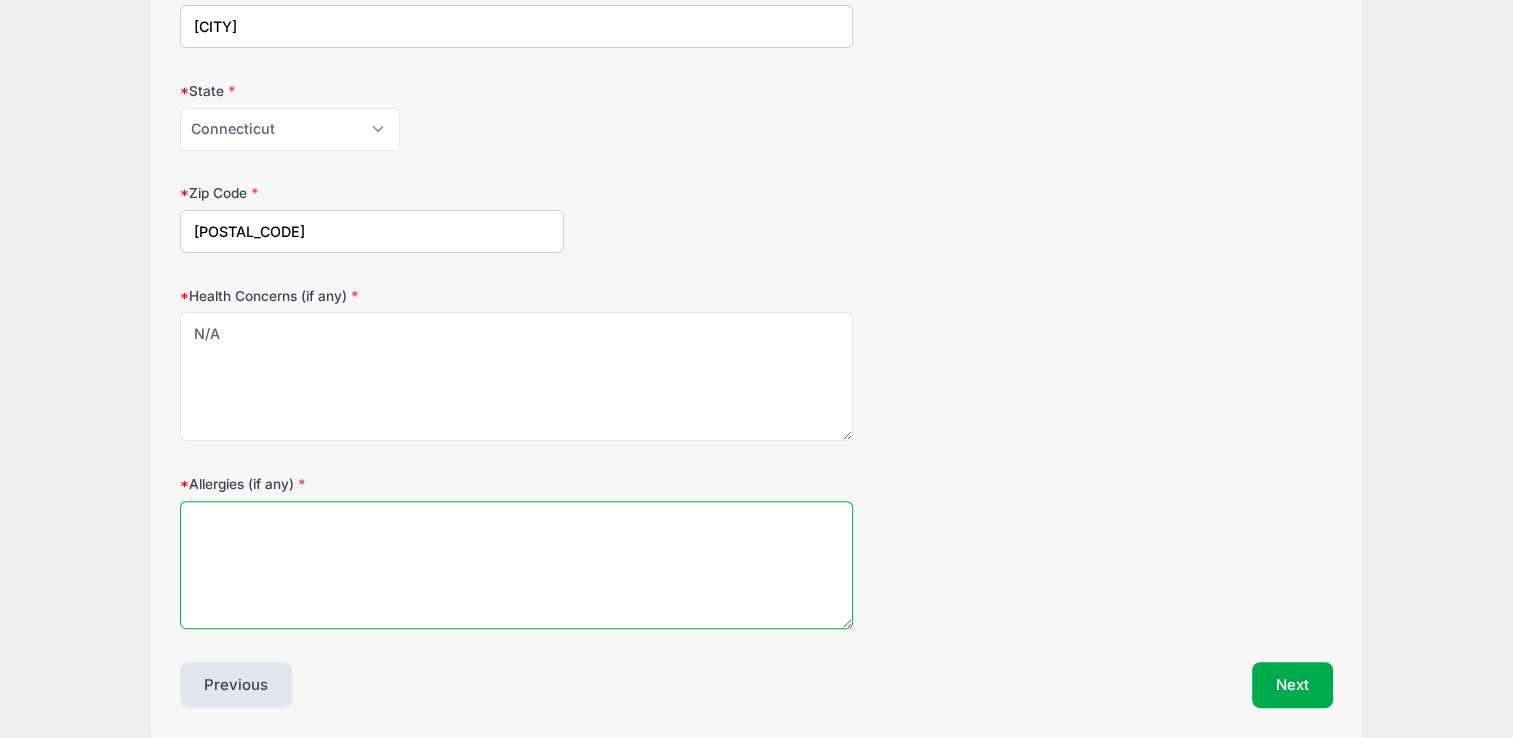 click on "Allergies (if any)" at bounding box center [516, 565] 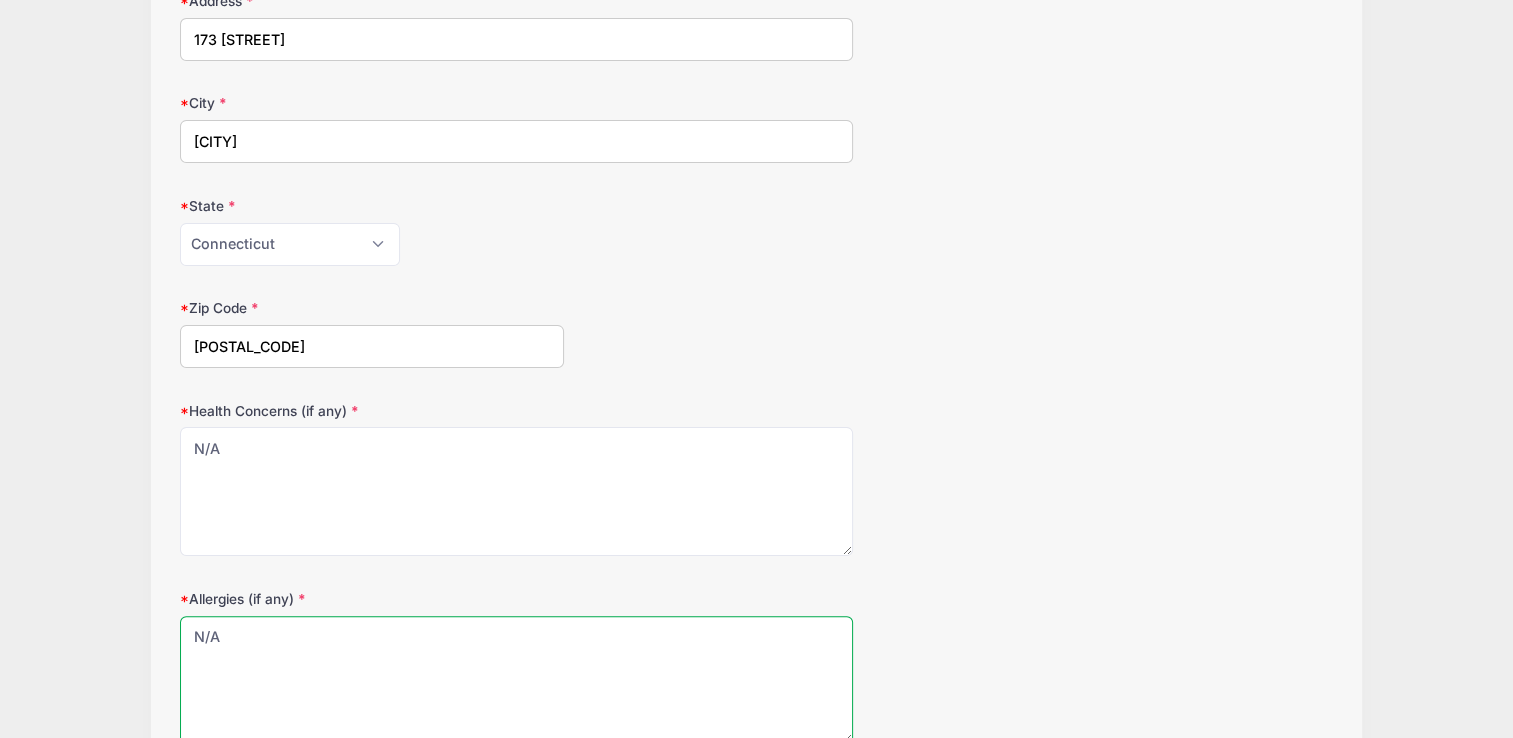scroll, scrollTop: 571, scrollLeft: 0, axis: vertical 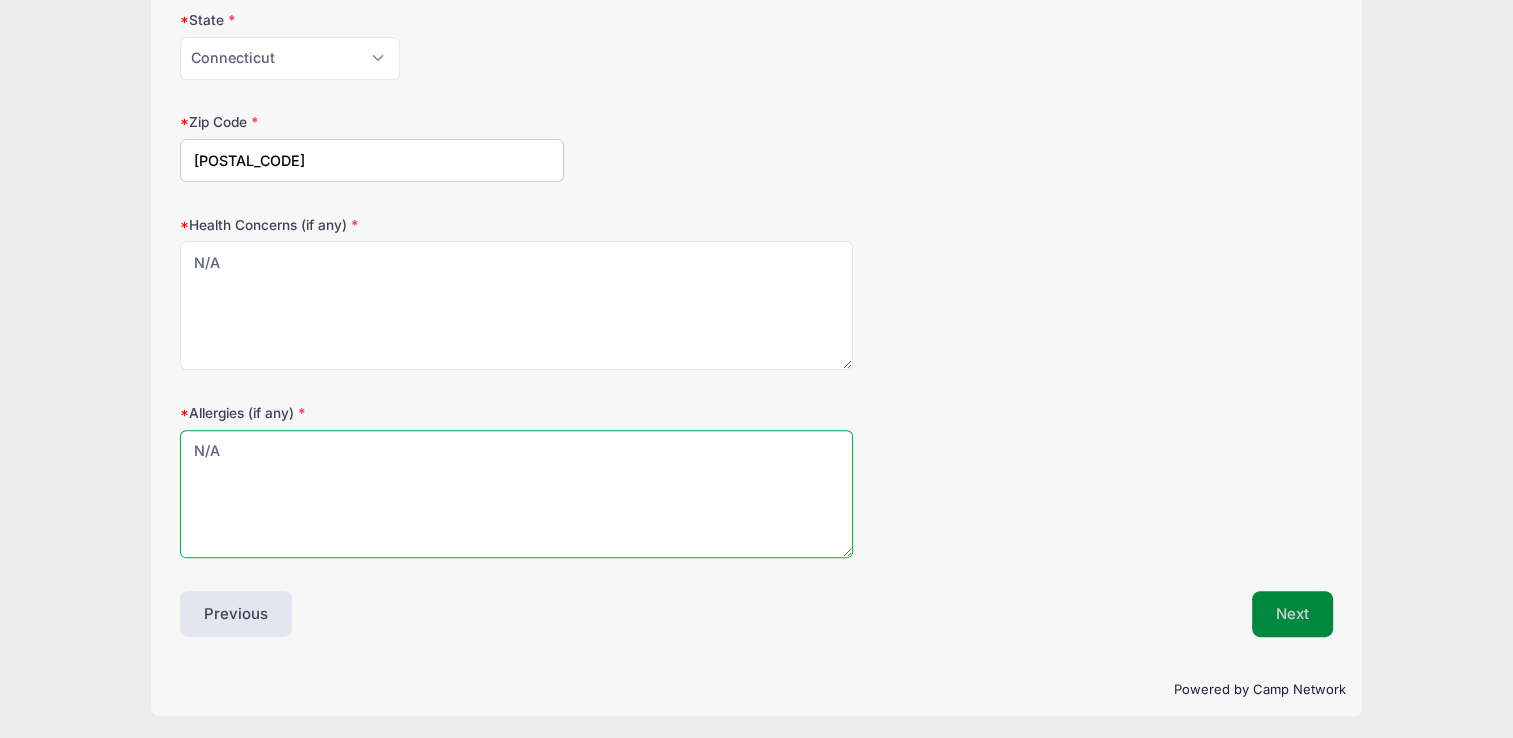 type on "N/A" 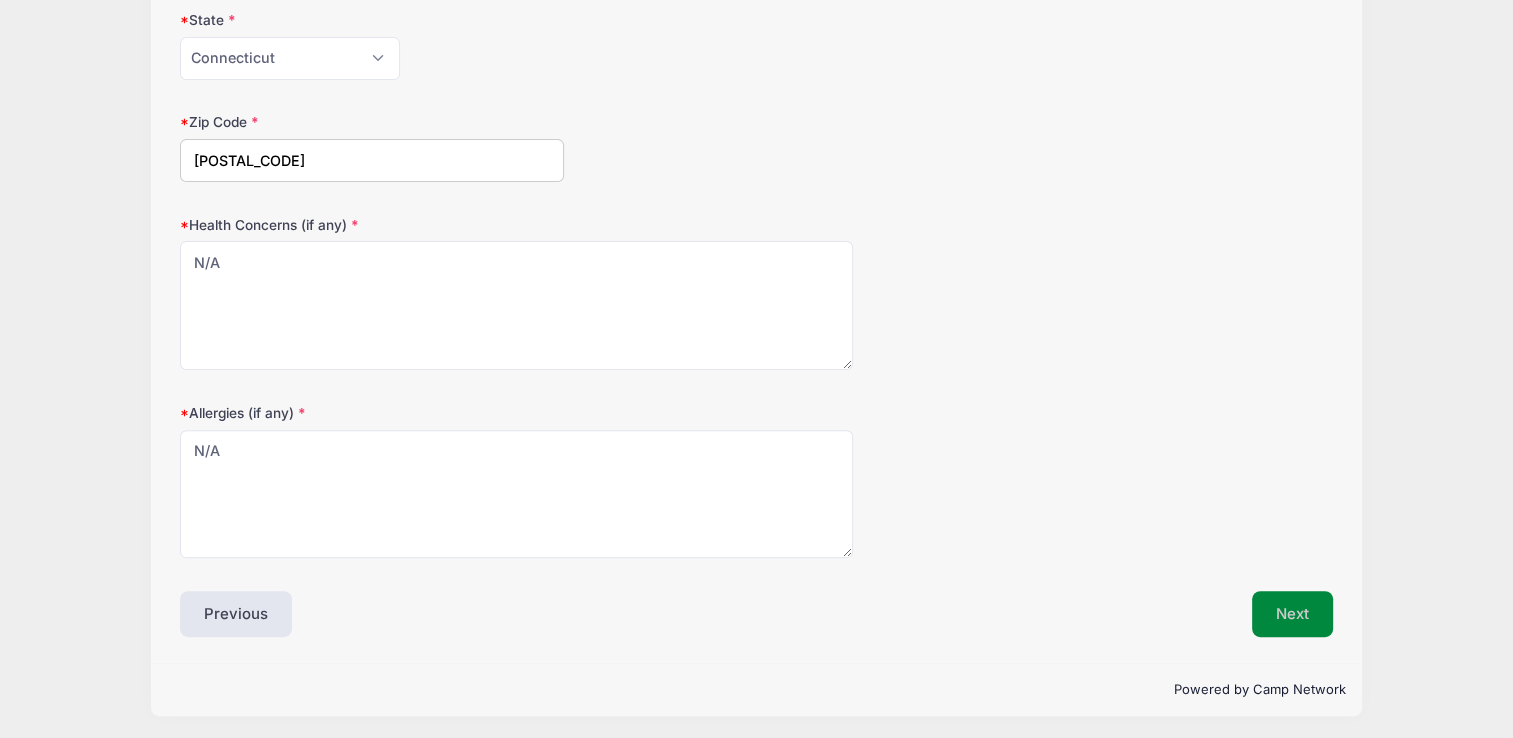 click on "Next" at bounding box center (1292, 614) 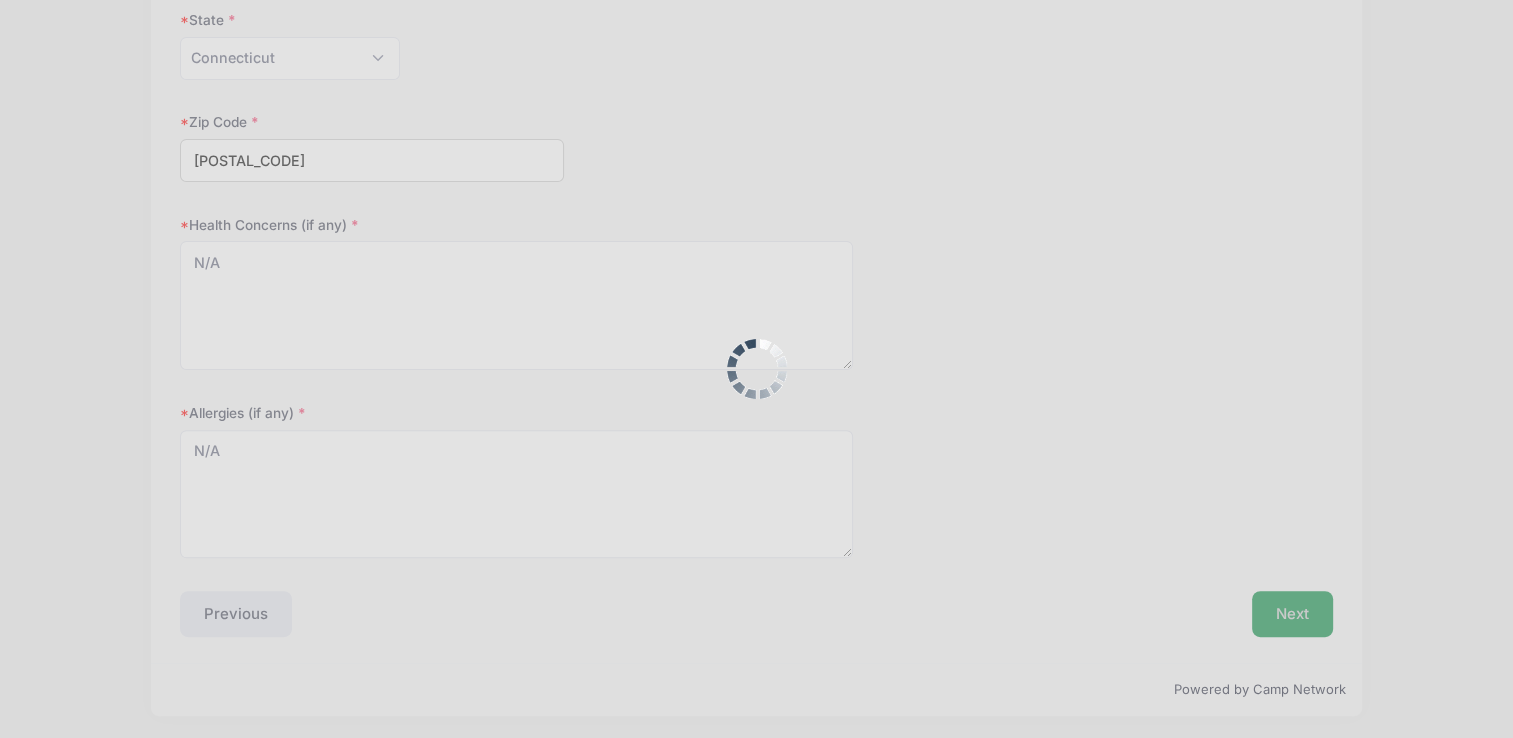 scroll, scrollTop: 0, scrollLeft: 0, axis: both 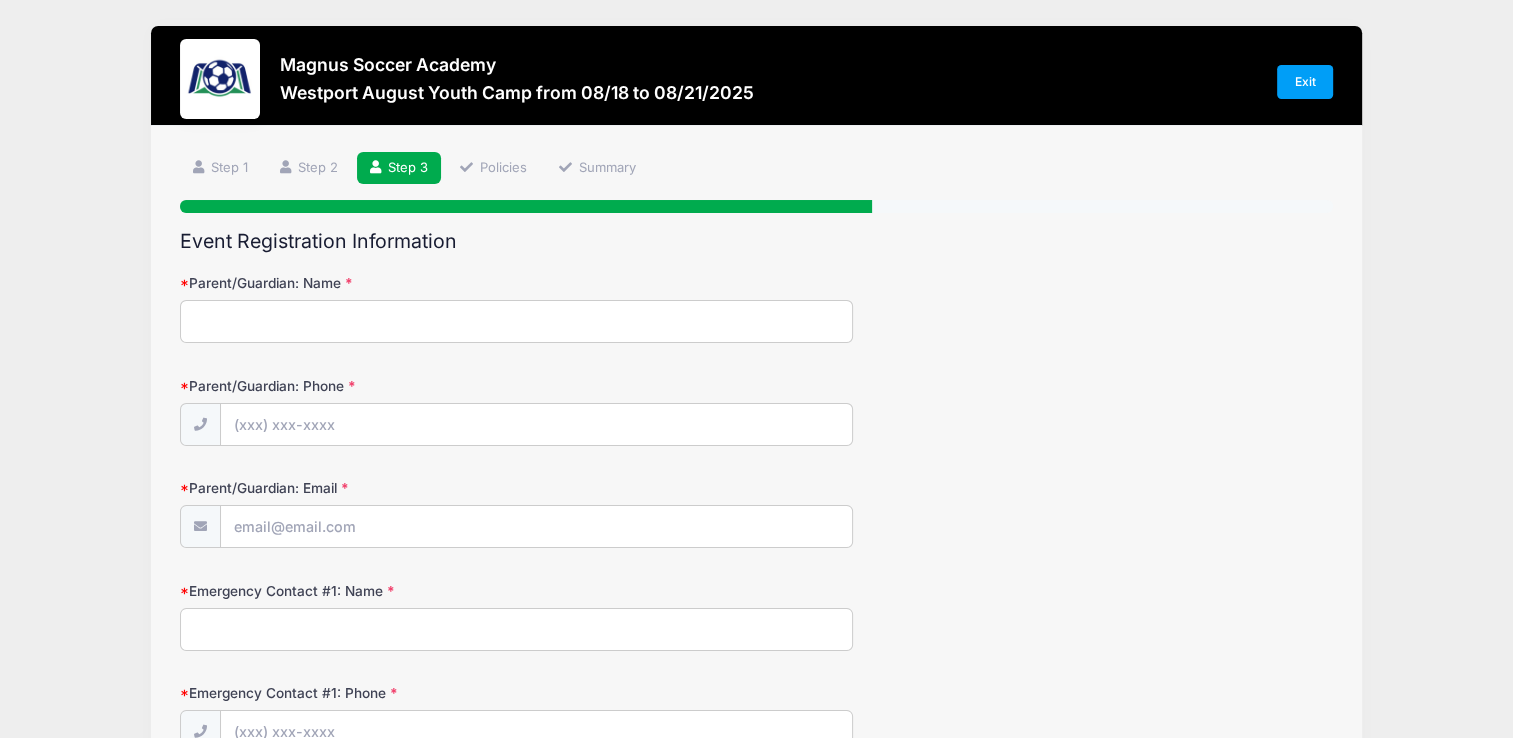 click on "Parent/Guardian: Name" at bounding box center [516, 321] 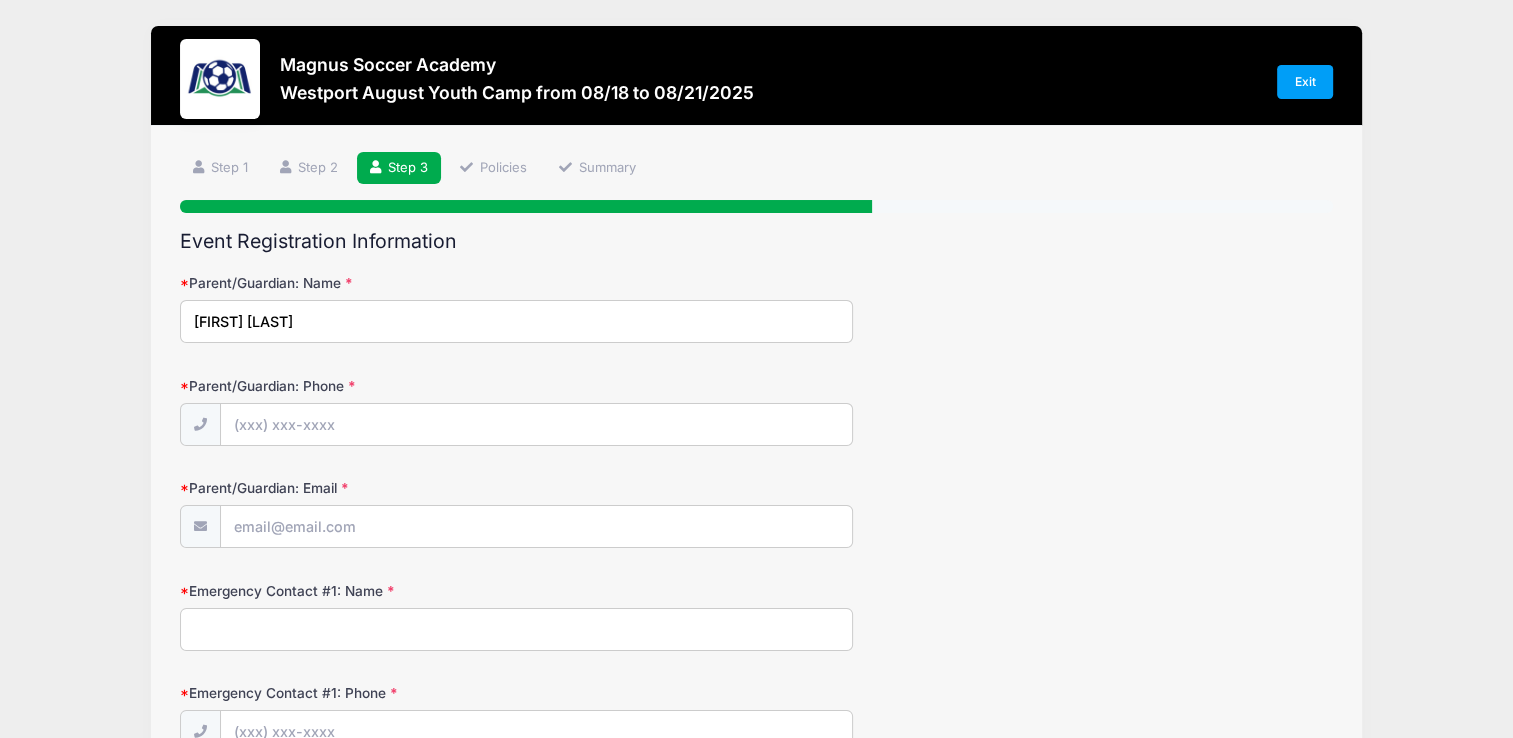 type on "[FIRST] [LAST]" 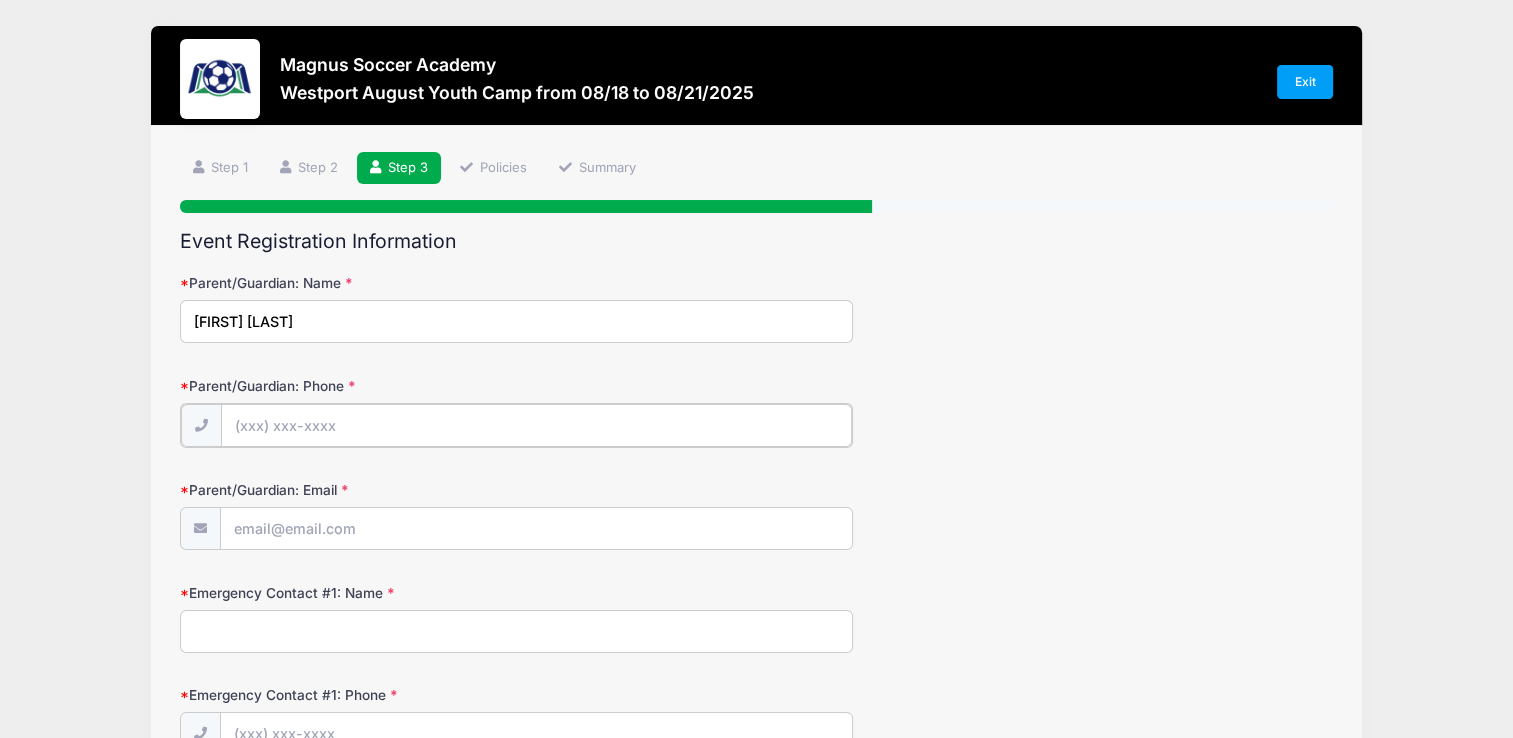 click on "Parent/Guardian: Phone" at bounding box center (536, 425) 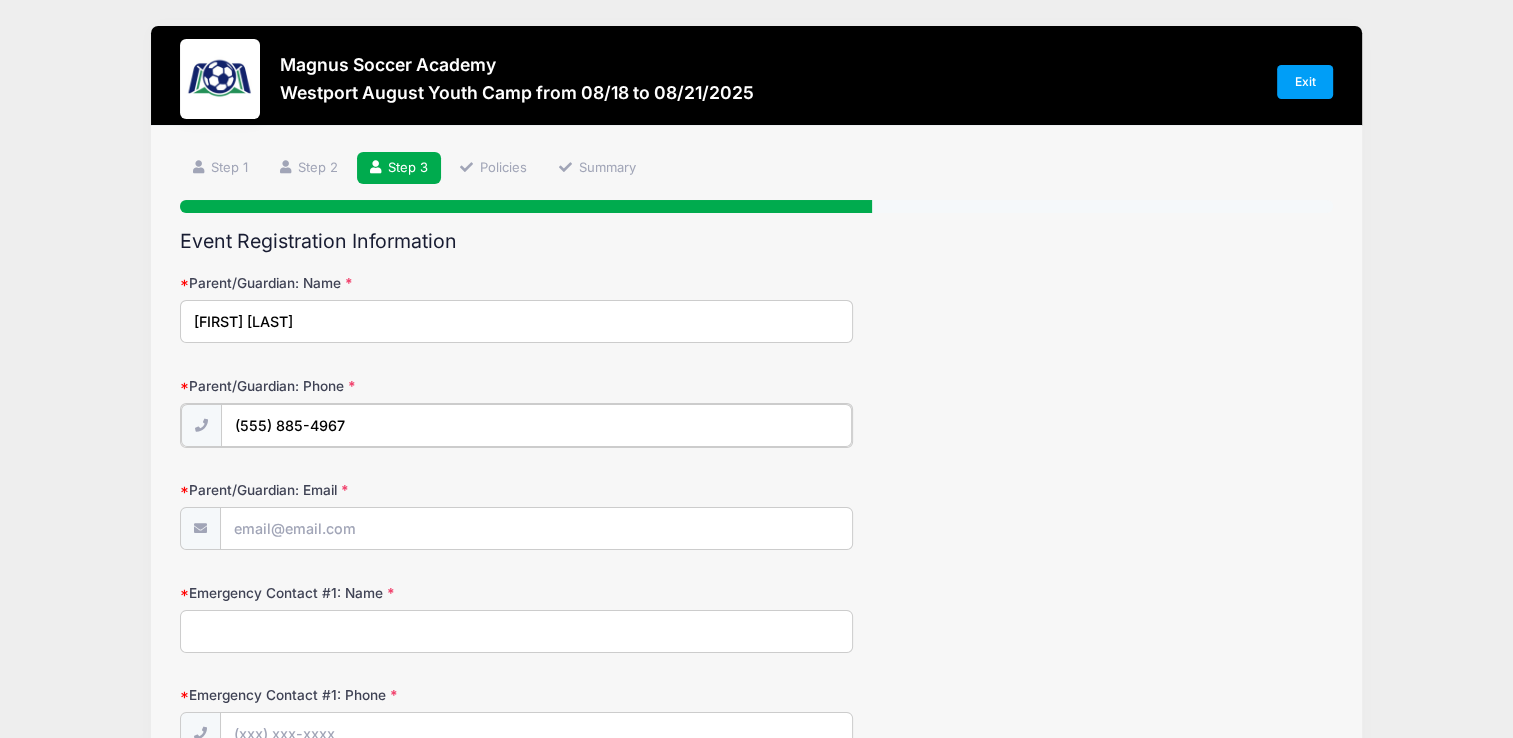 type on "(555) 885-4967" 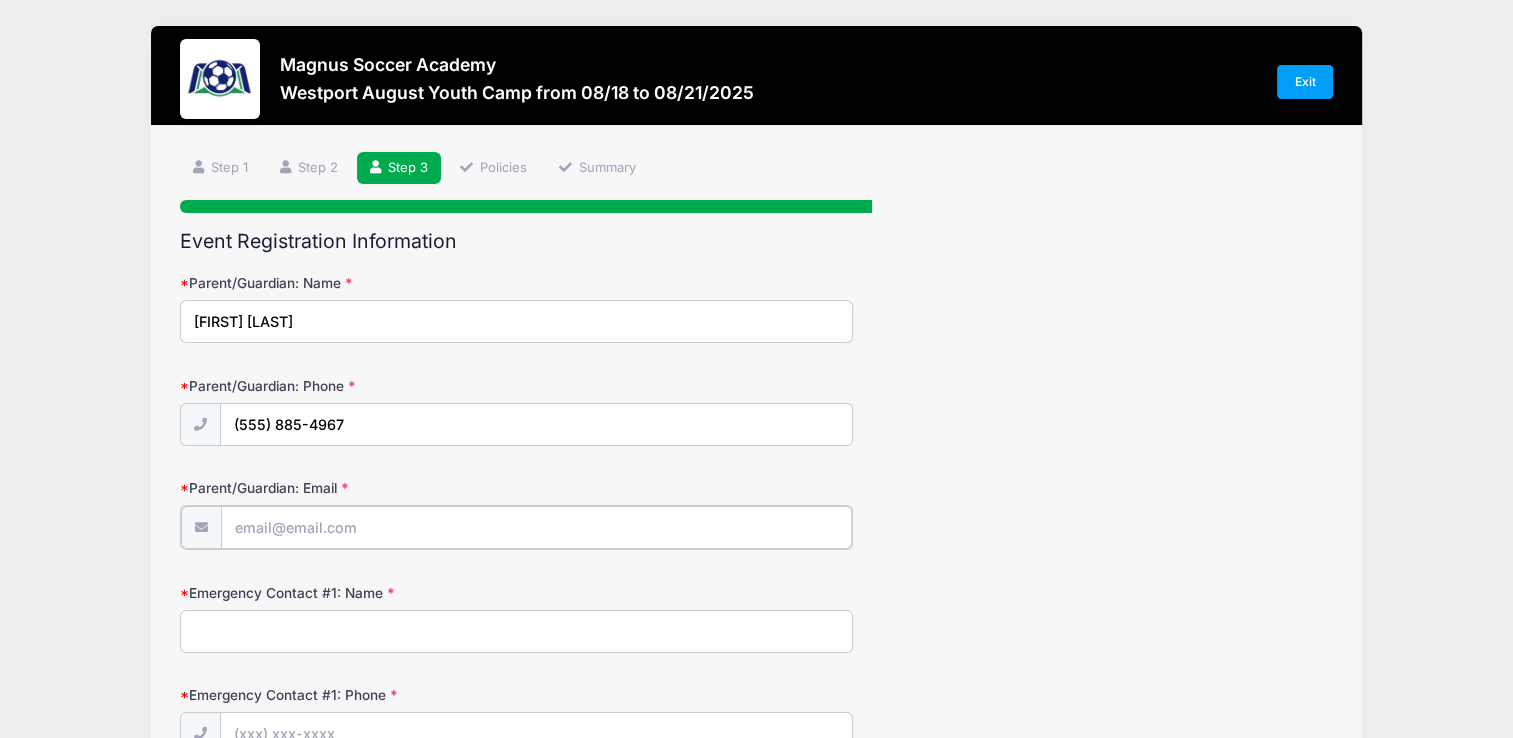 click on "Parent/Guardian: Email" at bounding box center [536, 527] 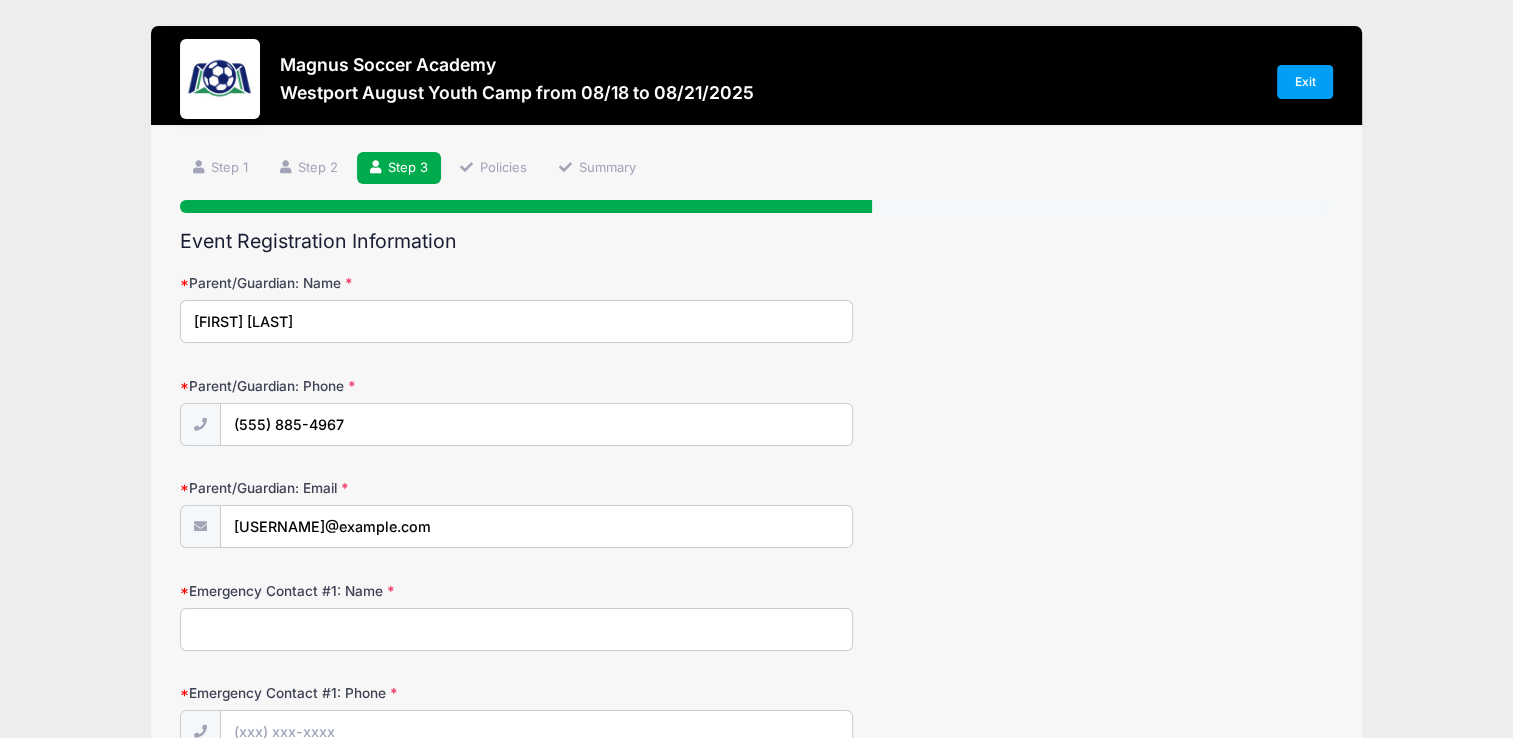 click on "Emergency Contact #1: Name" at bounding box center [516, 629] 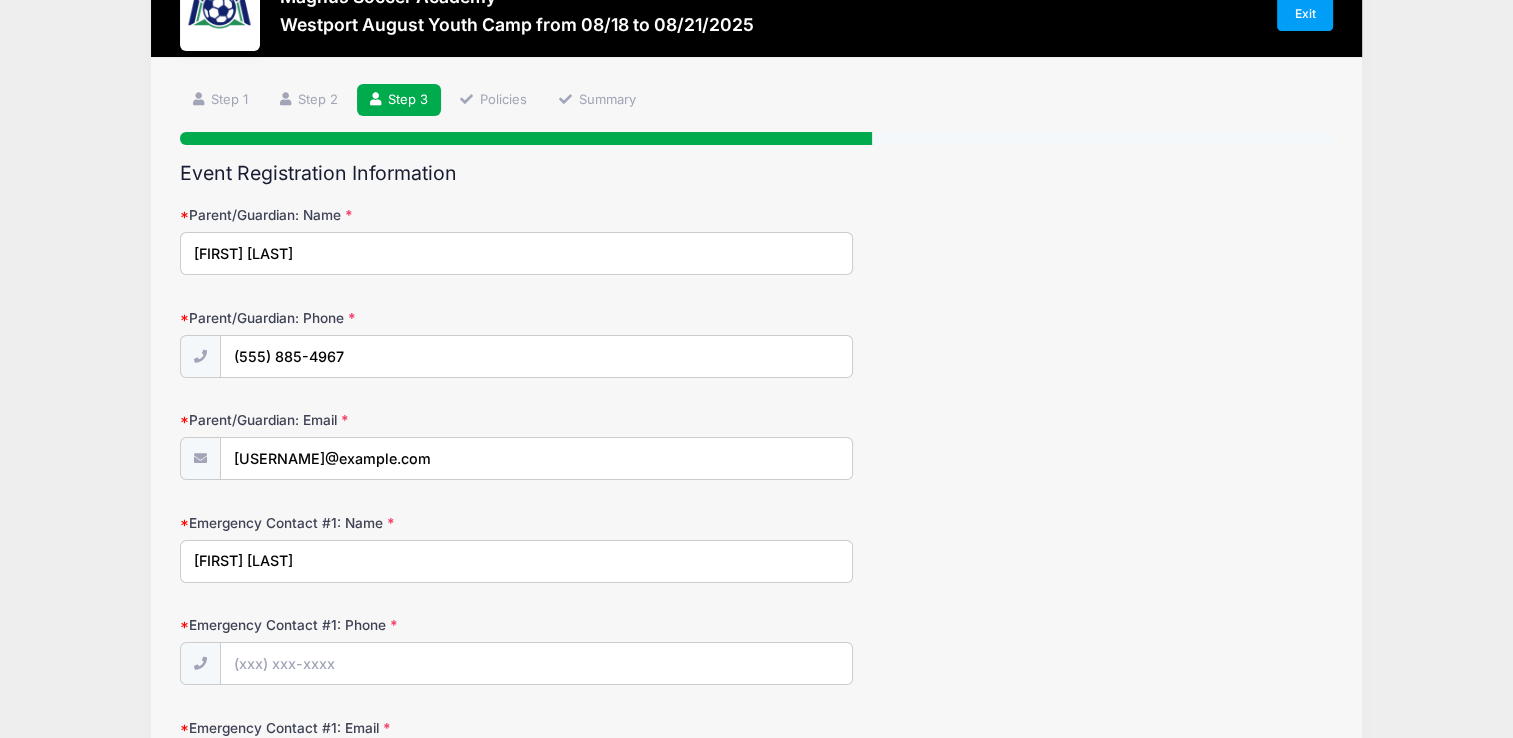 scroll, scrollTop: 200, scrollLeft: 0, axis: vertical 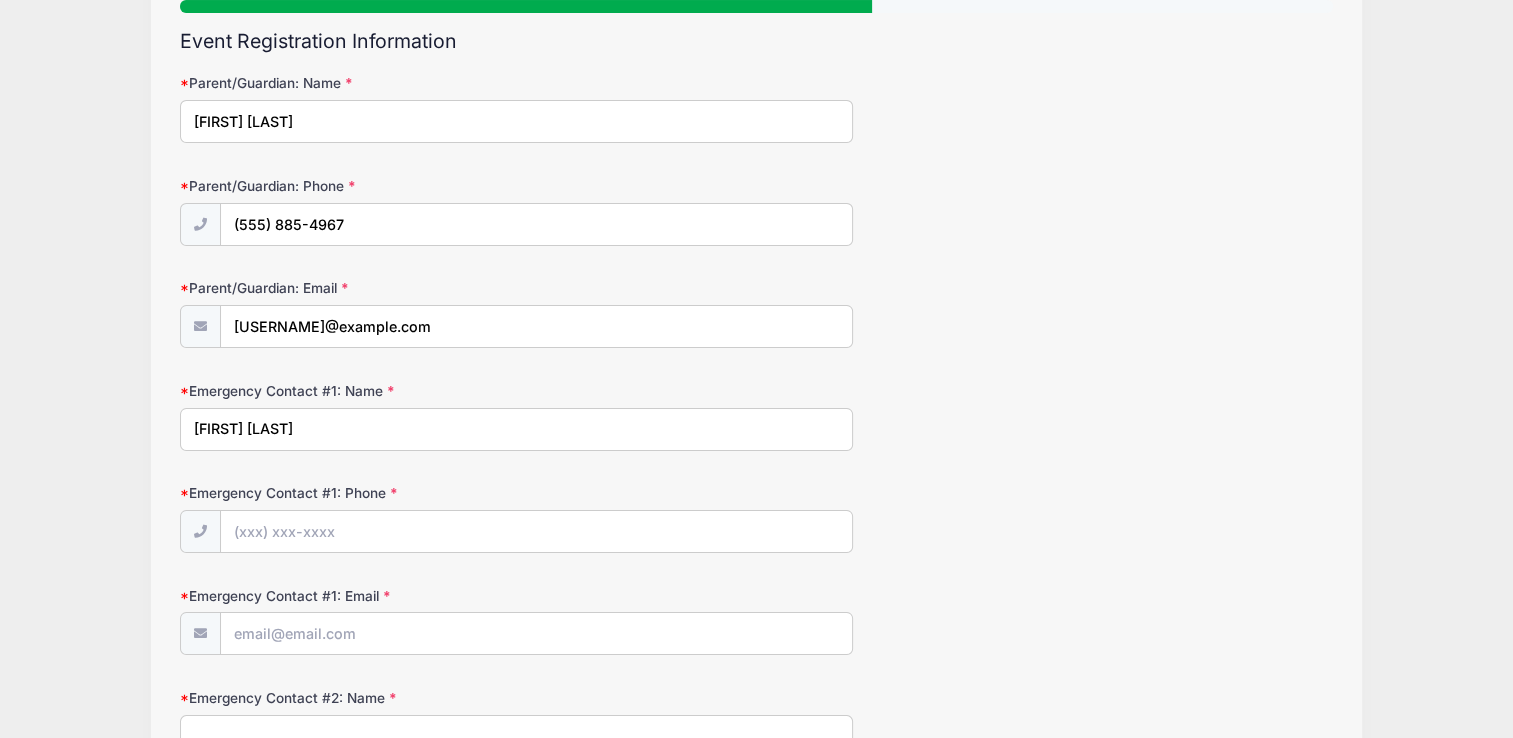 type on "[FIRST] [LAST]" 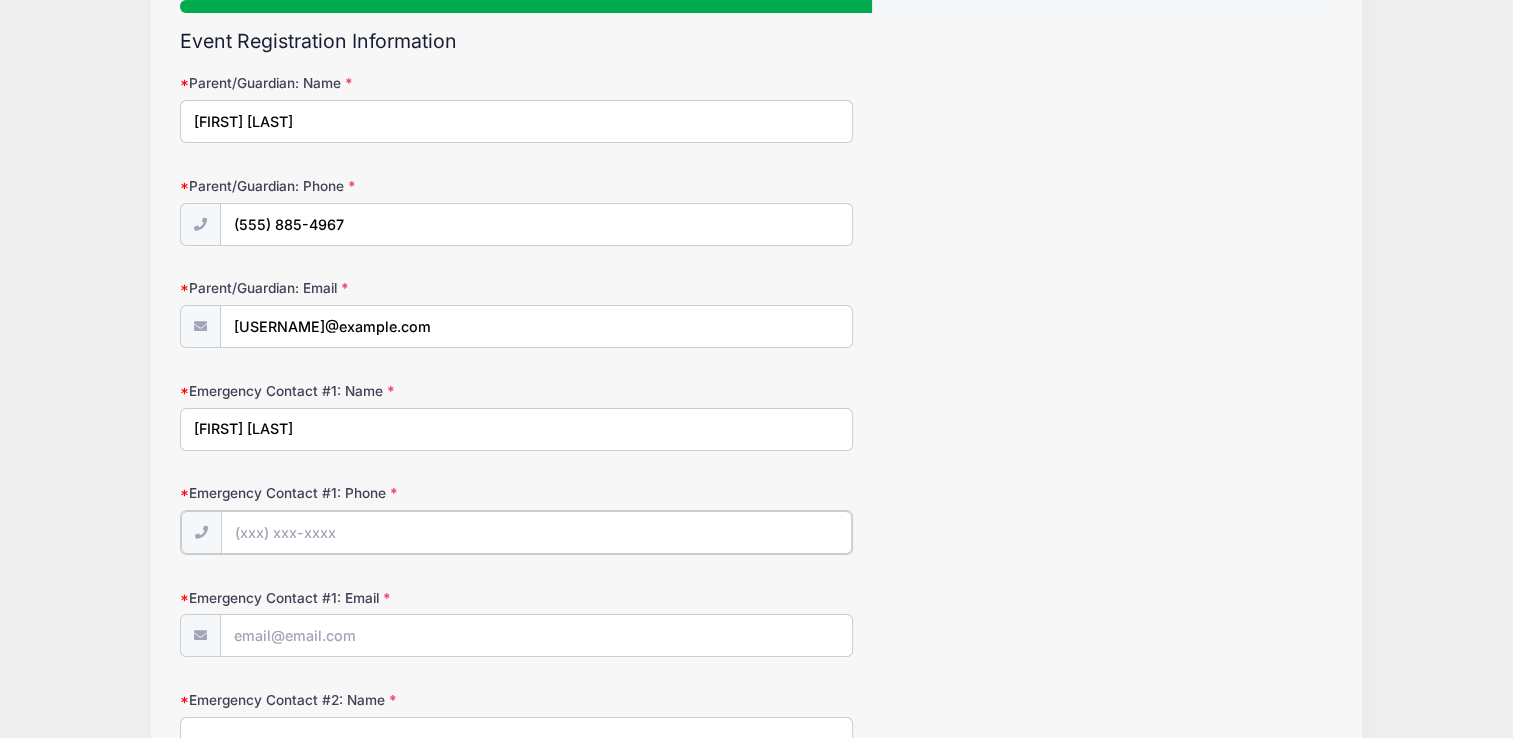 click on "Emergency Contact #1: Phone" at bounding box center [536, 532] 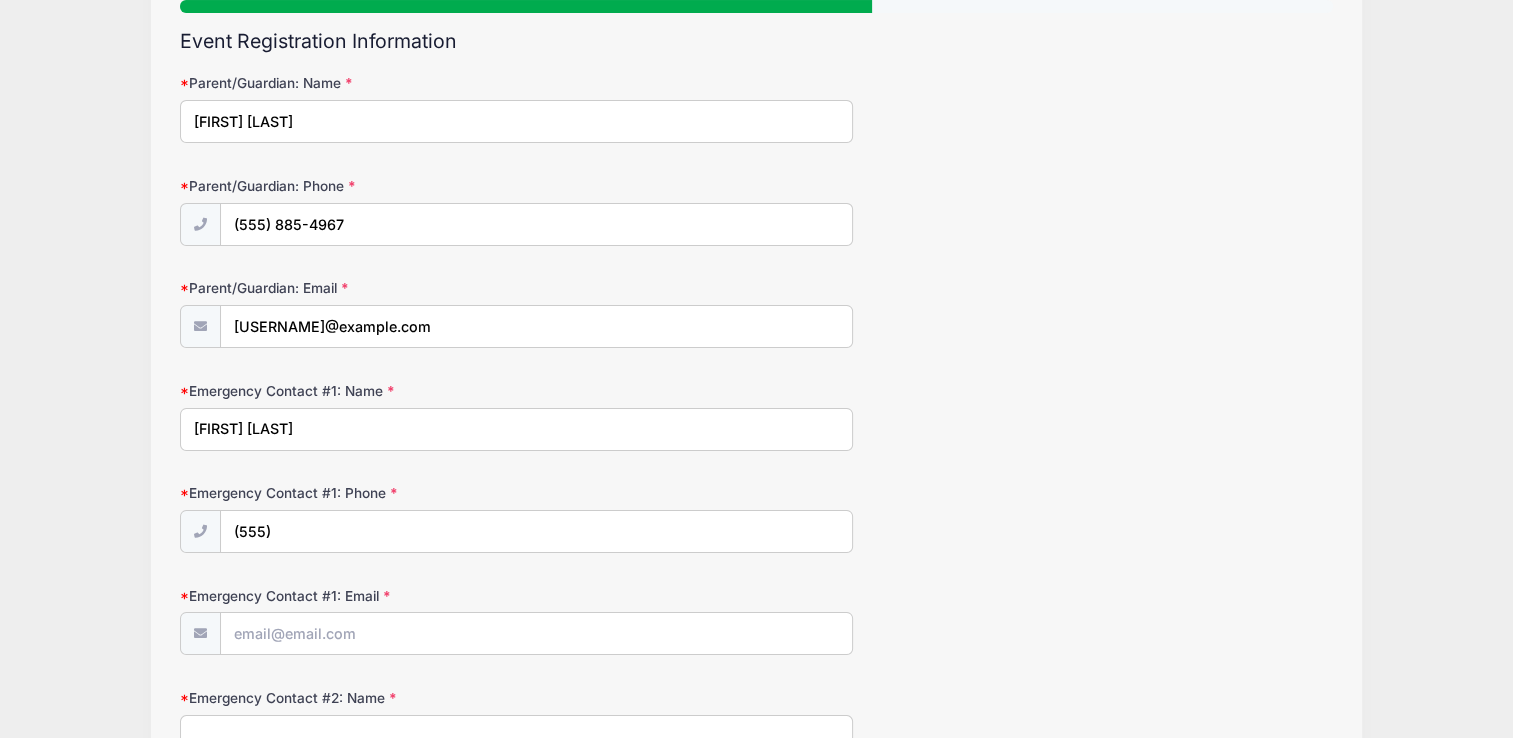 drag, startPoint x: 311, startPoint y: 438, endPoint x: 56, endPoint y: 415, distance: 256.03516 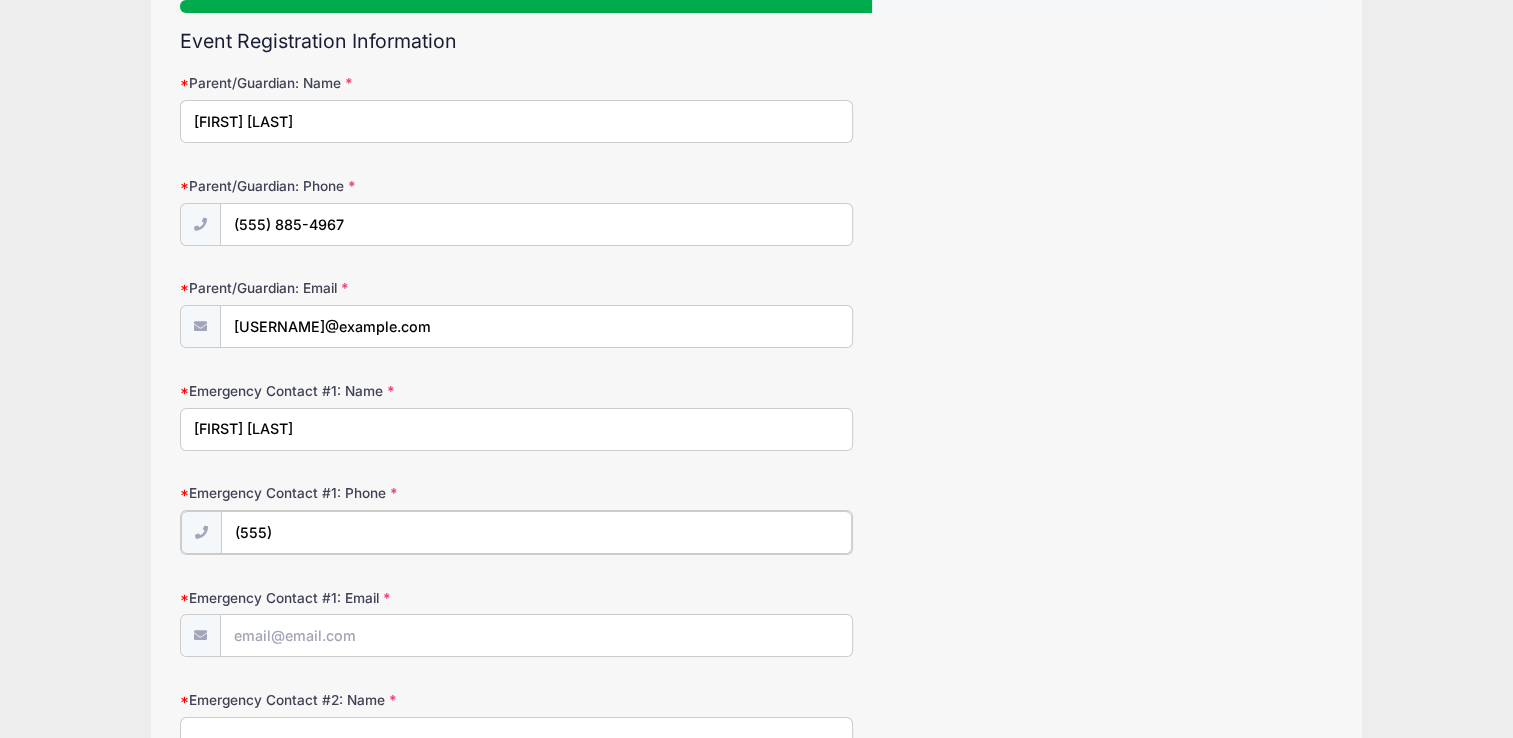 click on "(555)" at bounding box center (536, 532) 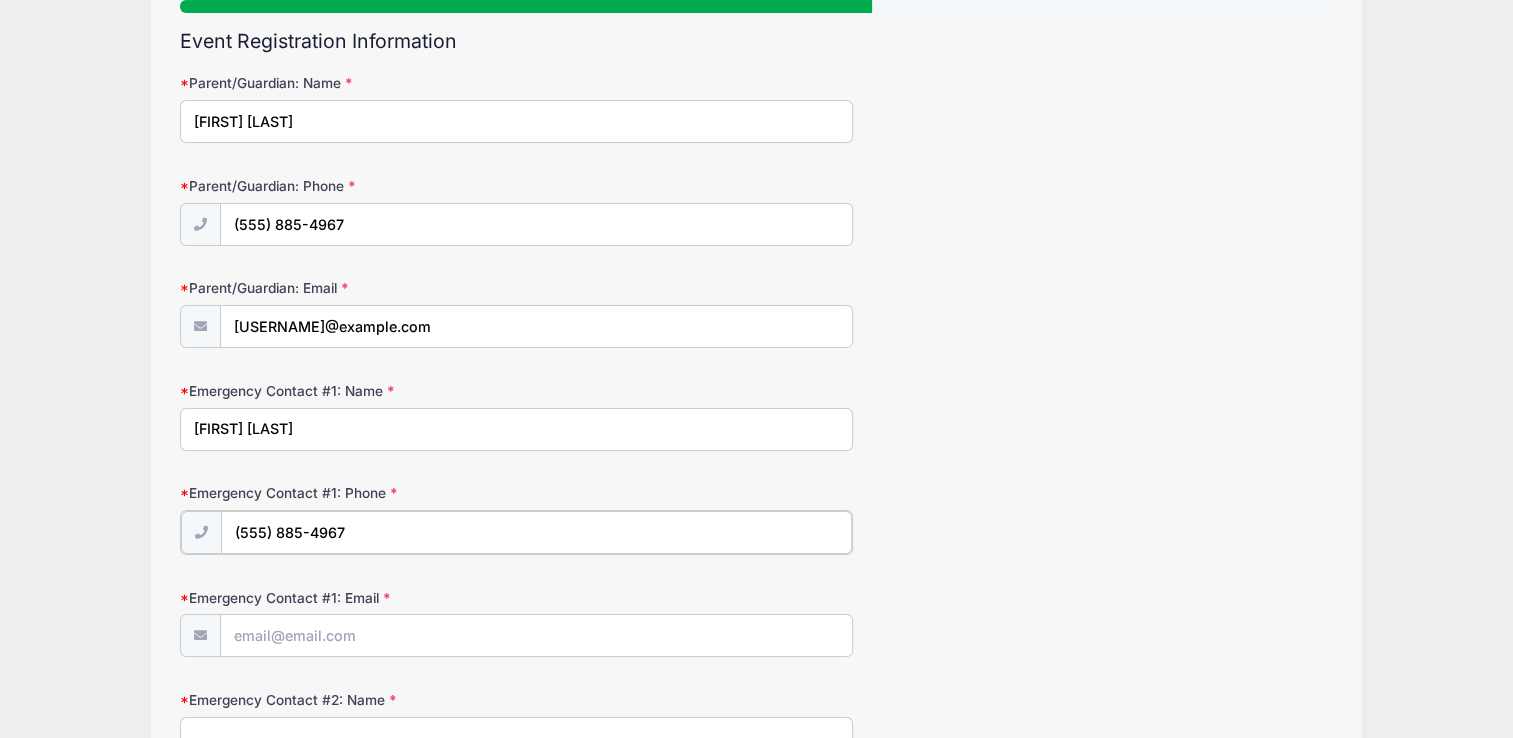 type on "(555) 885-4967" 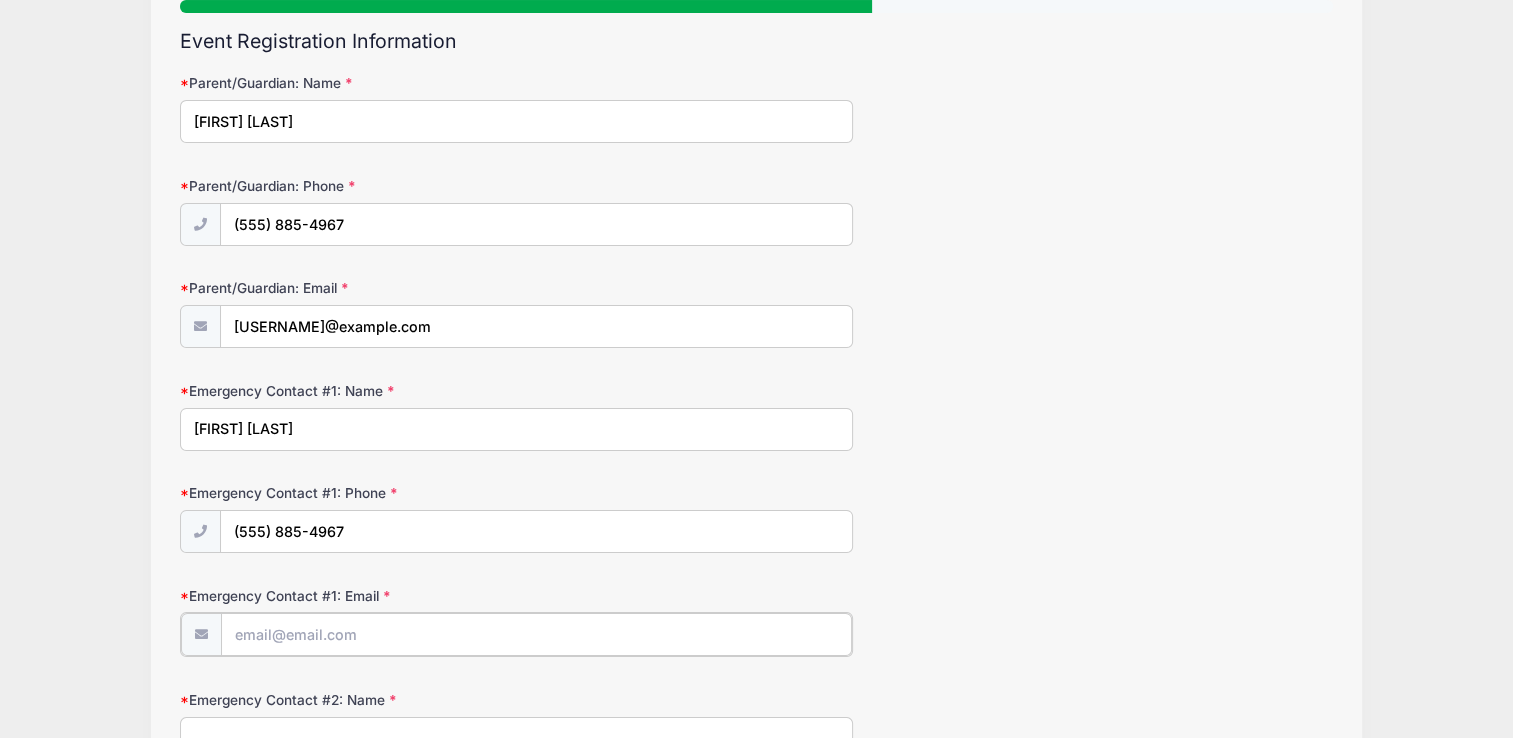 click on "Emergency Contact #1: Email" at bounding box center (536, 634) 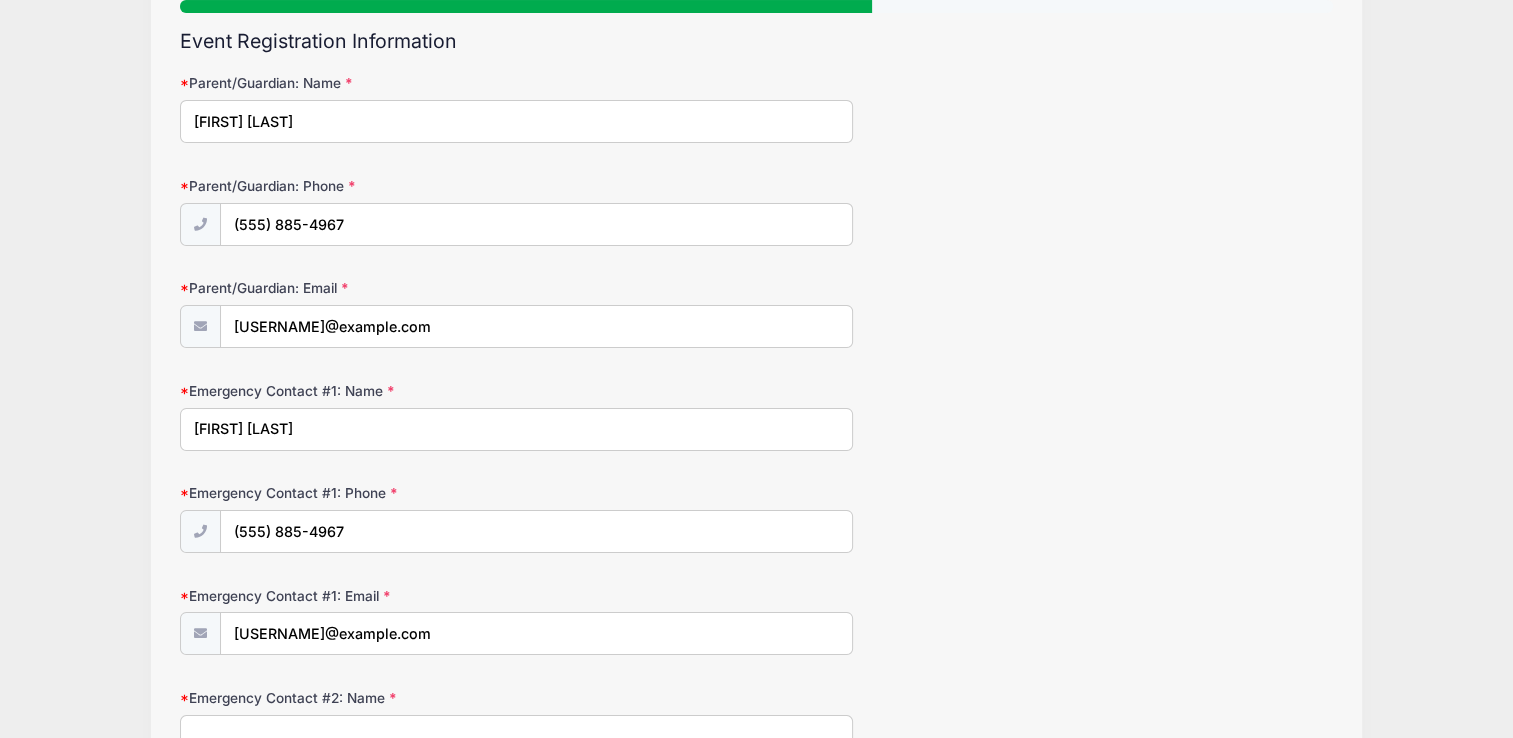 click on "Magnus Soccer Academy
Westport August Youth Camp from 08/18 to 08/21/2025
Exit
Step  3 /7
Step 1
Step 2
Step 3
Policies
Summary" at bounding box center (756, 575) 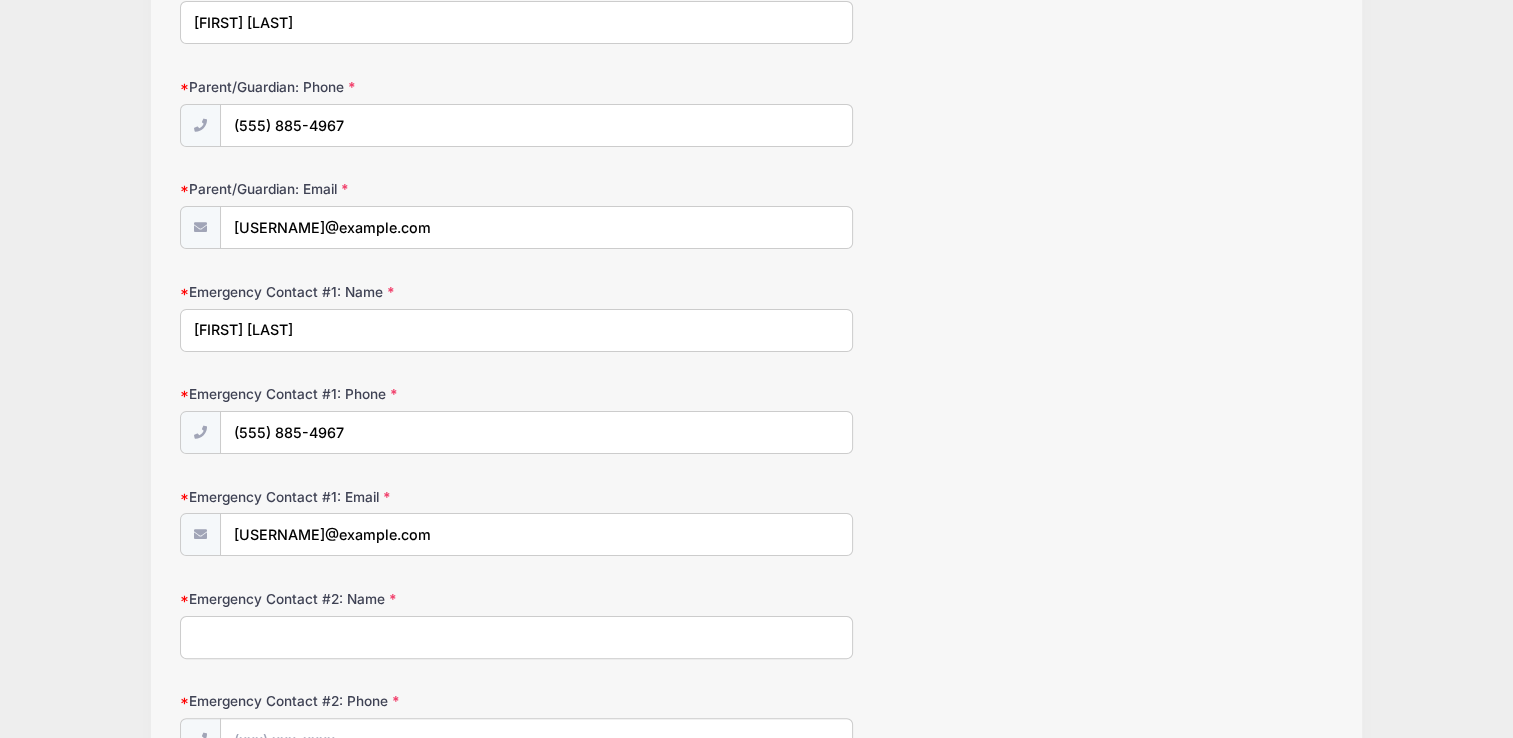 scroll, scrollTop: 300, scrollLeft: 0, axis: vertical 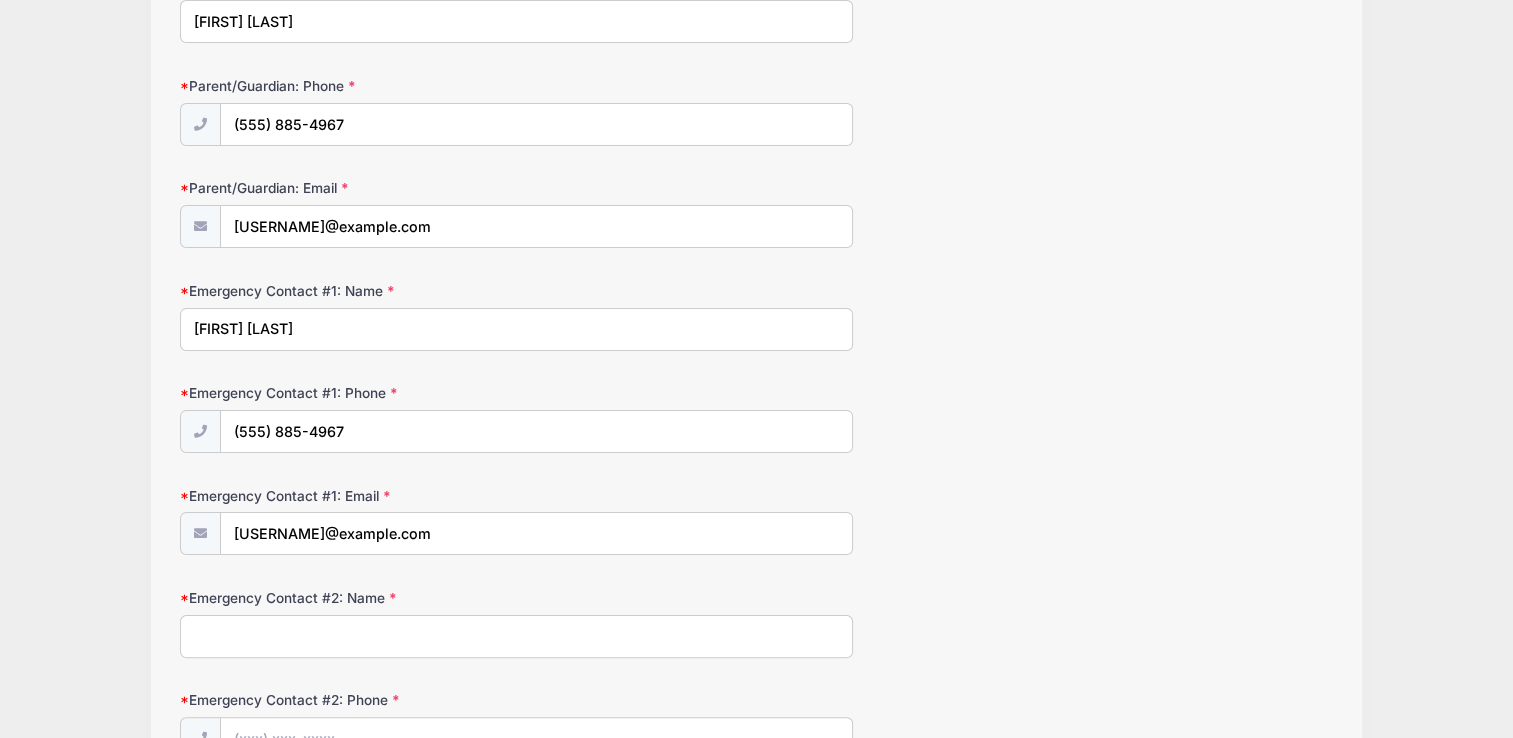 click on "Emergency Contact #2: Name" at bounding box center [516, 636] 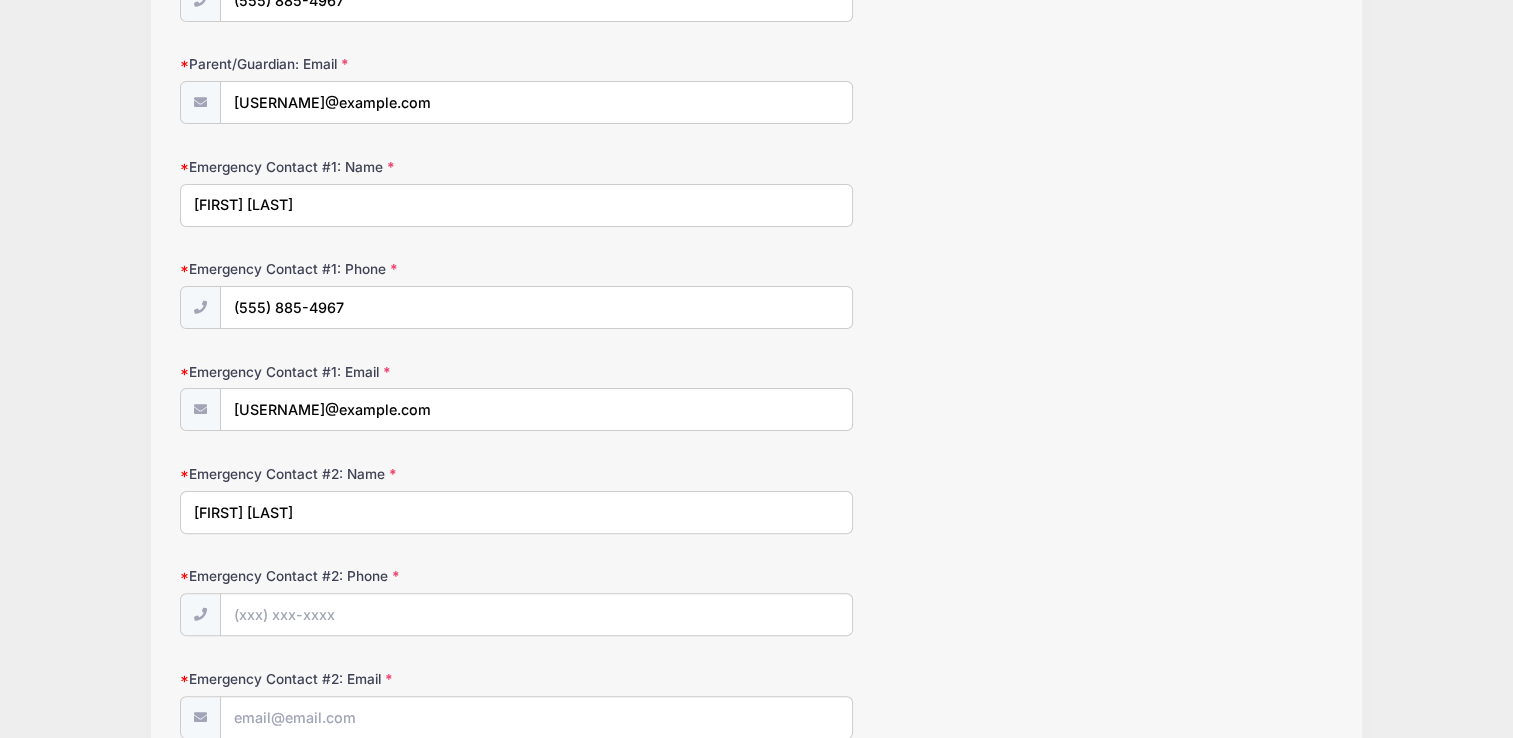 scroll, scrollTop: 600, scrollLeft: 0, axis: vertical 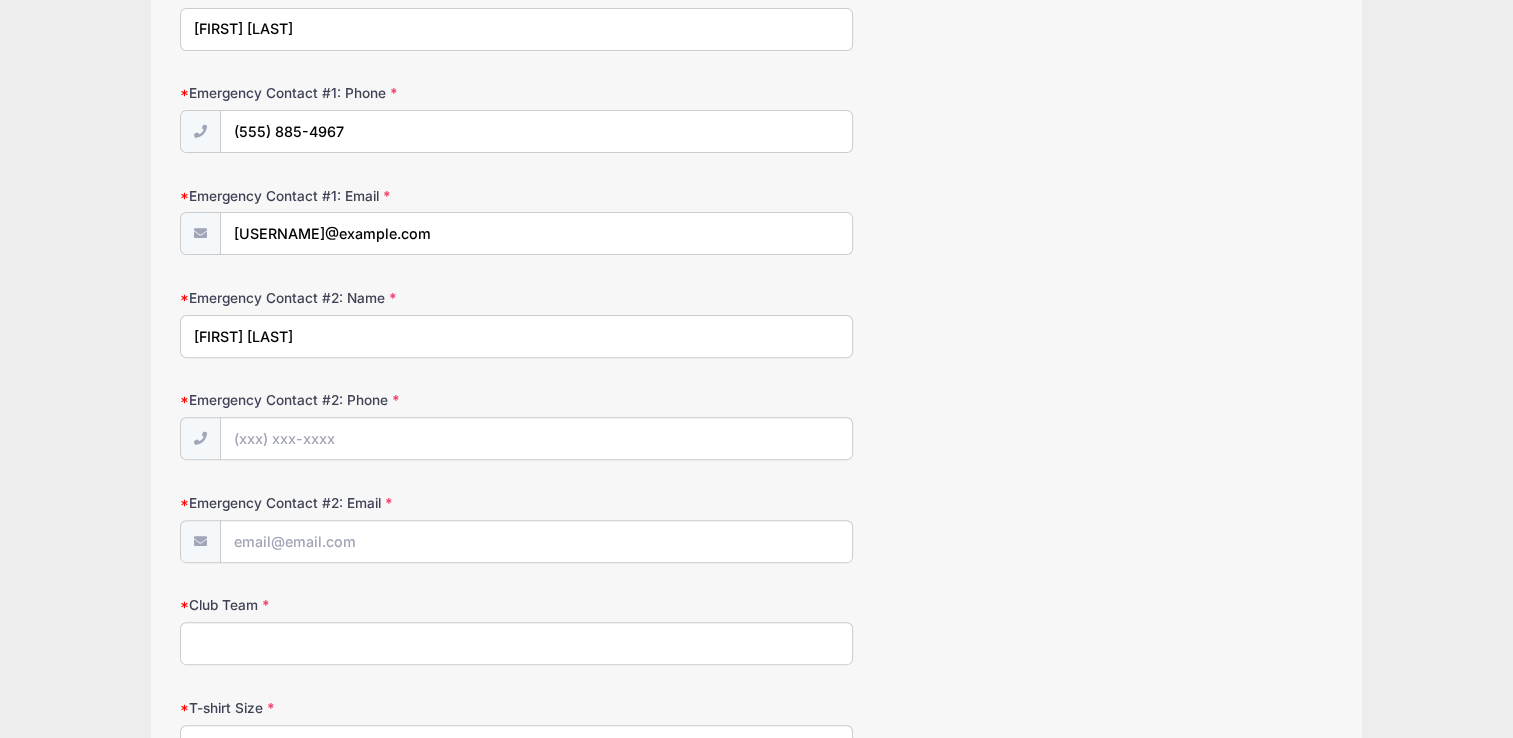 type on "[FIRST] [LAST]" 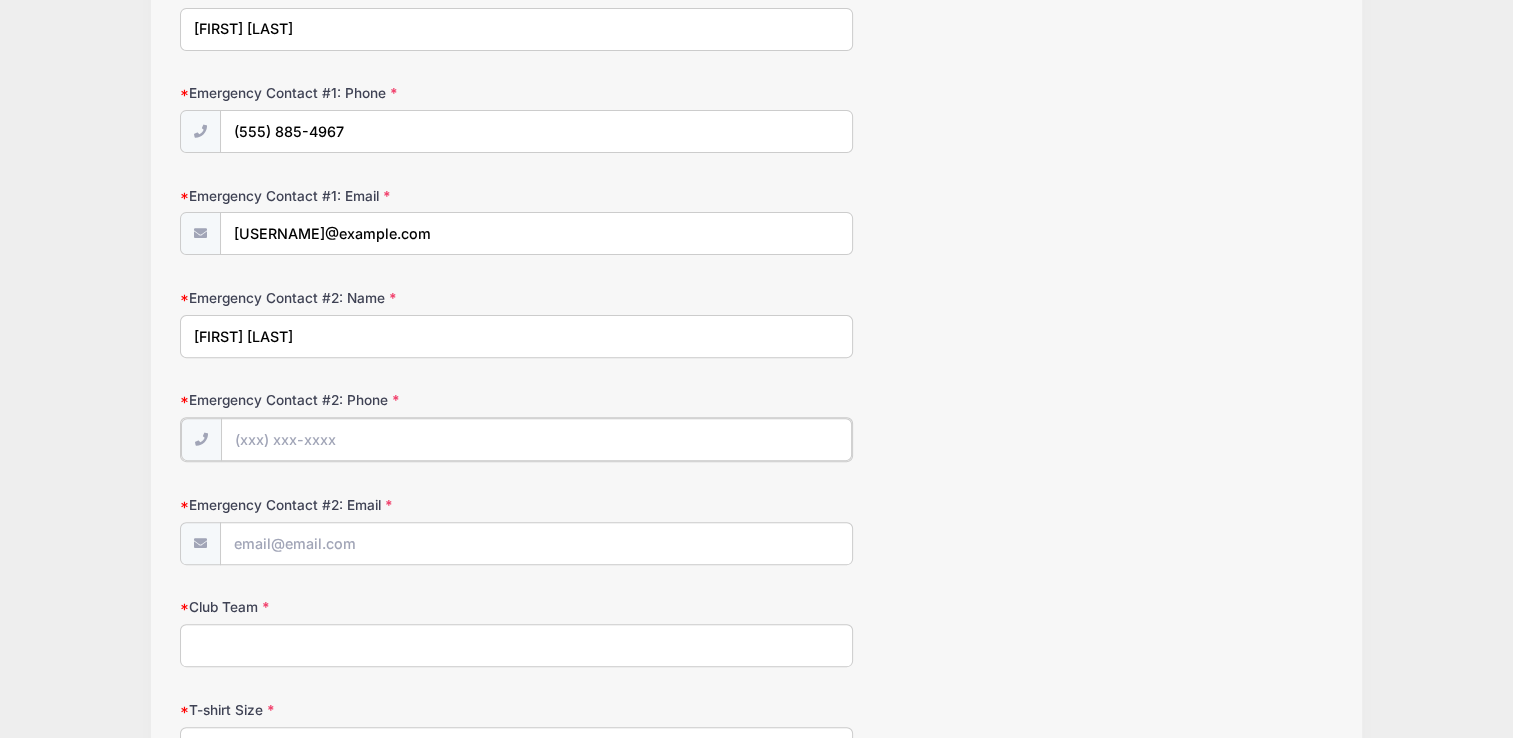 click on "Emergency Contact #2: Phone" at bounding box center (536, 439) 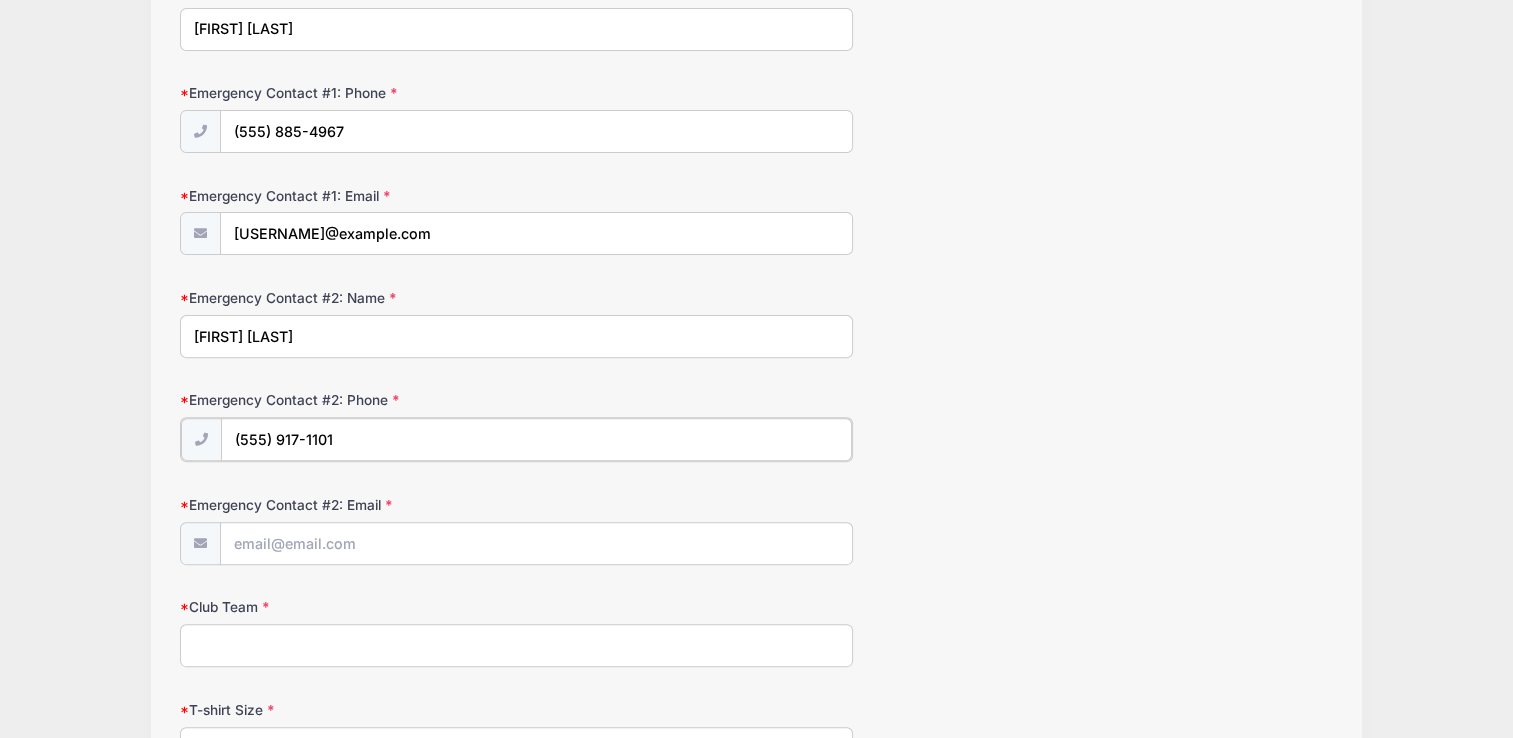 type on "(555) 917-1101" 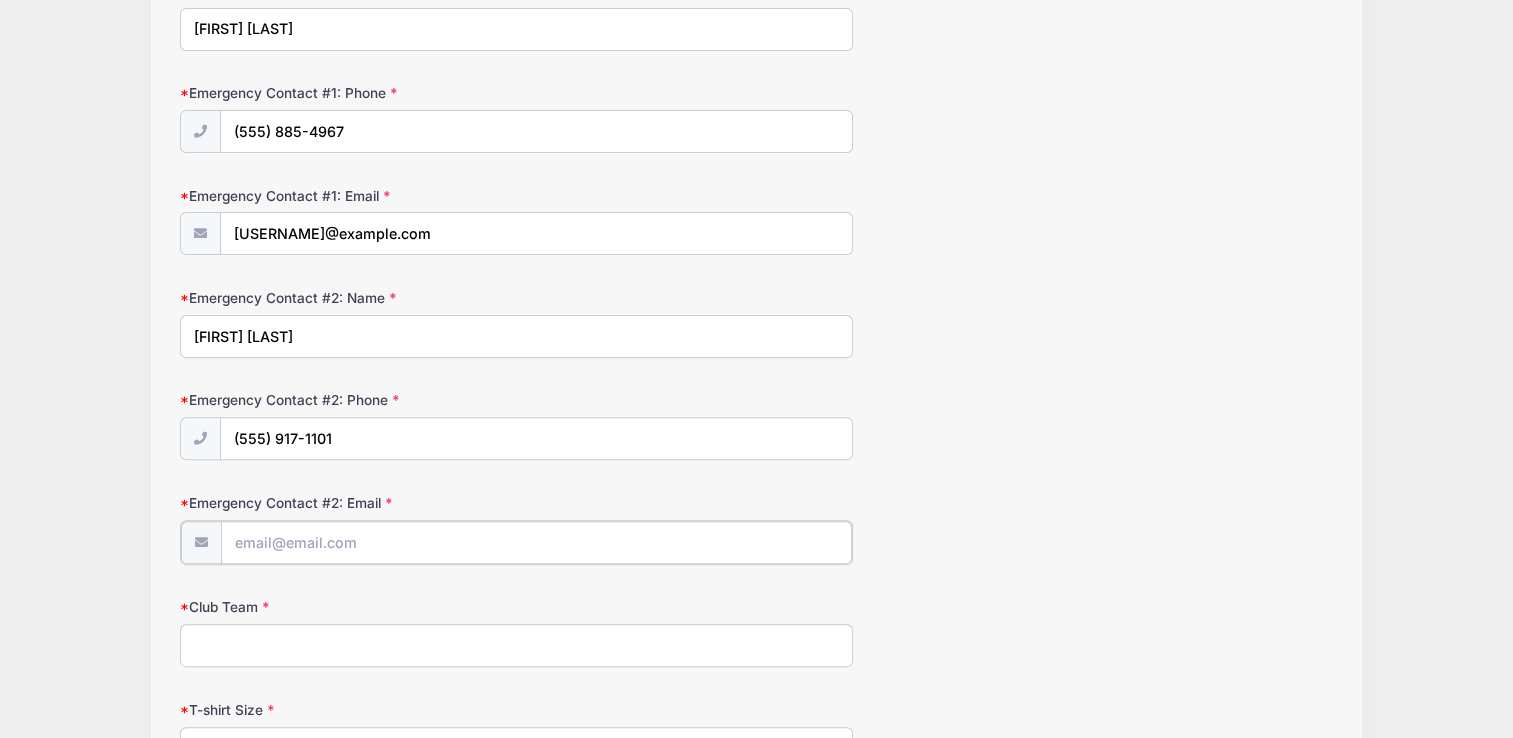 click on "Emergency Contact #2: Email" at bounding box center (536, 542) 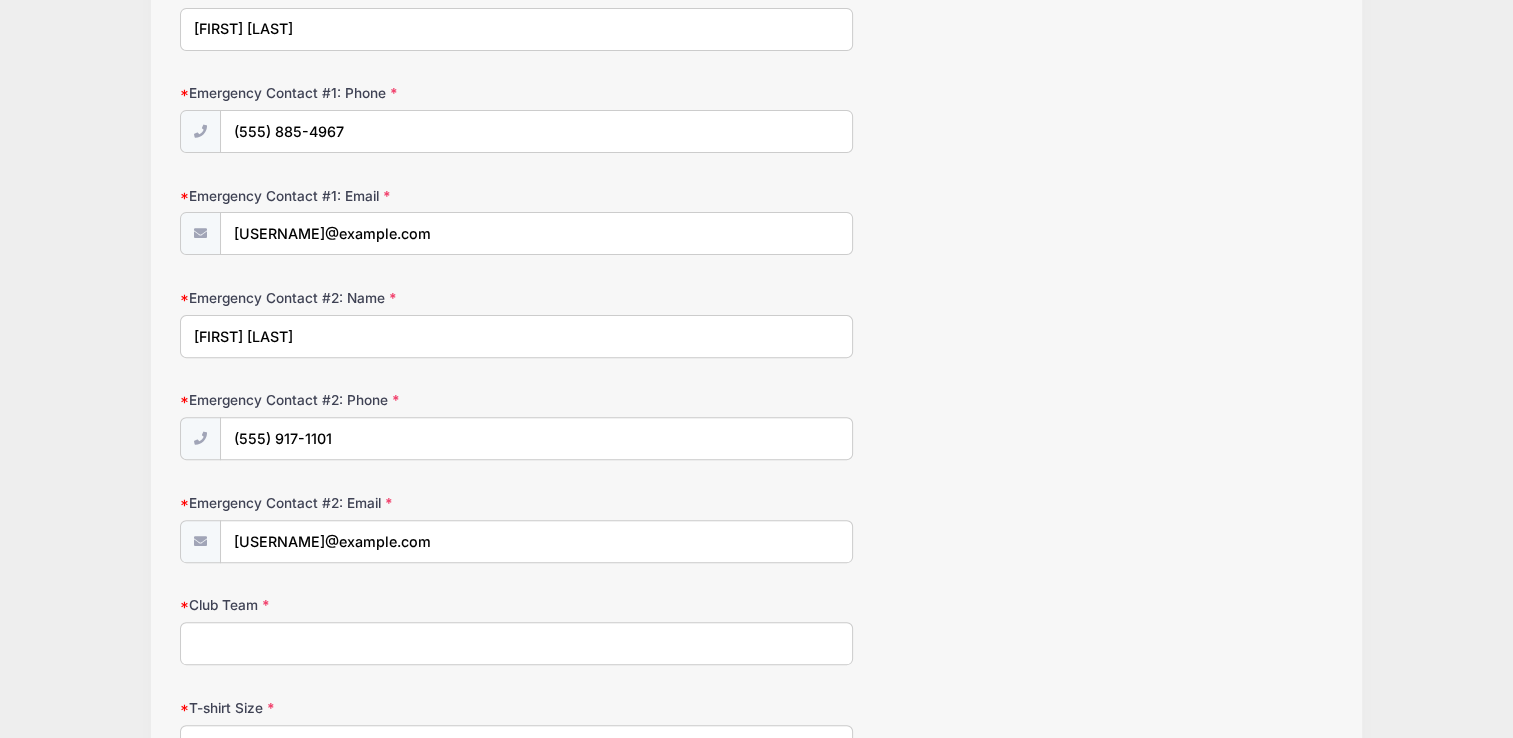 click on "Club Team" at bounding box center (516, 643) 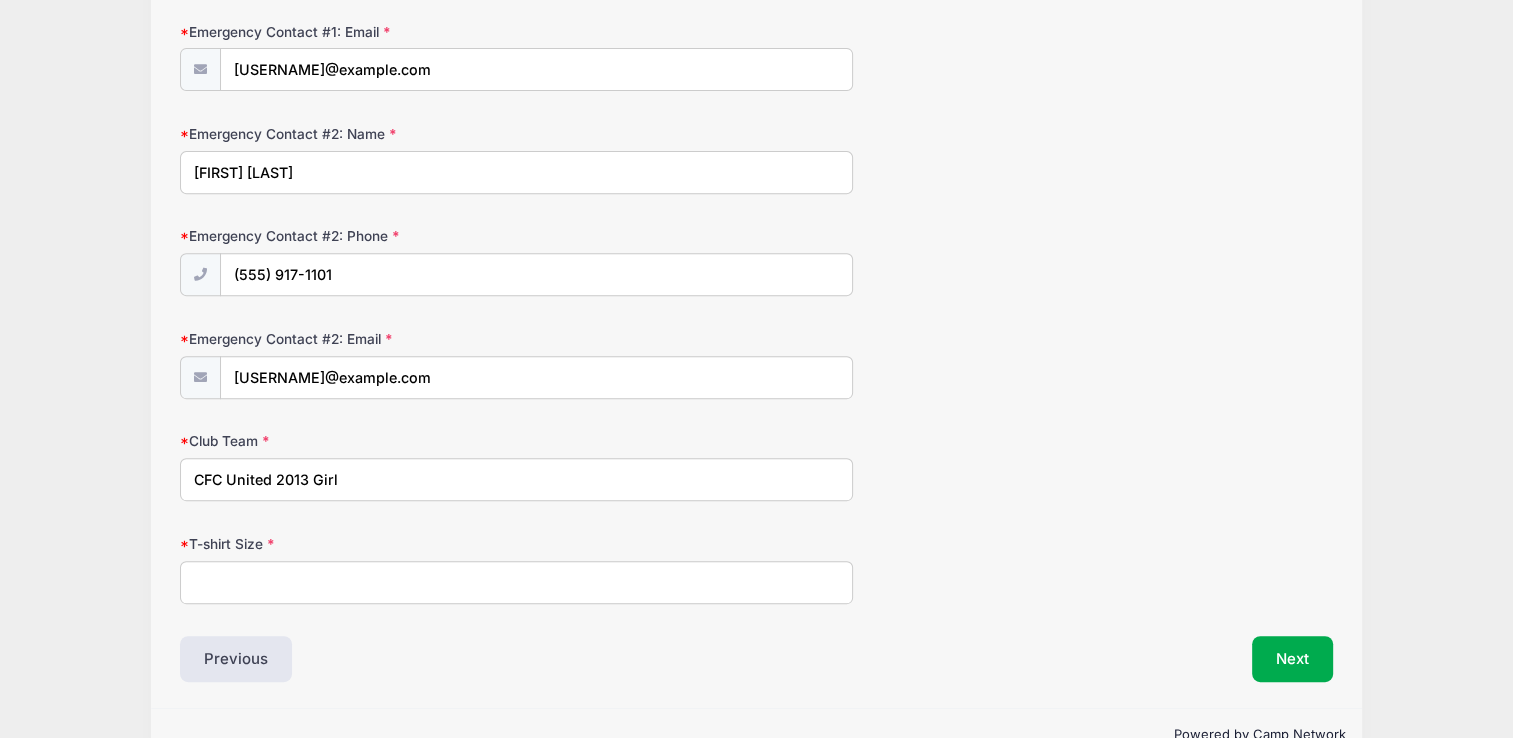scroll, scrollTop: 800, scrollLeft: 0, axis: vertical 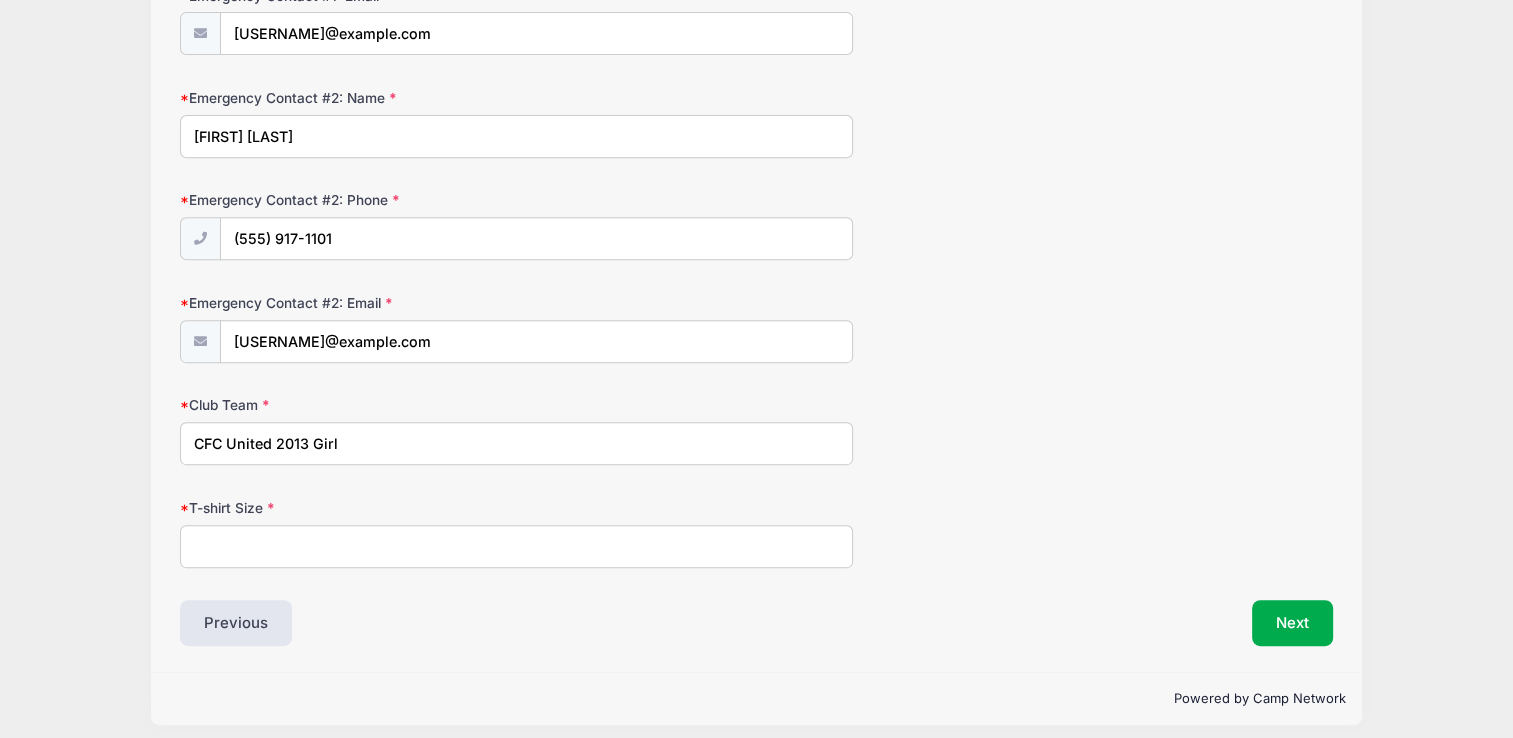 type on "CFC United 2013 Girl" 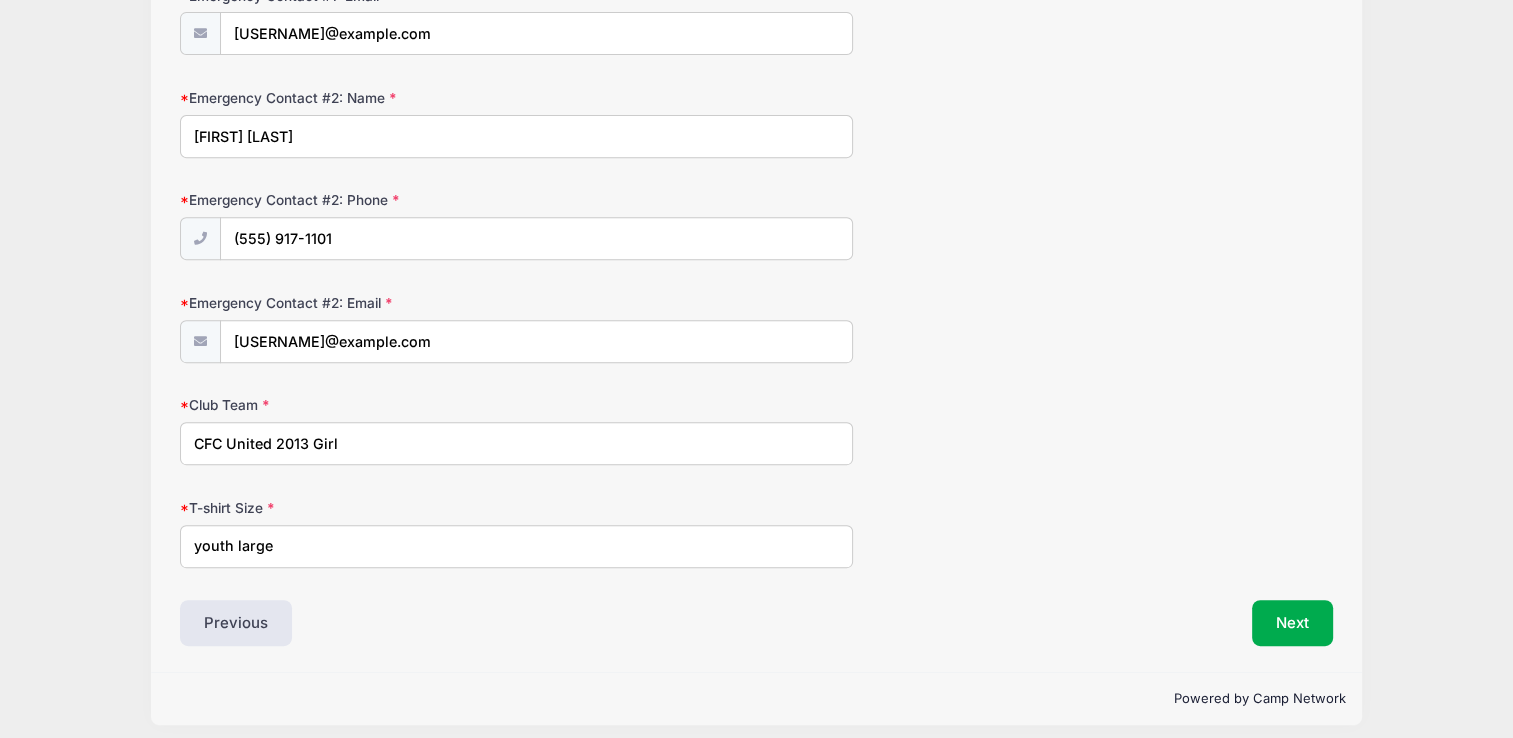 type on "youth large" 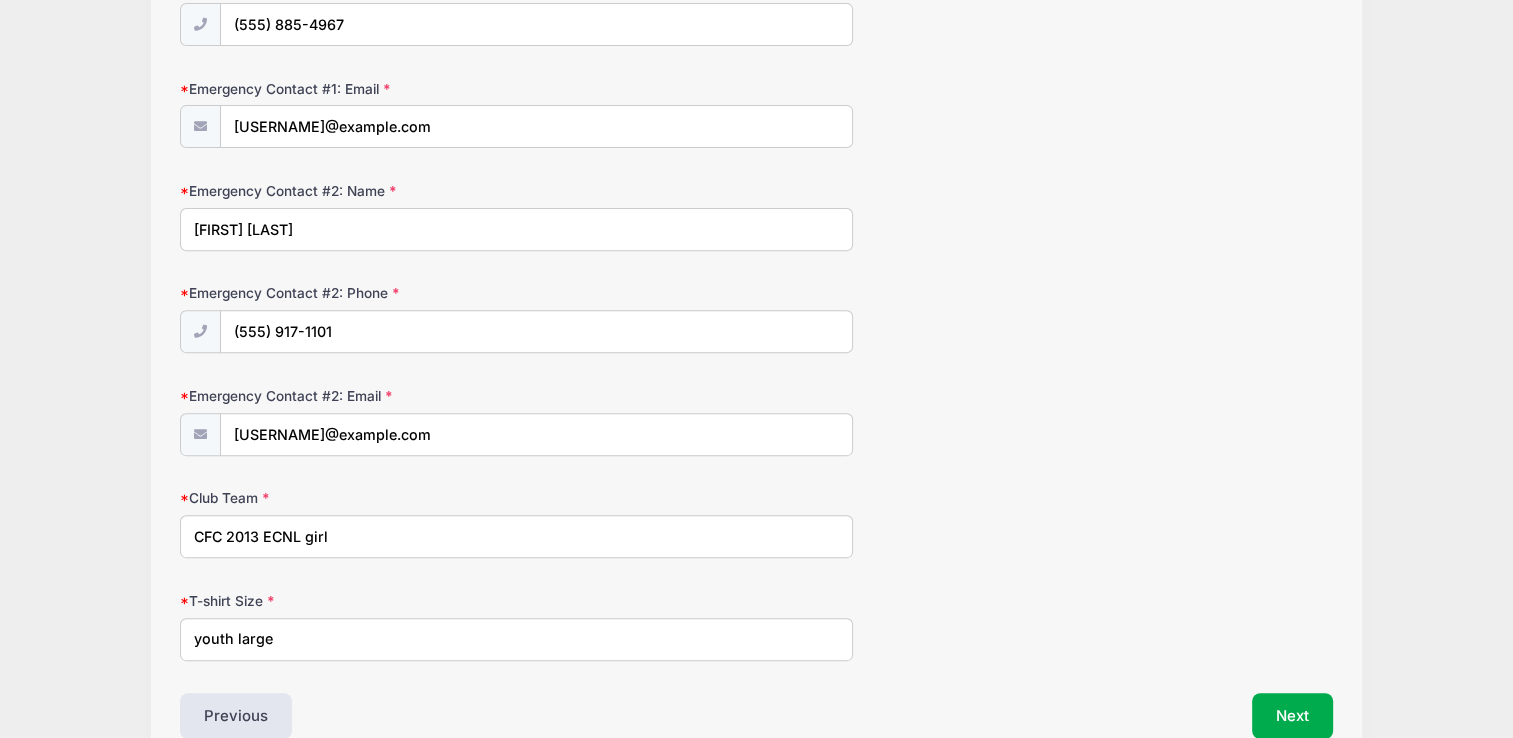 scroll, scrollTop: 807, scrollLeft: 0, axis: vertical 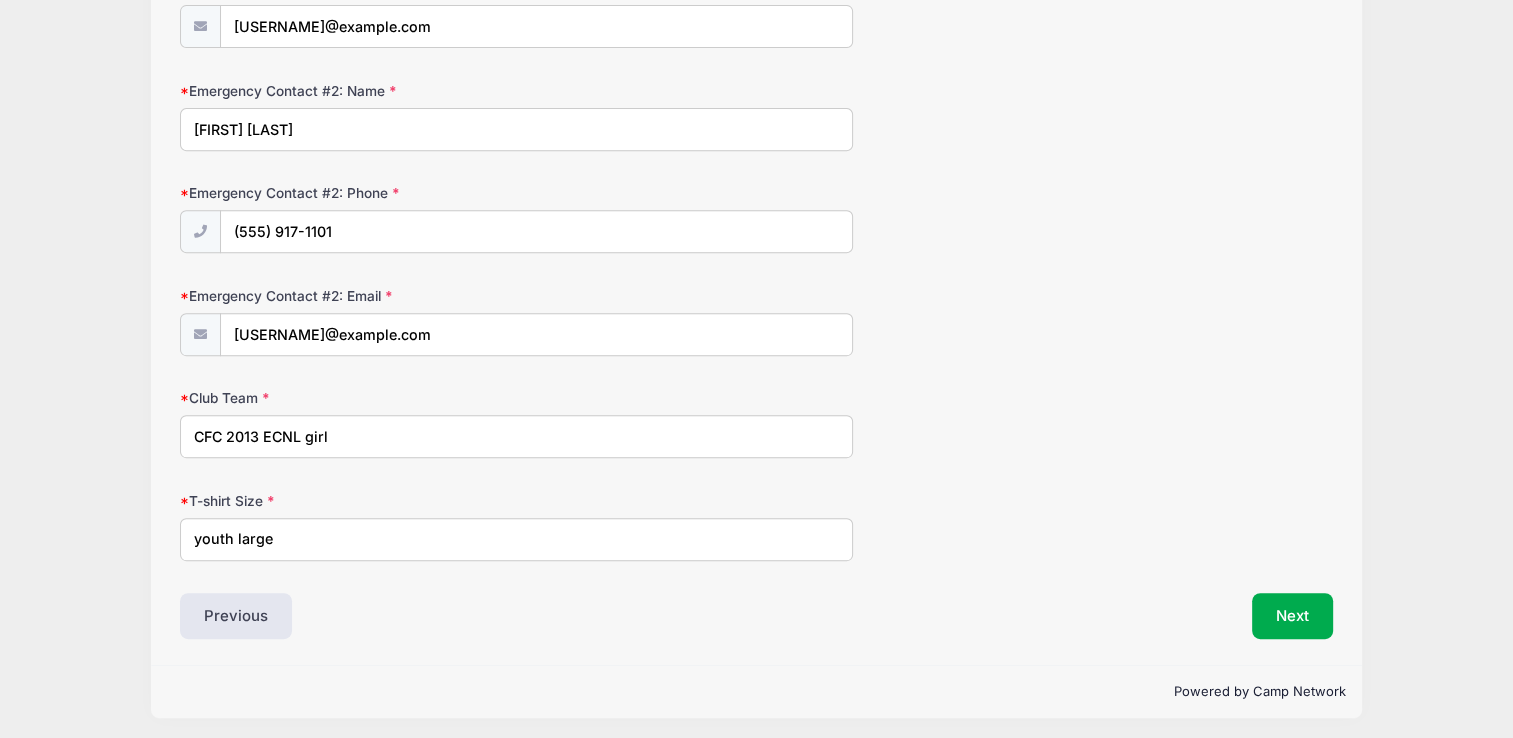 type on "CFC 2013 ECNL girl" 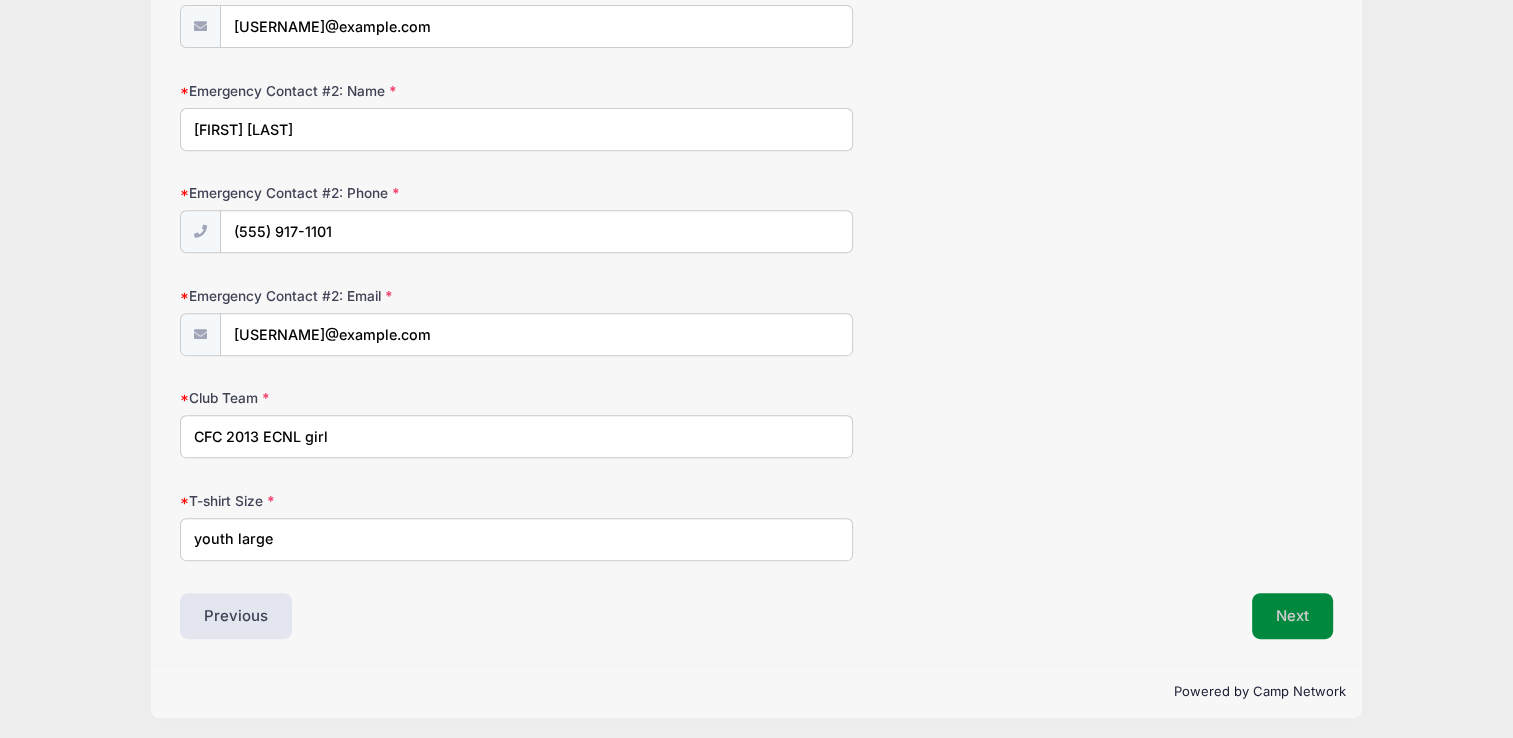 click on "Next" at bounding box center (1292, 616) 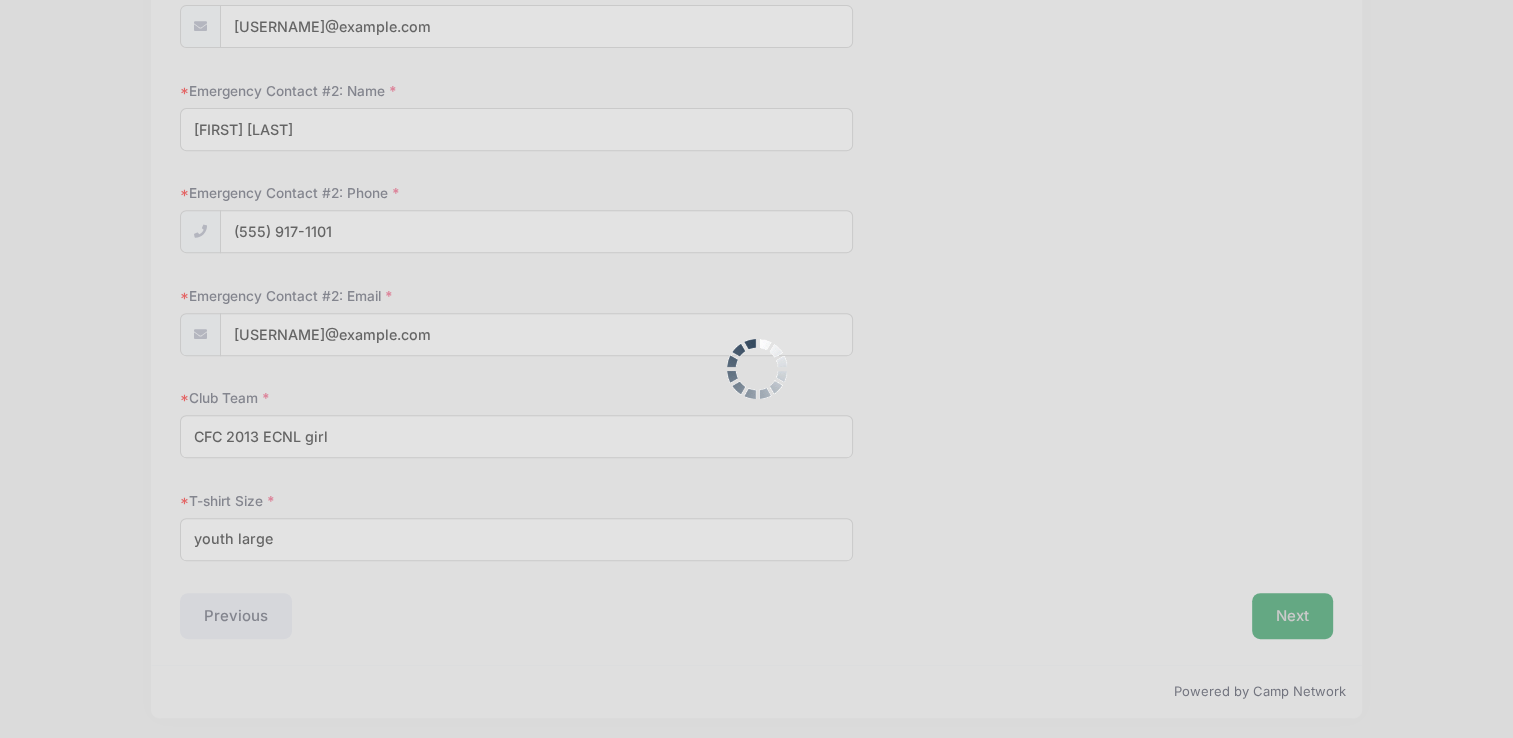 scroll, scrollTop: 0, scrollLeft: 0, axis: both 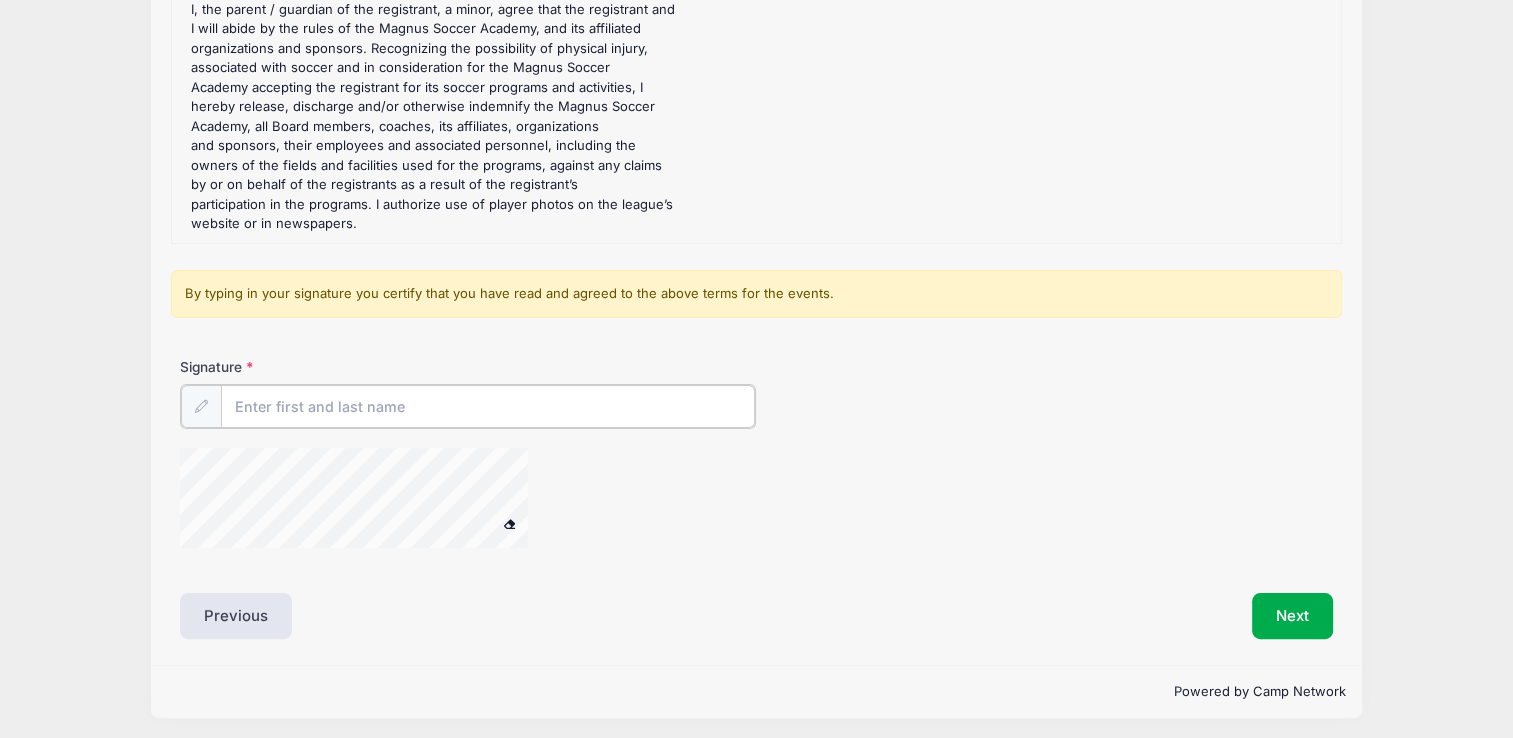 click on "Signature" at bounding box center (488, 406) 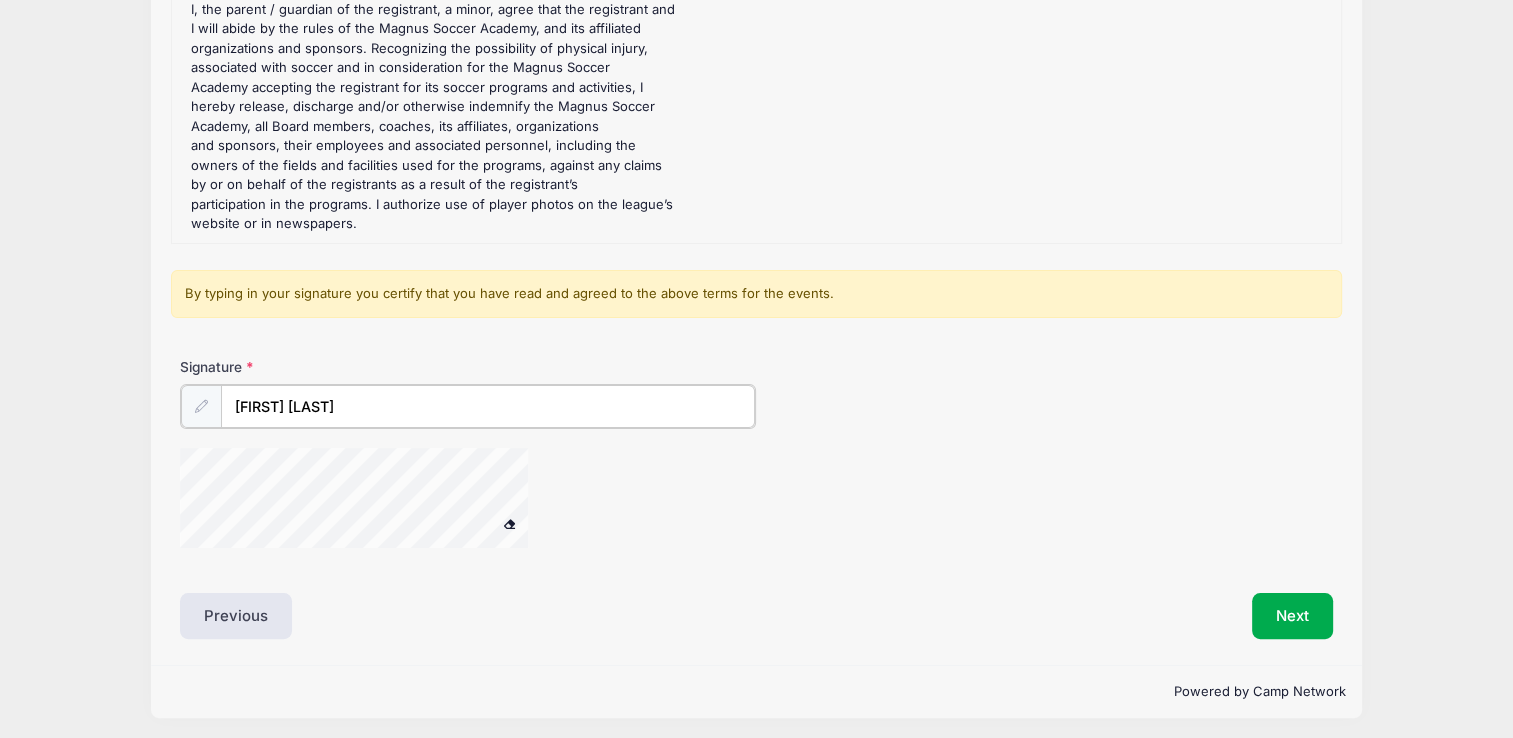 click at bounding box center [564, 501] 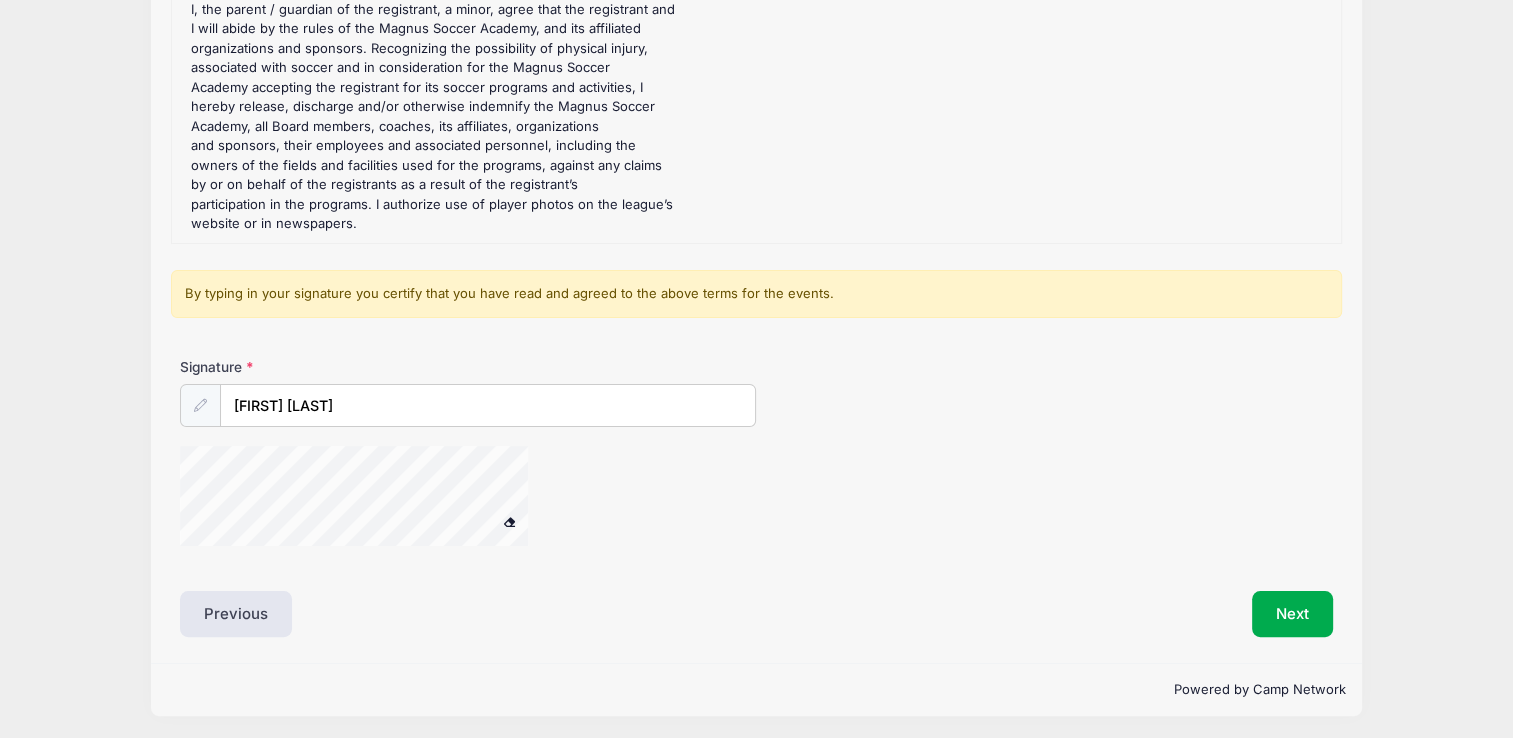 click at bounding box center (509, 521) 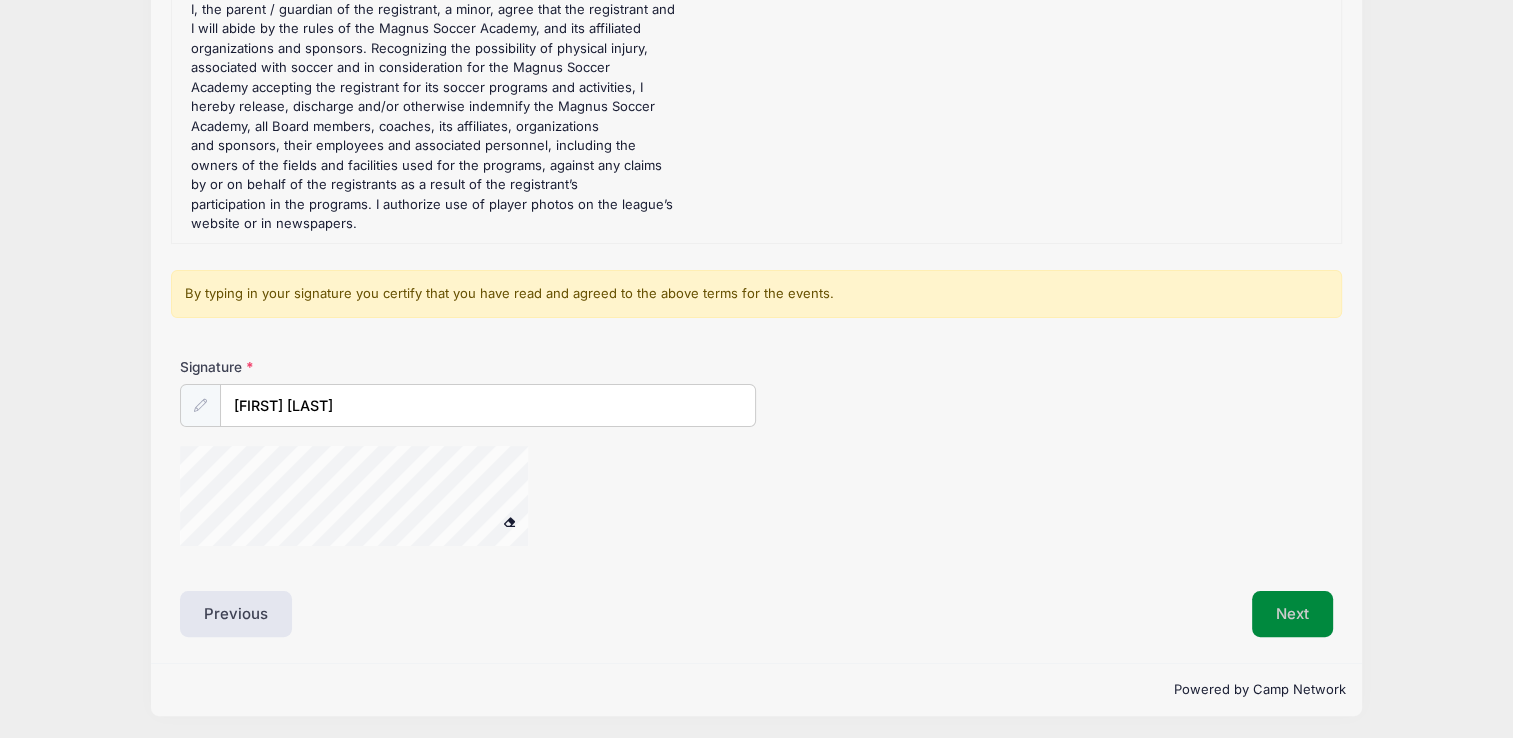 click on "Next" at bounding box center (1292, 614) 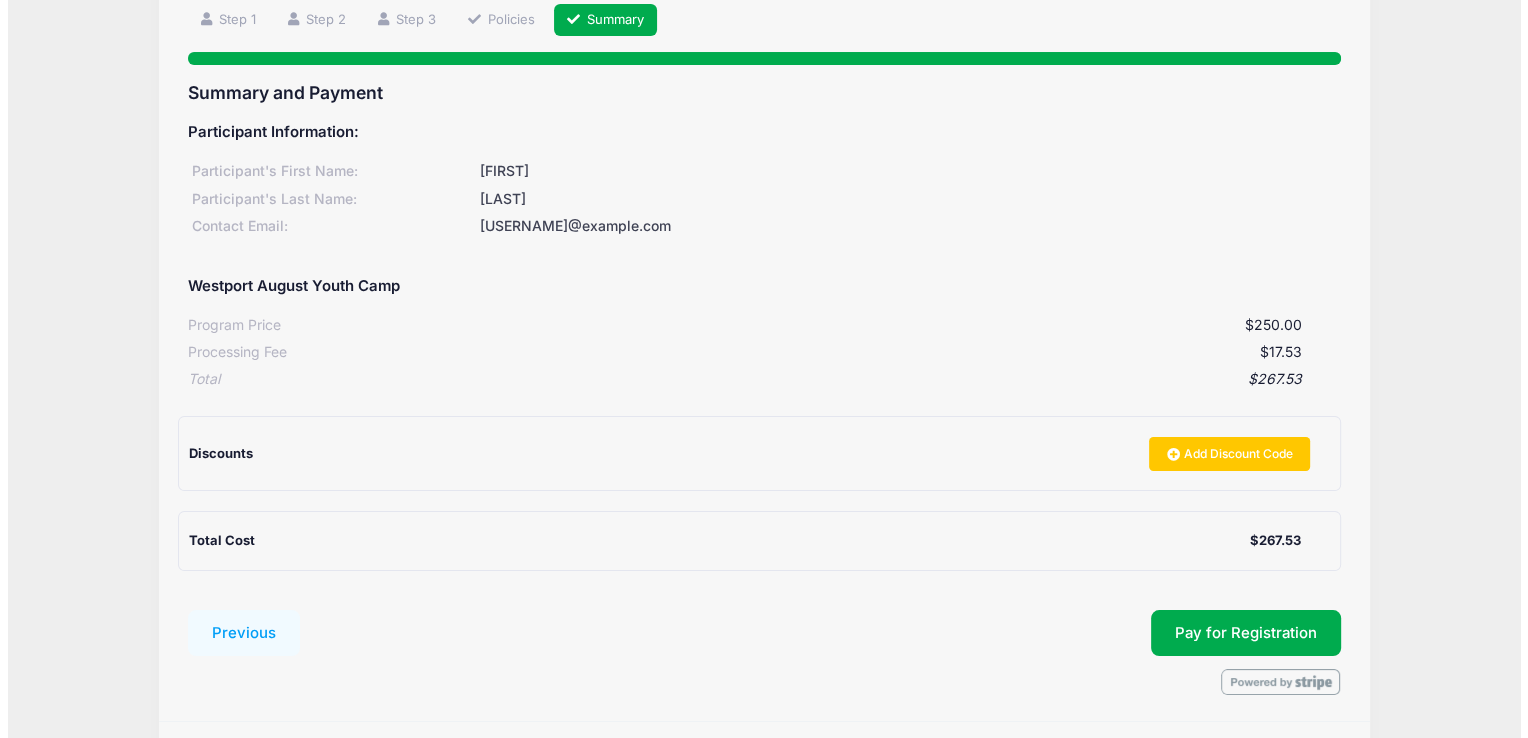 scroll, scrollTop: 208, scrollLeft: 0, axis: vertical 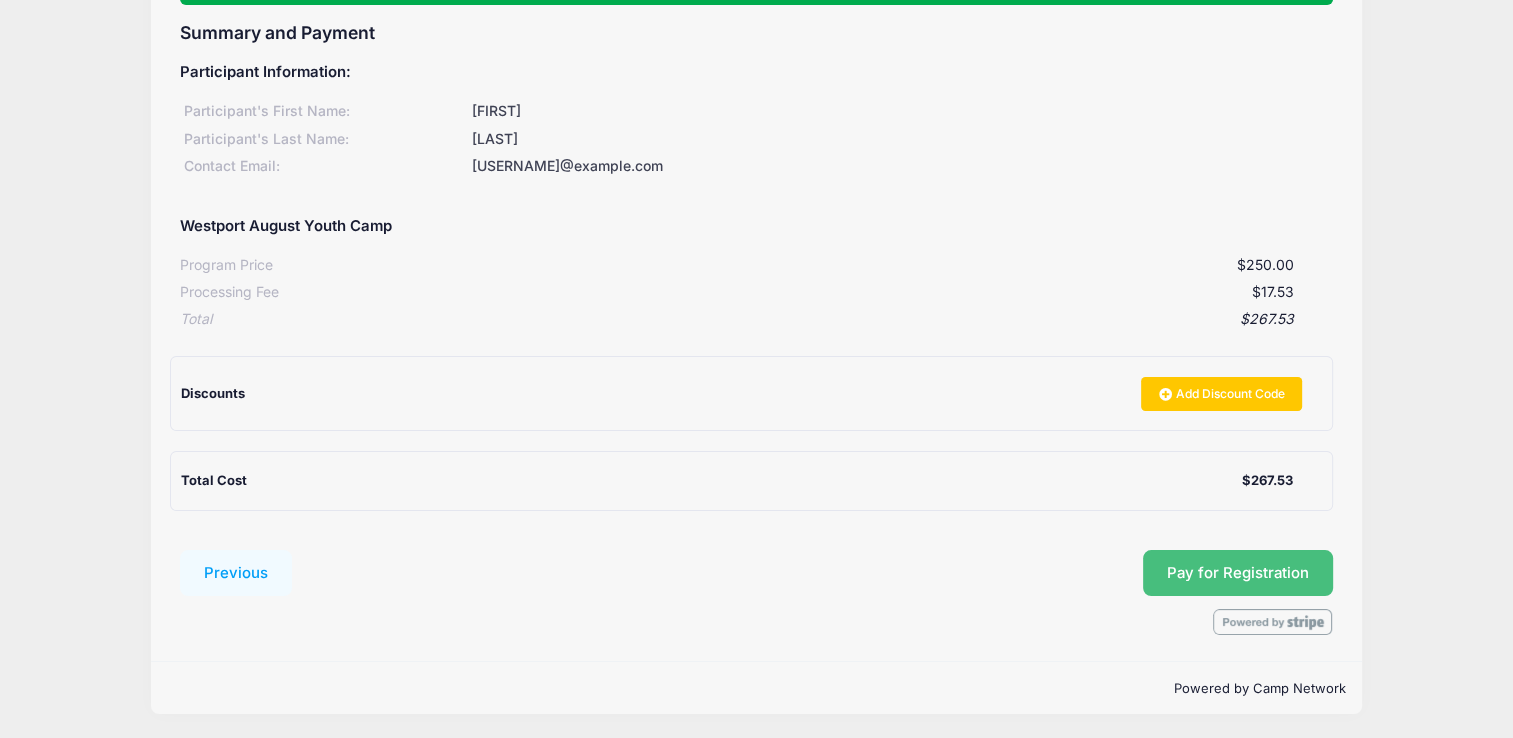 click on "Pay for Registration" at bounding box center (1238, 573) 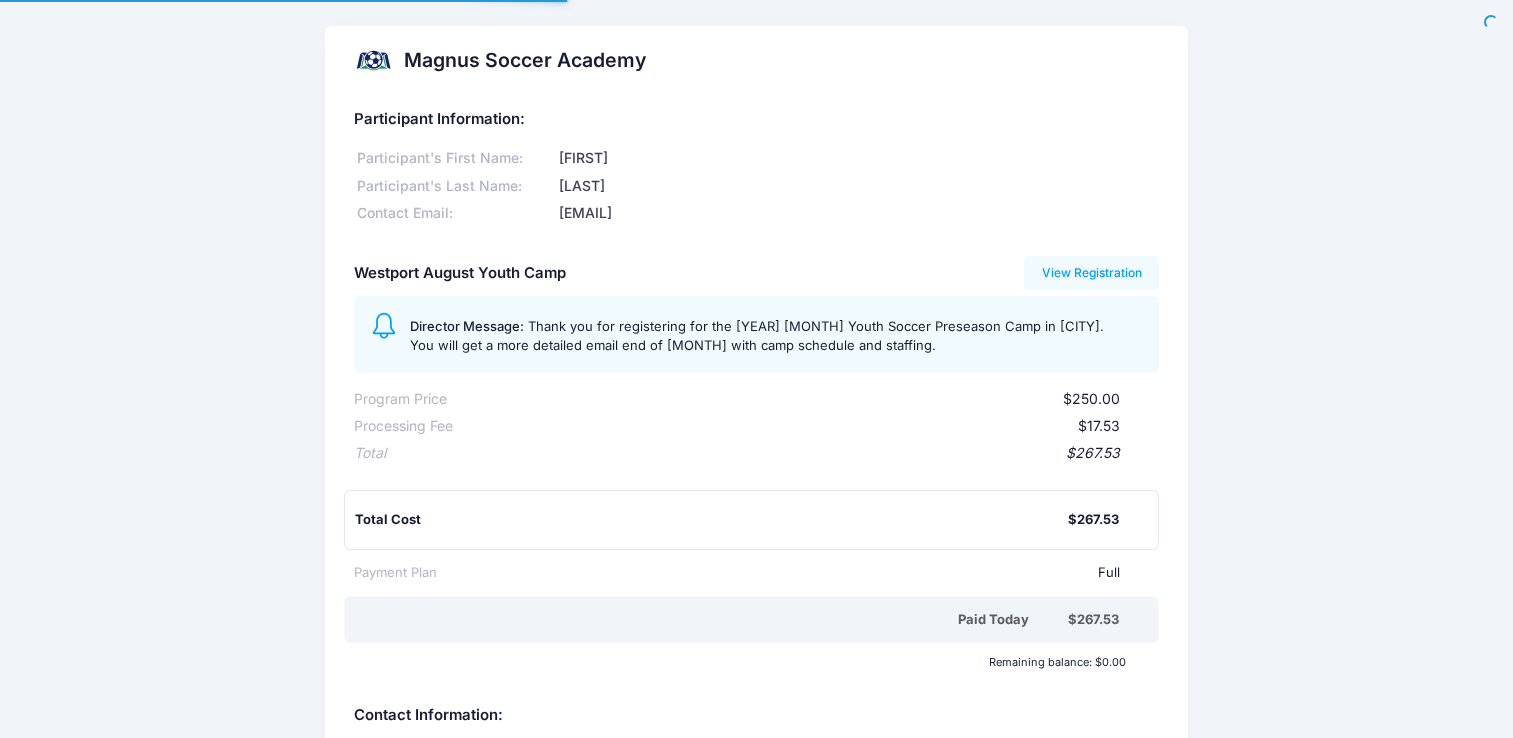scroll, scrollTop: 0, scrollLeft: 0, axis: both 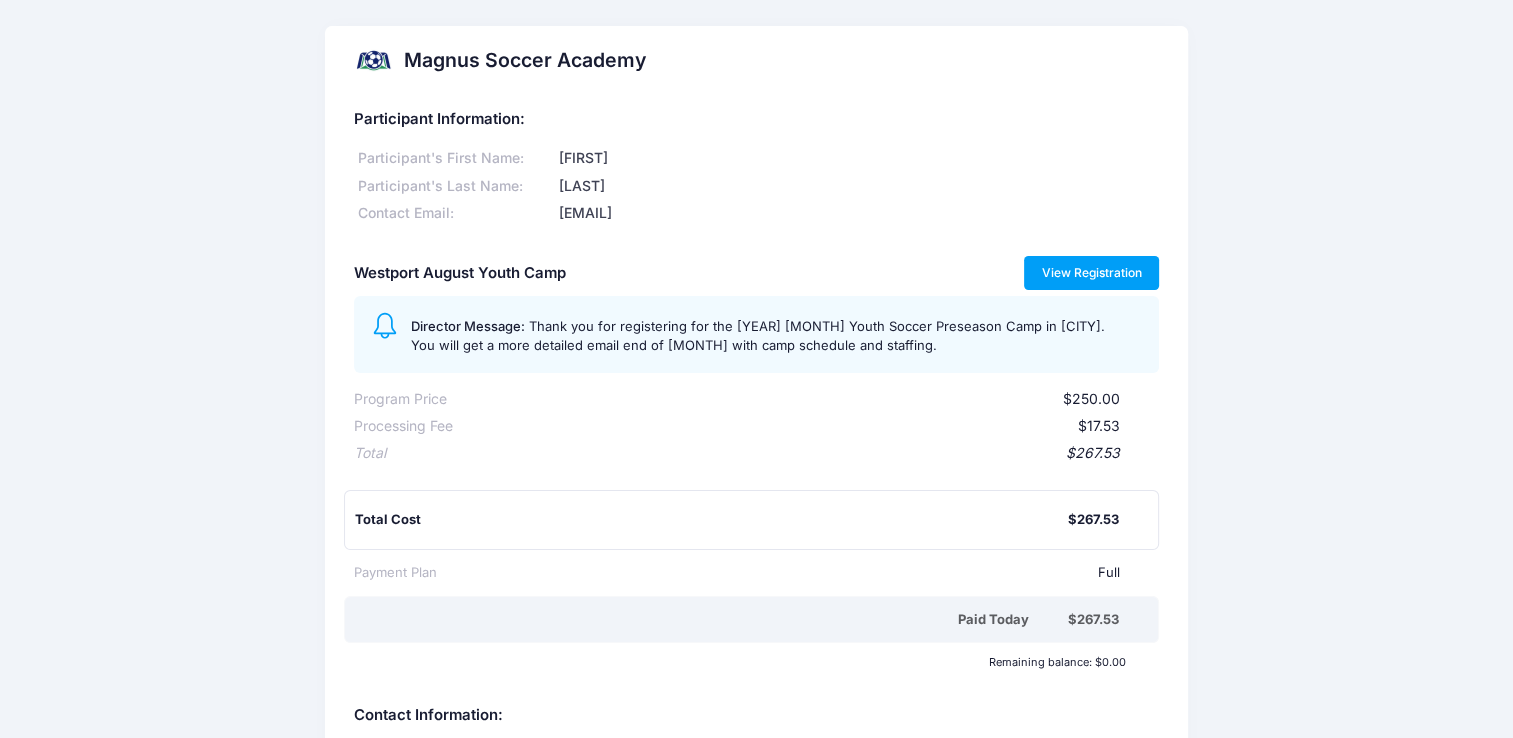 click on "View Registration" at bounding box center [1091, 273] 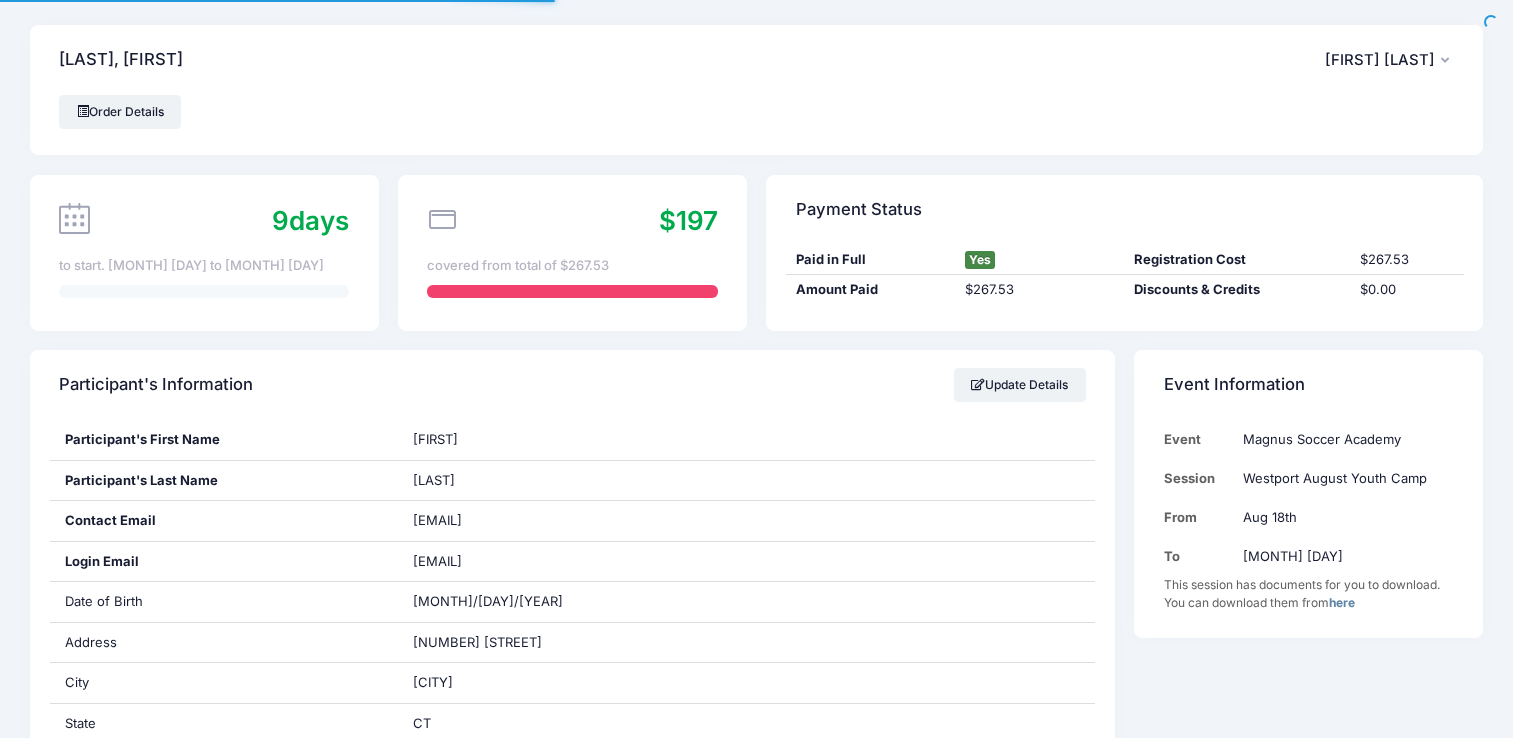 scroll, scrollTop: 0, scrollLeft: 0, axis: both 